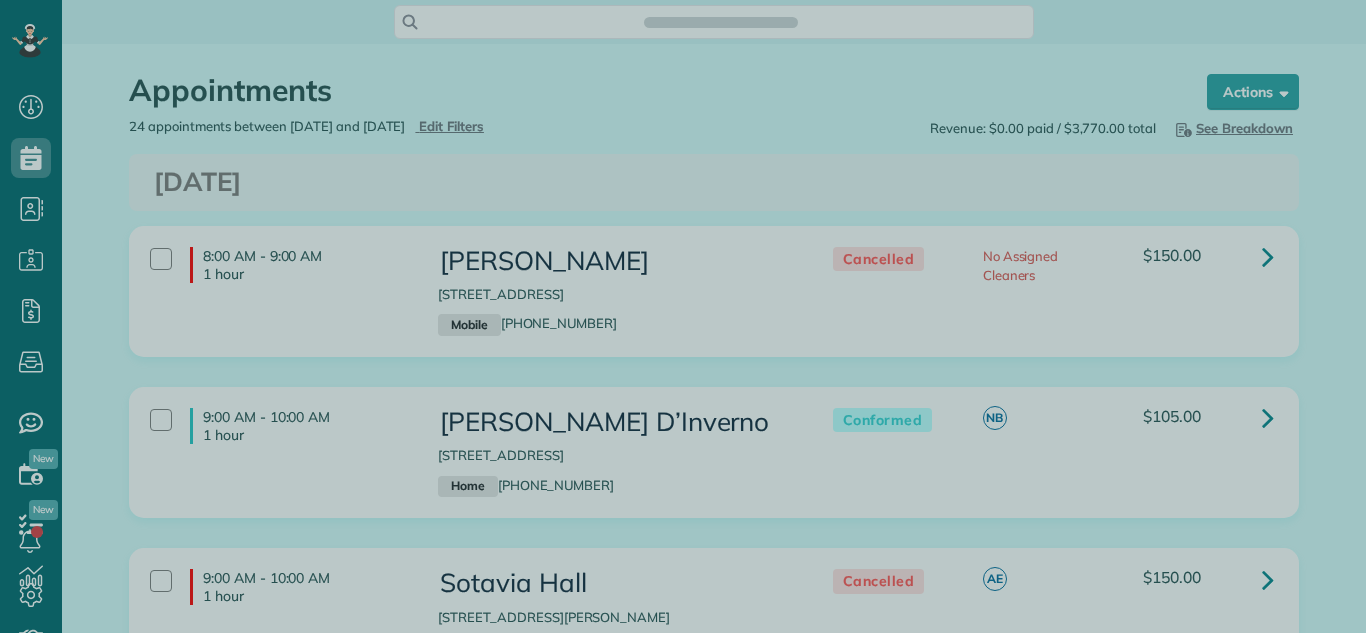 scroll, scrollTop: 0, scrollLeft: 0, axis: both 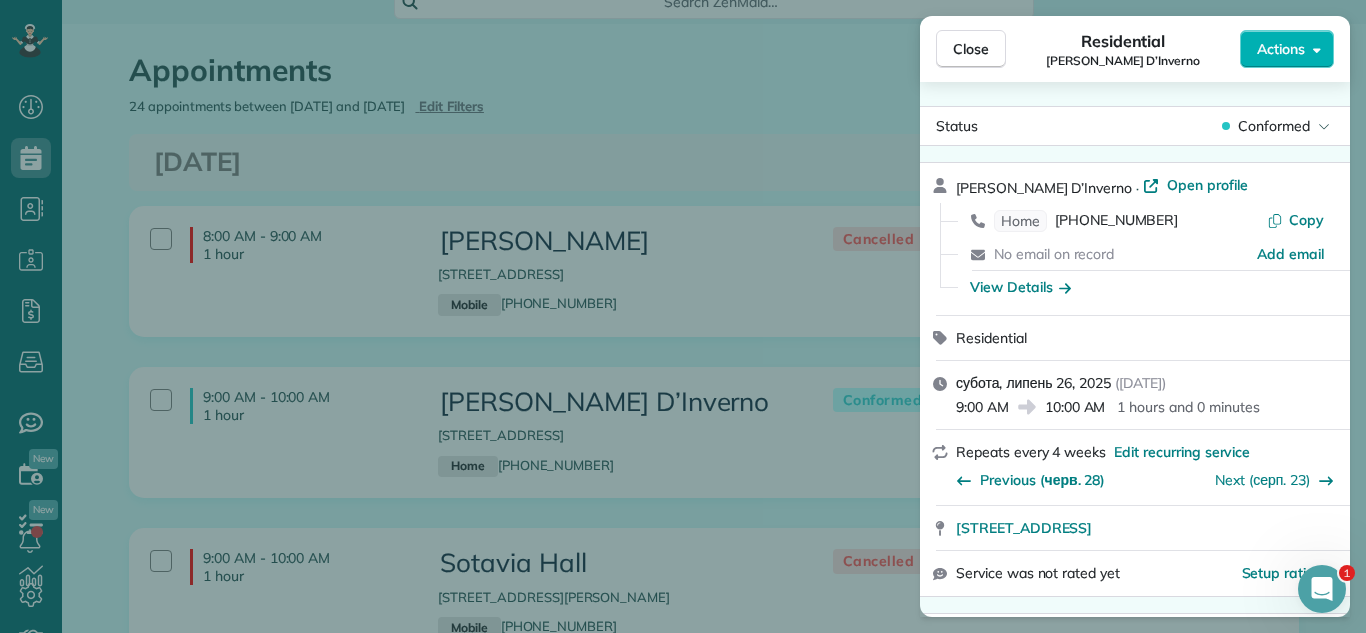 click on "Actions" at bounding box center (1281, 49) 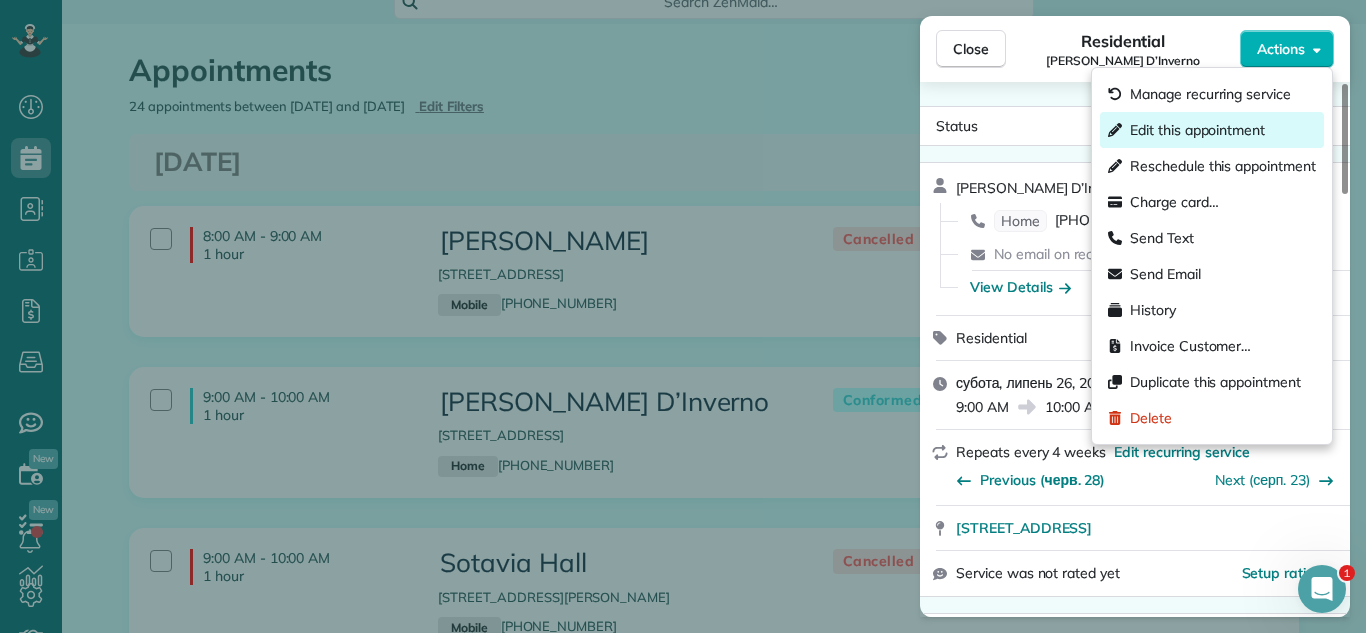 click on "Edit this appointment" at bounding box center (1197, 130) 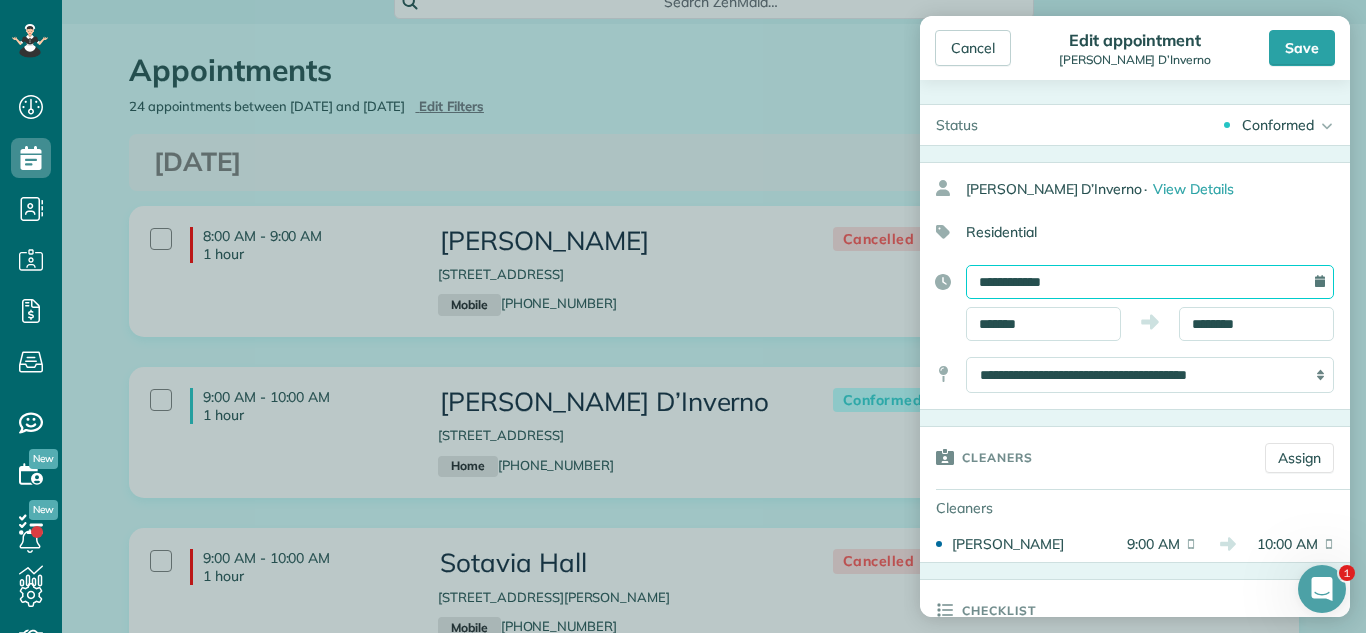 click on "**********" at bounding box center [1150, 282] 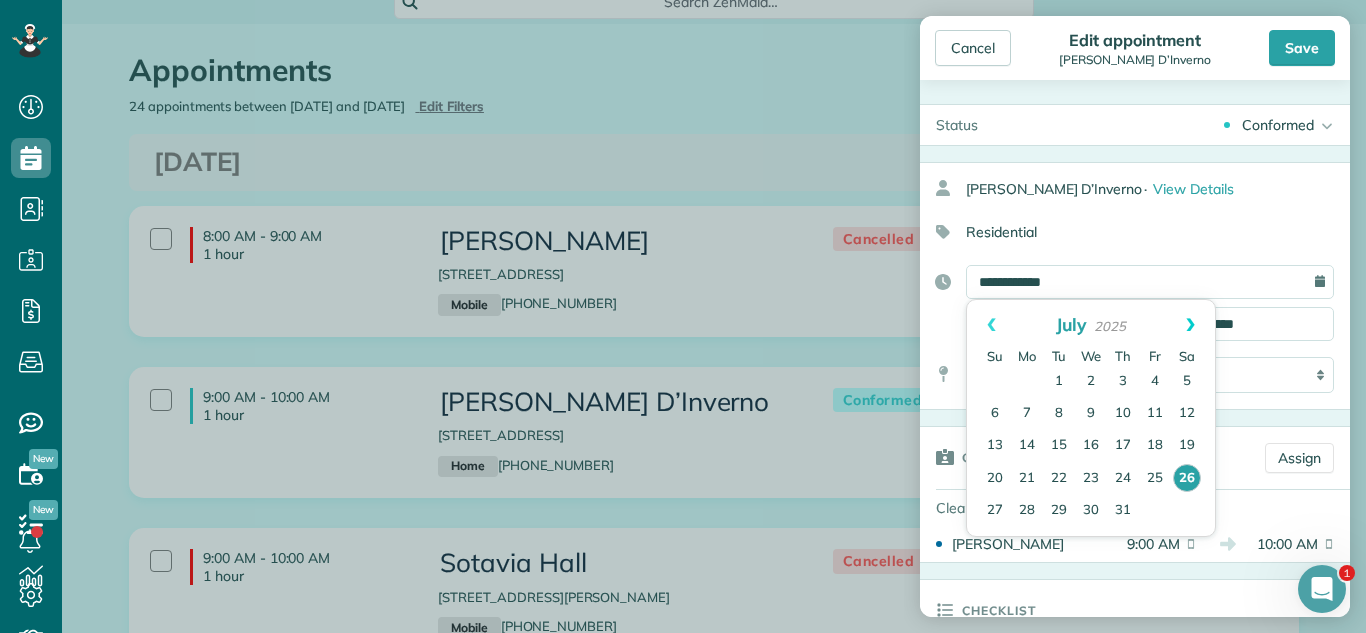 click on "Next" at bounding box center (1190, 325) 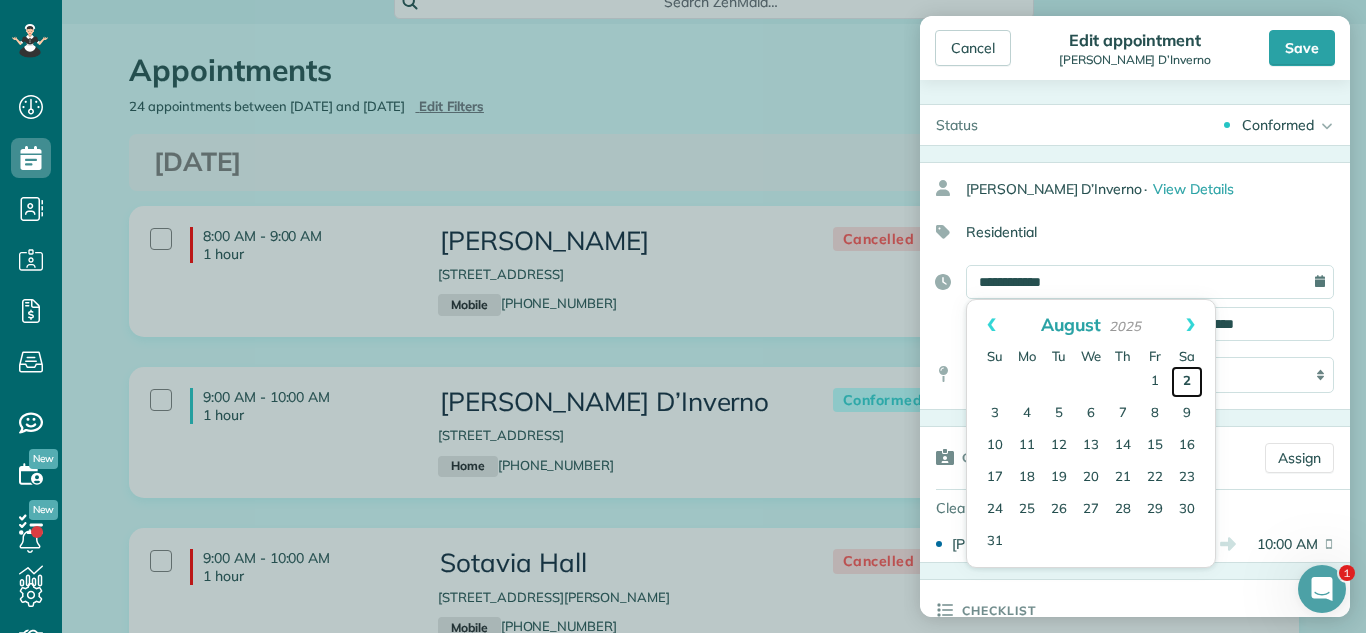 click on "2" at bounding box center (1187, 382) 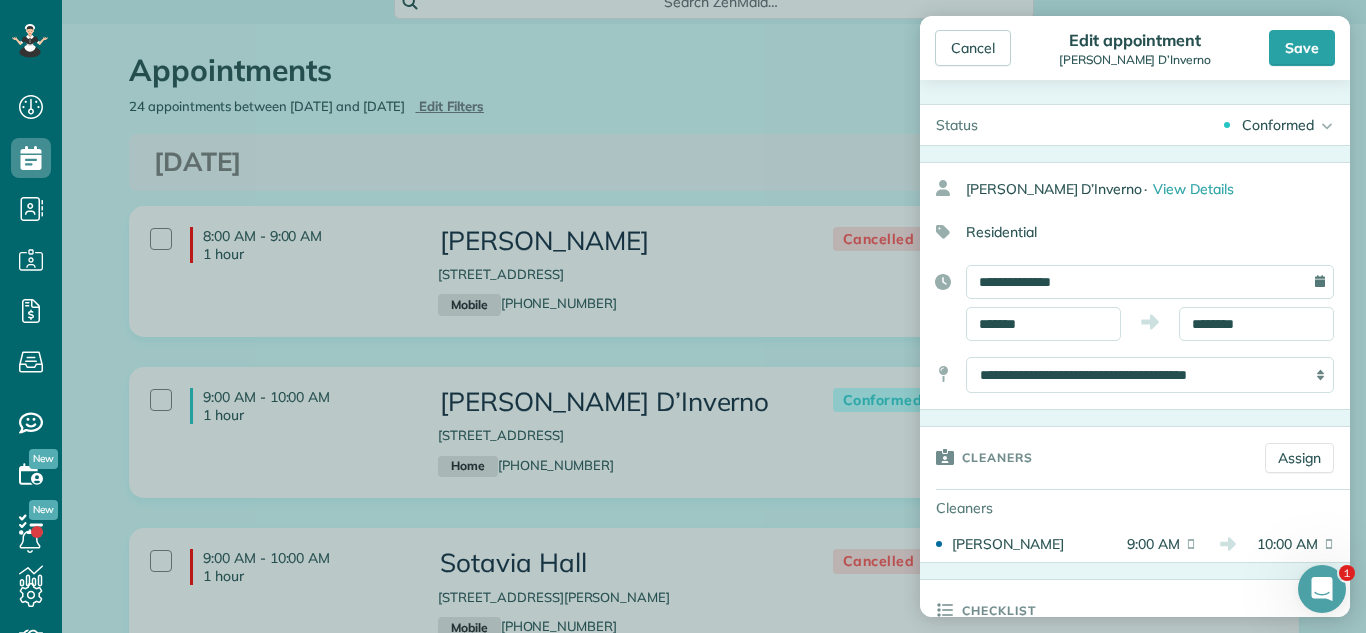 click on "Conformed" at bounding box center (1278, 125) 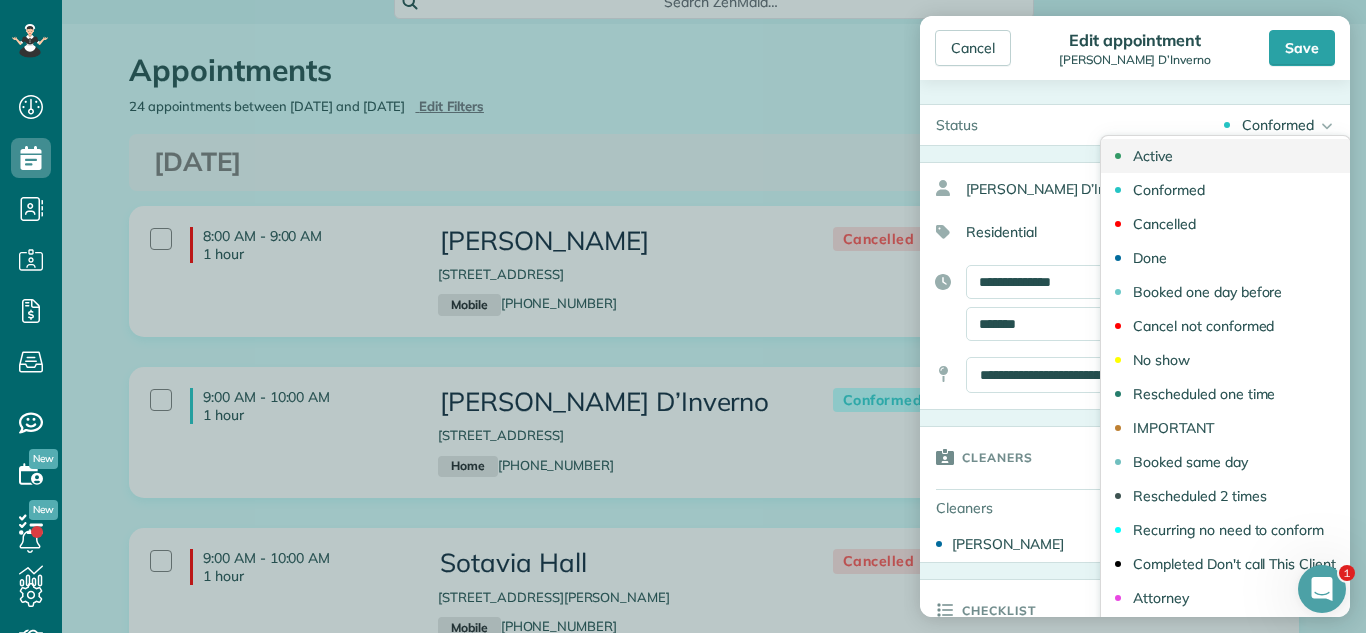 click on "Active" at bounding box center [1225, 156] 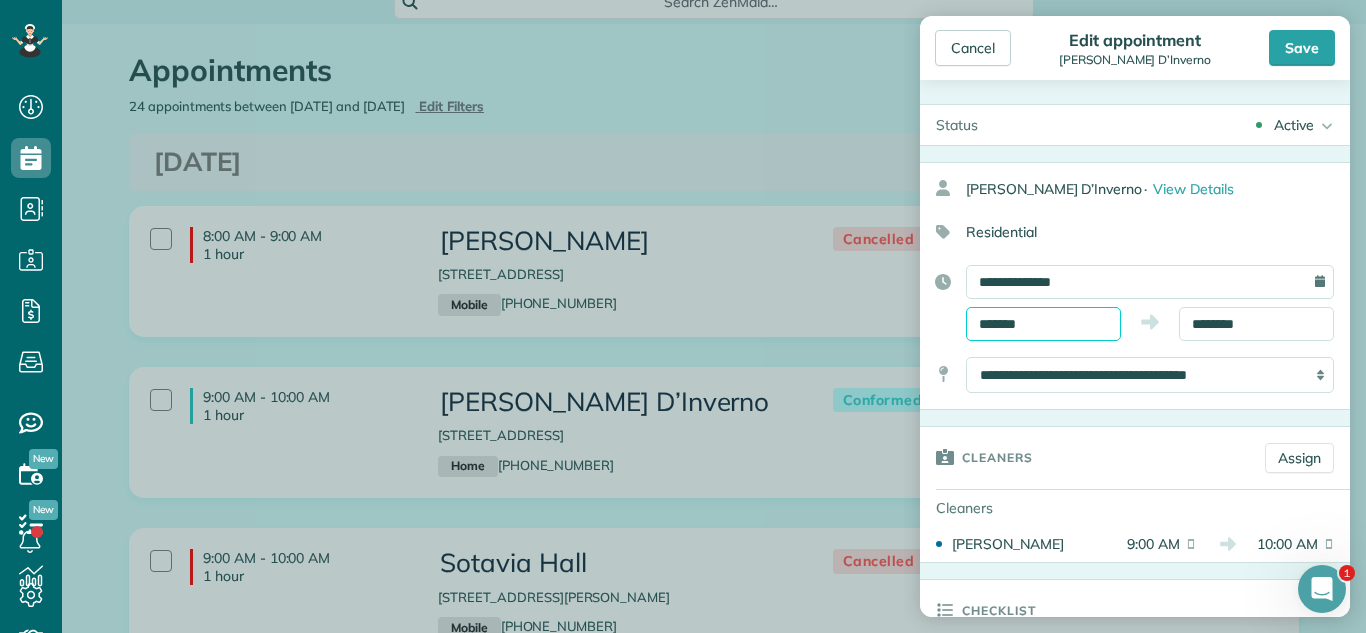 click on "*******" at bounding box center (1043, 324) 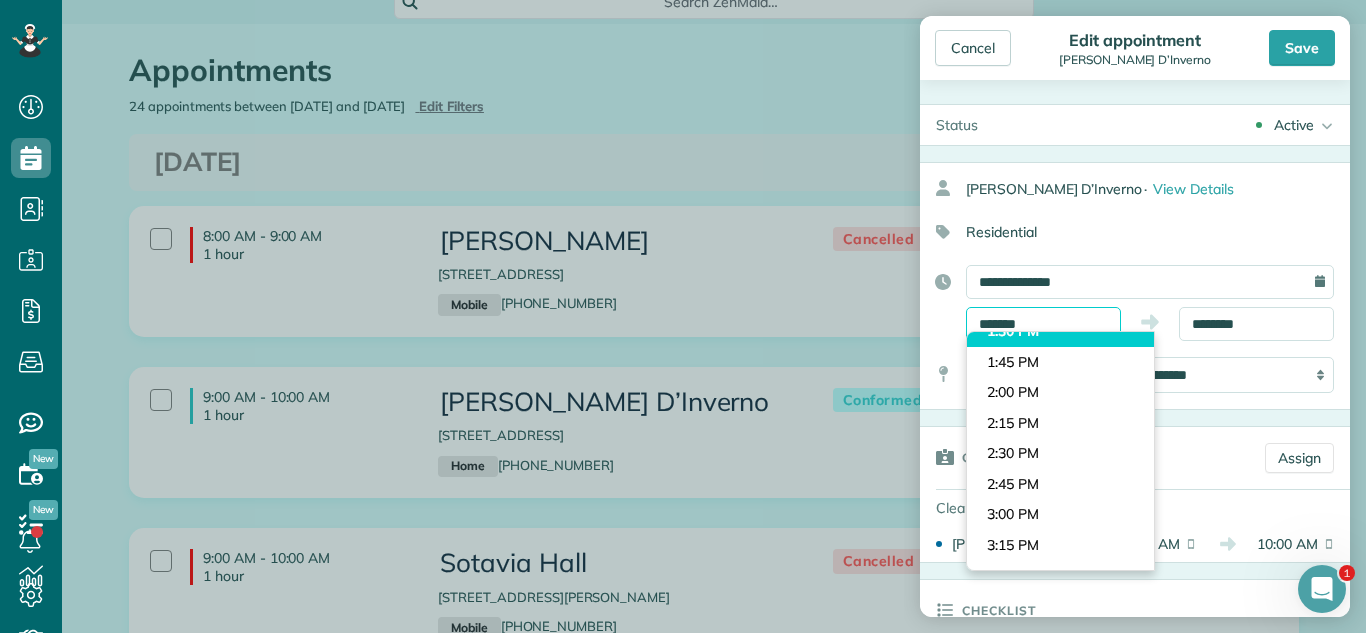 scroll, scrollTop: 1635, scrollLeft: 0, axis: vertical 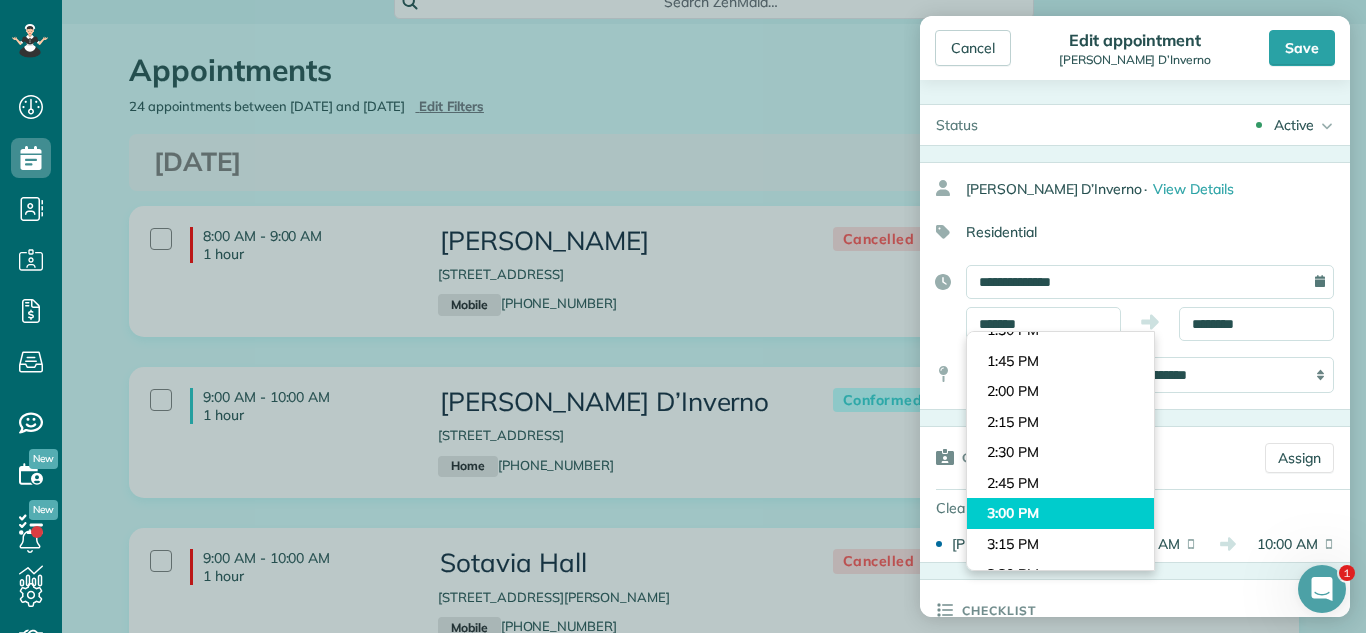 type on "*******" 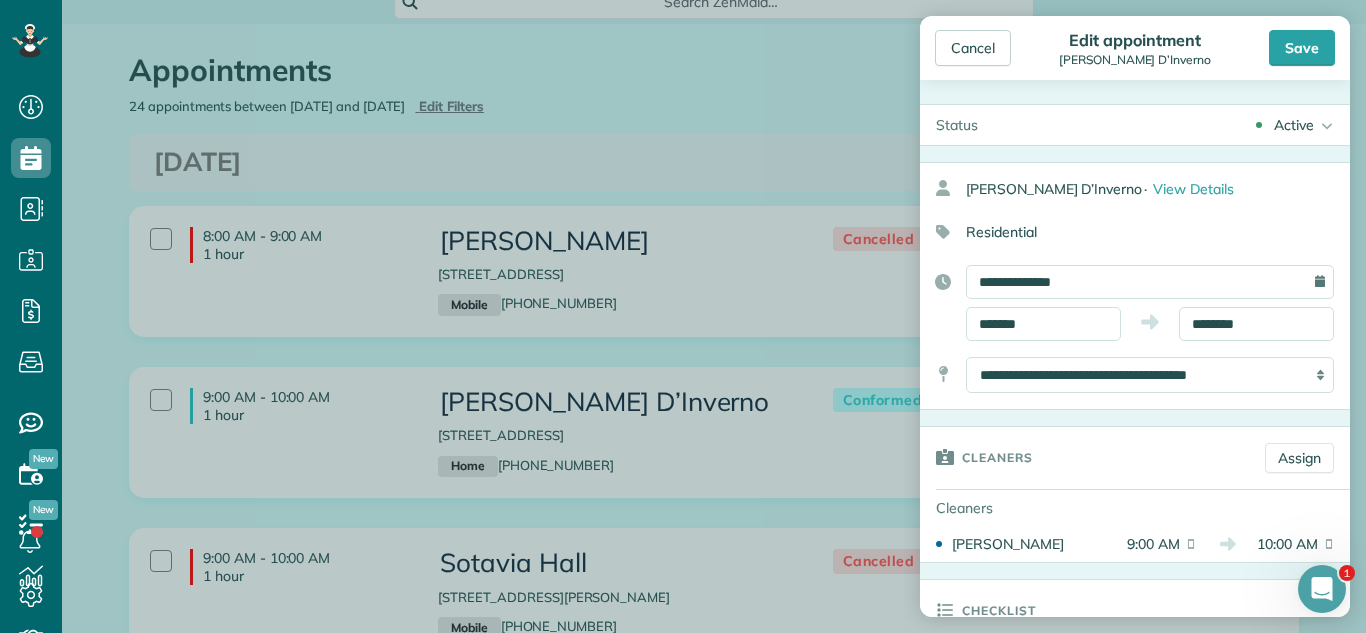 click on "Dashboard
Scheduling
Calendar View
List View
Dispatch View - Weekly scheduling (Beta)" at bounding box center (683, 316) 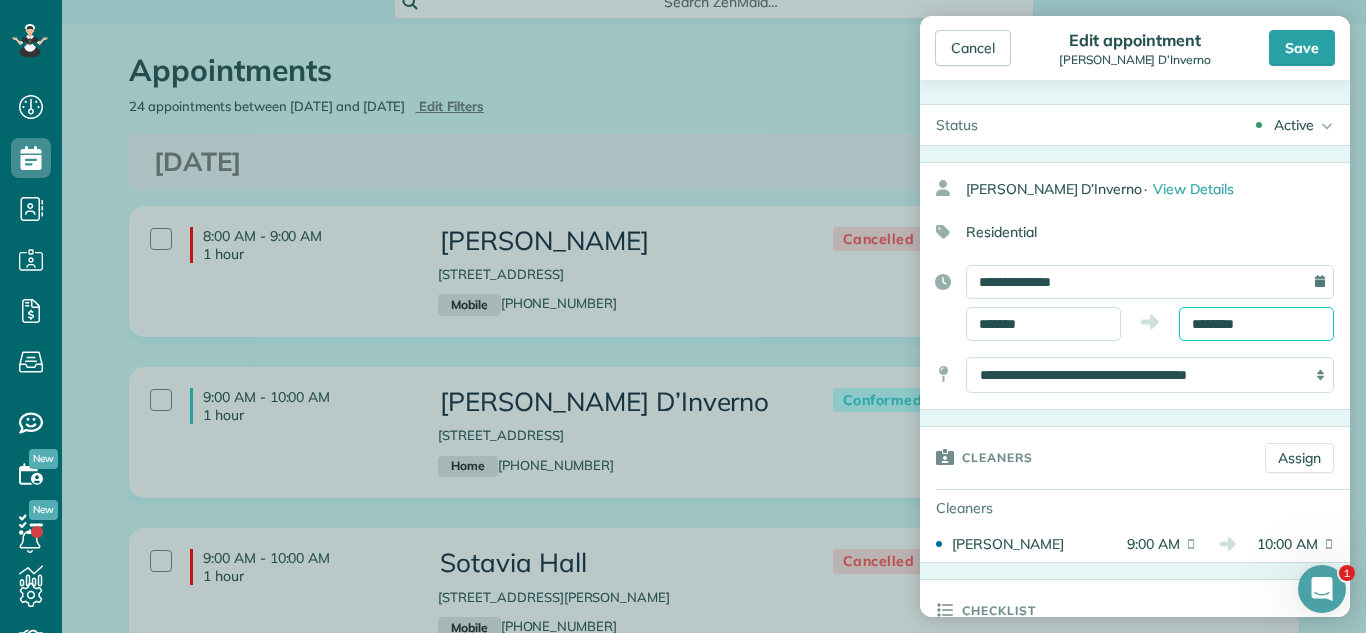 click on "Dashboard
Scheduling
Calendar View
List View
Dispatch View - Weekly scheduling (Beta)" at bounding box center [683, 316] 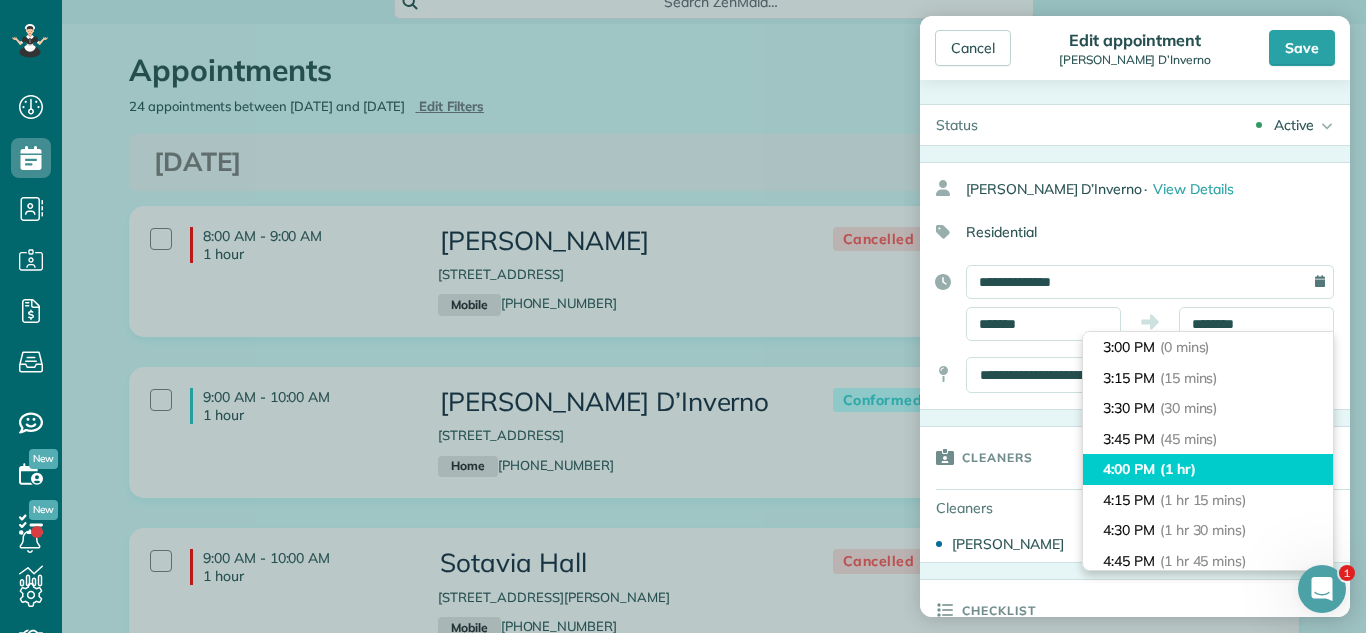 type on "*******" 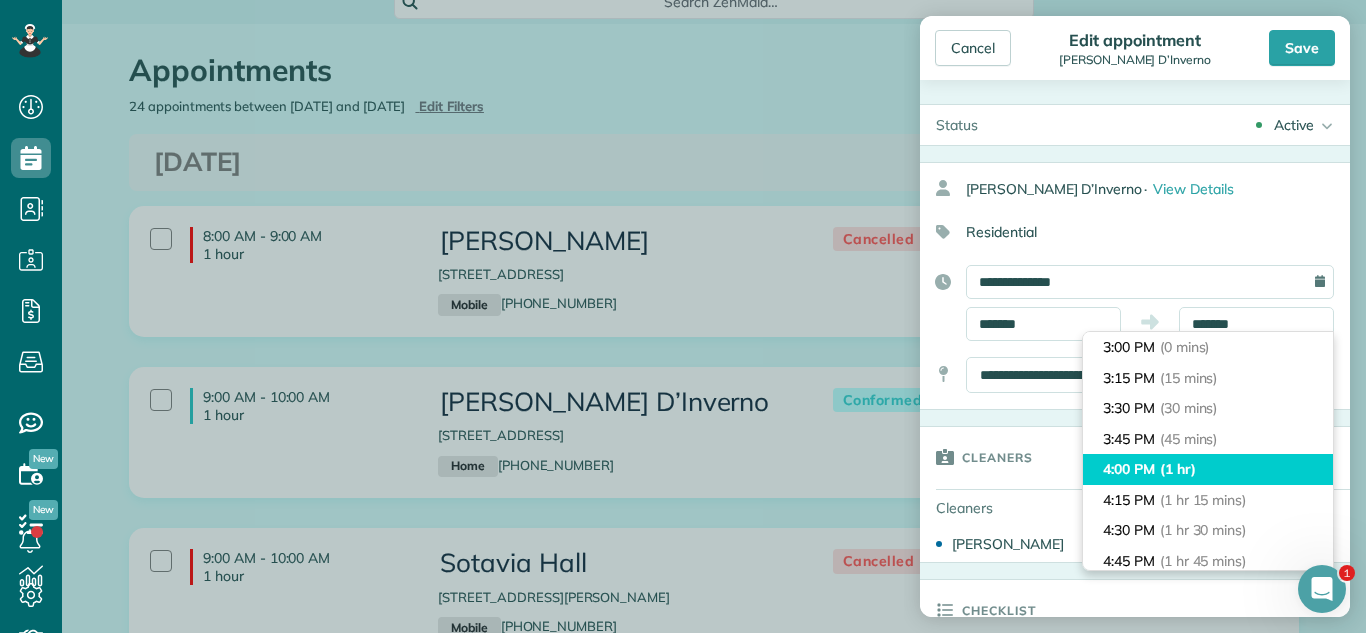 click on "4:00 PM  (1 hr)" at bounding box center (1208, 469) 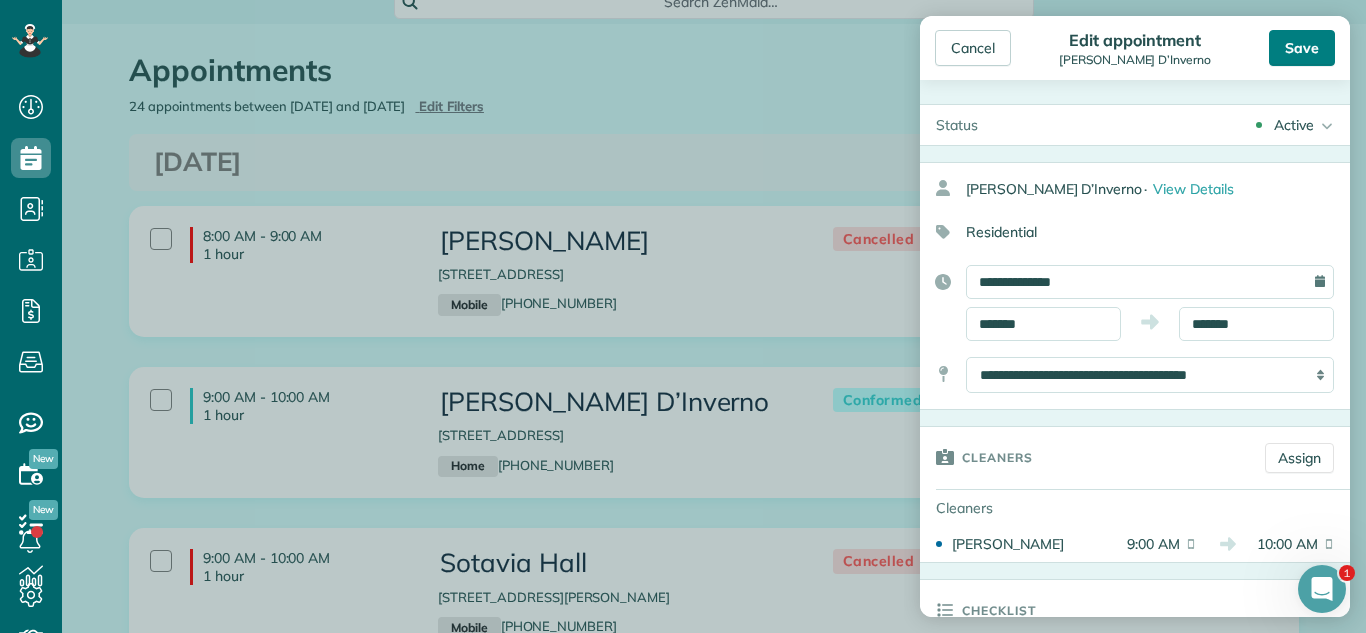 click on "Save" at bounding box center [1302, 48] 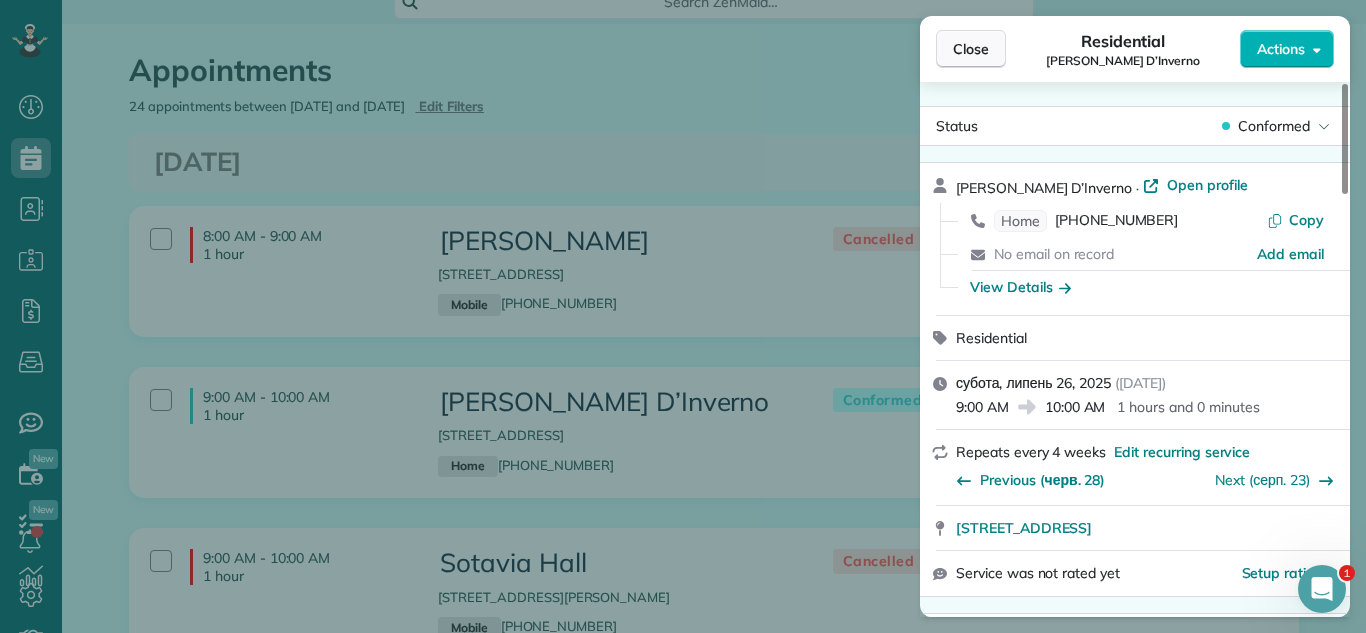 click on "Close" at bounding box center [971, 49] 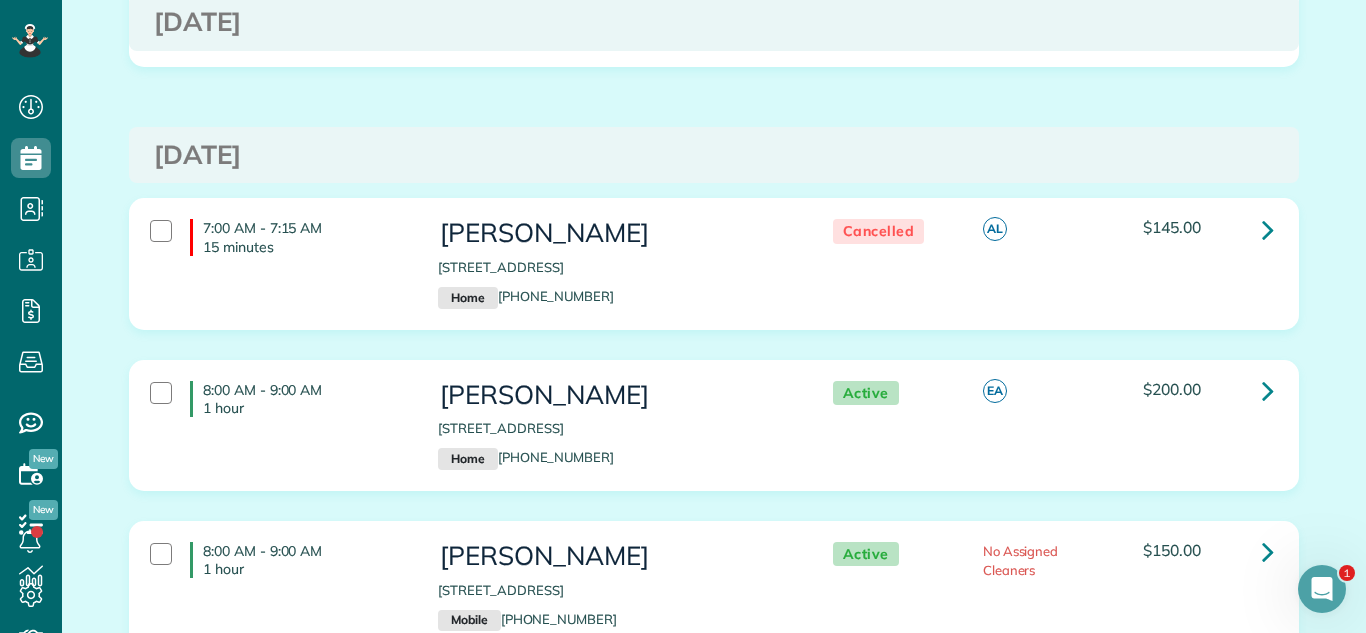 scroll, scrollTop: 1030, scrollLeft: 0, axis: vertical 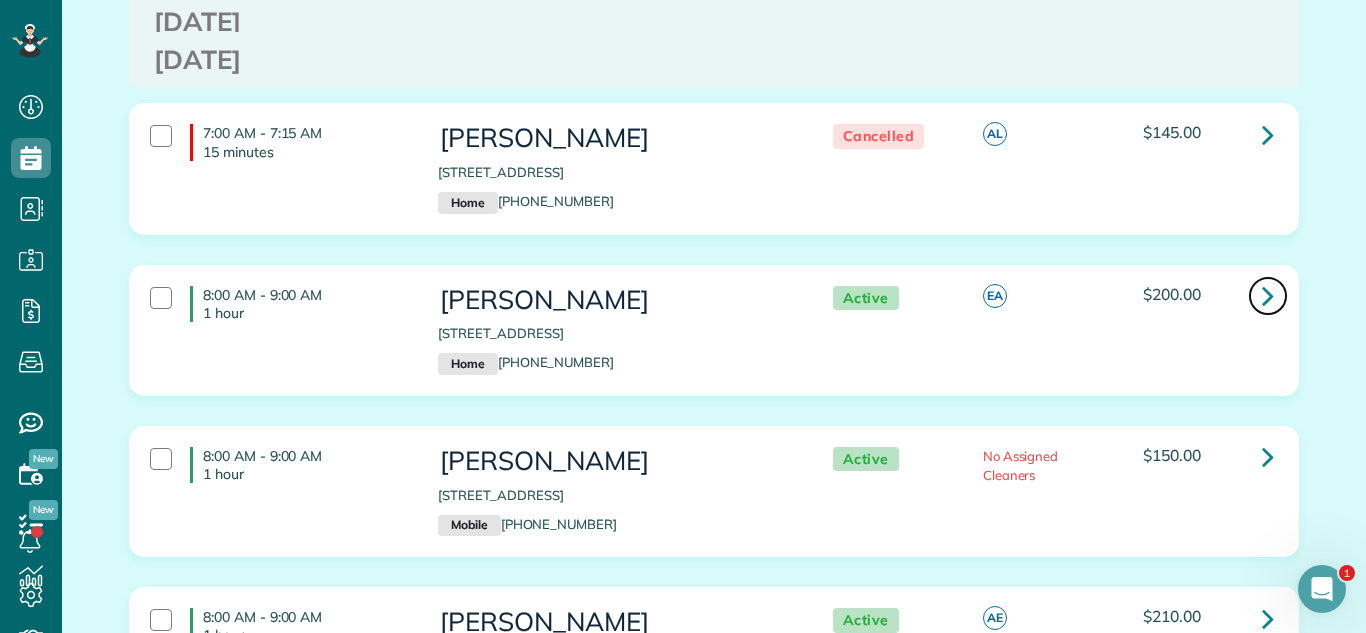 click at bounding box center [1268, 296] 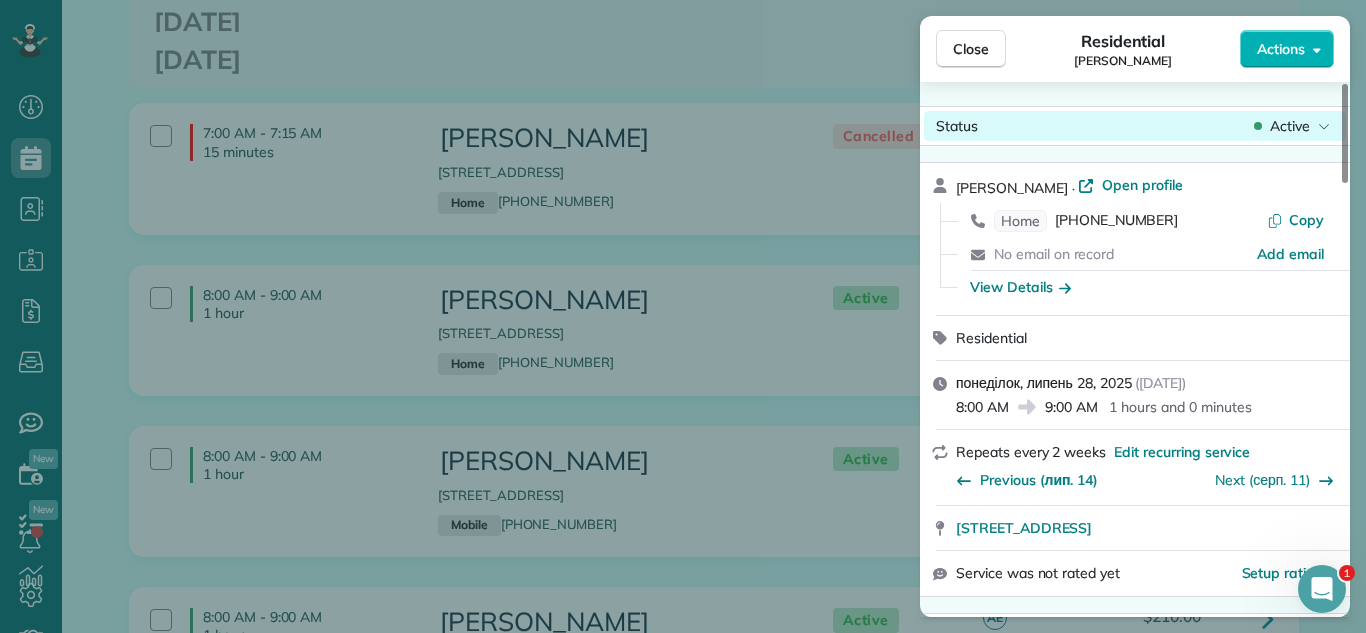 click on "Active" at bounding box center (1292, 126) 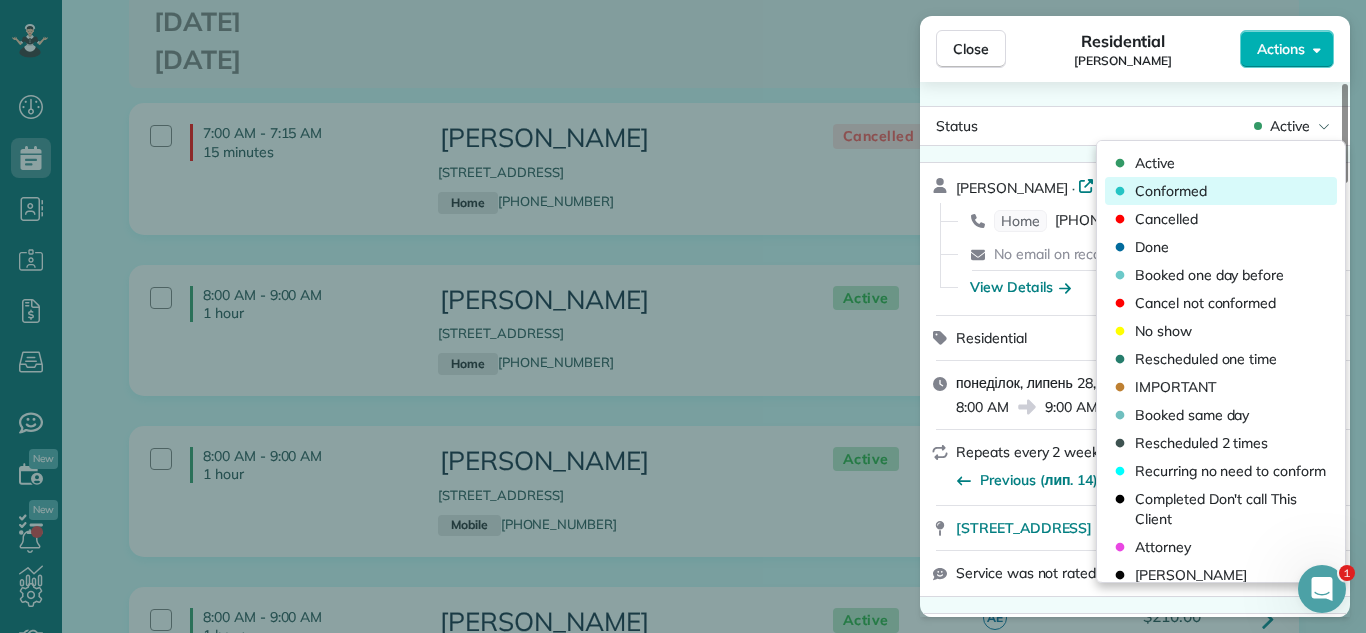 click on "Conformed" at bounding box center [1221, 191] 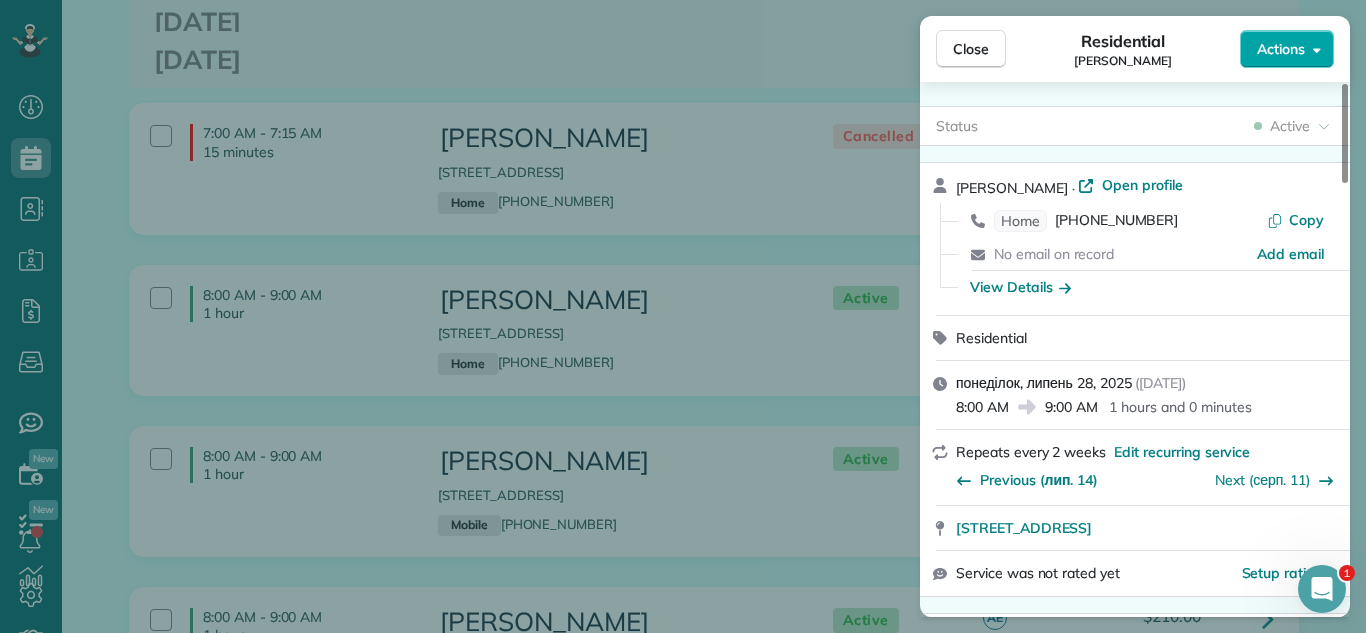 click on "Actions" at bounding box center [1281, 49] 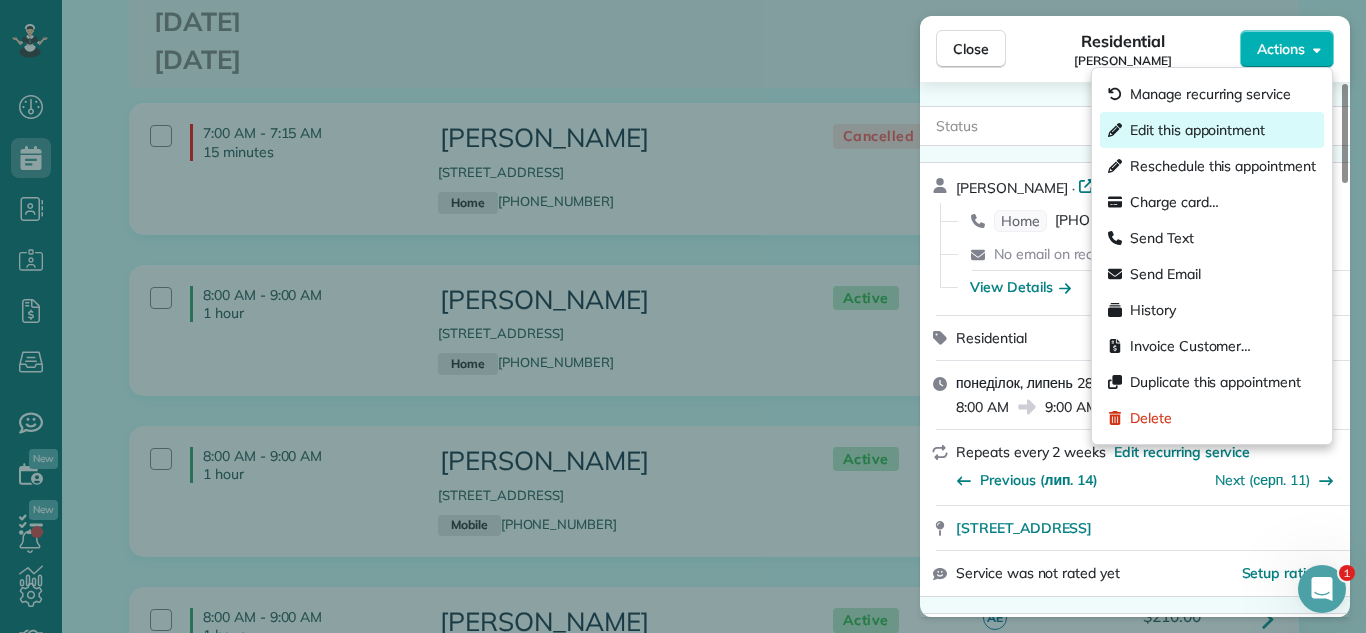 click on "Edit this appointment" at bounding box center (1197, 130) 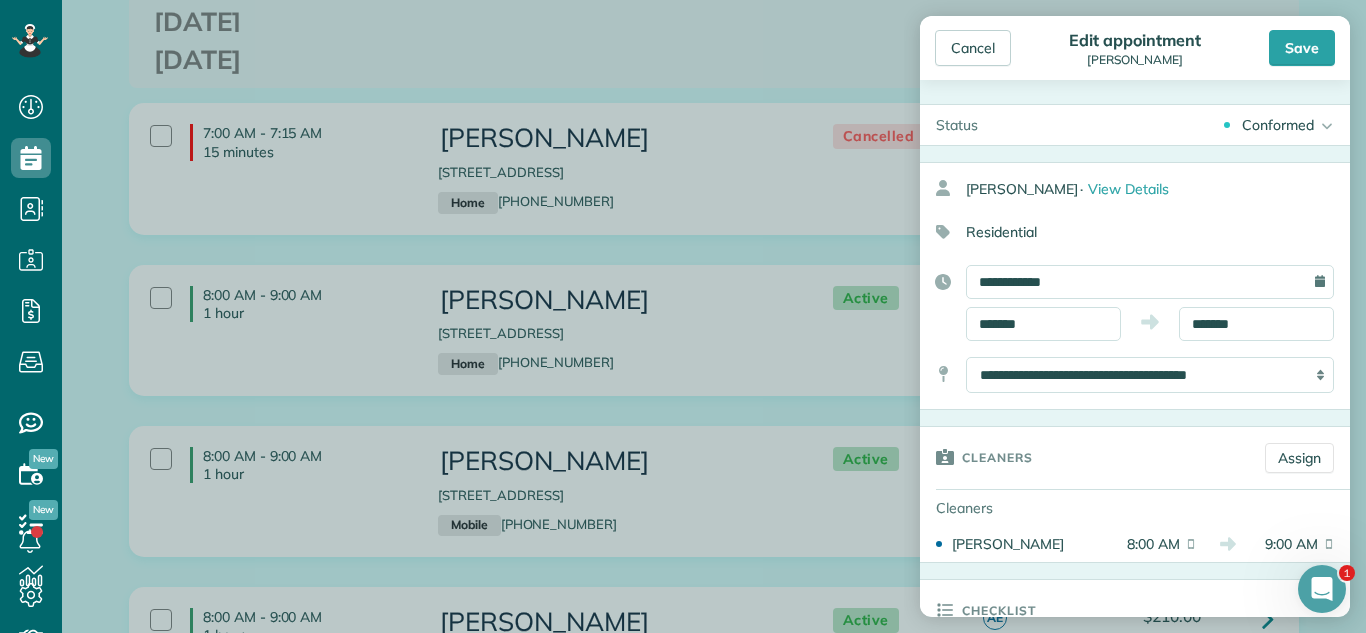 click on "Conformed" at bounding box center [1278, 125] 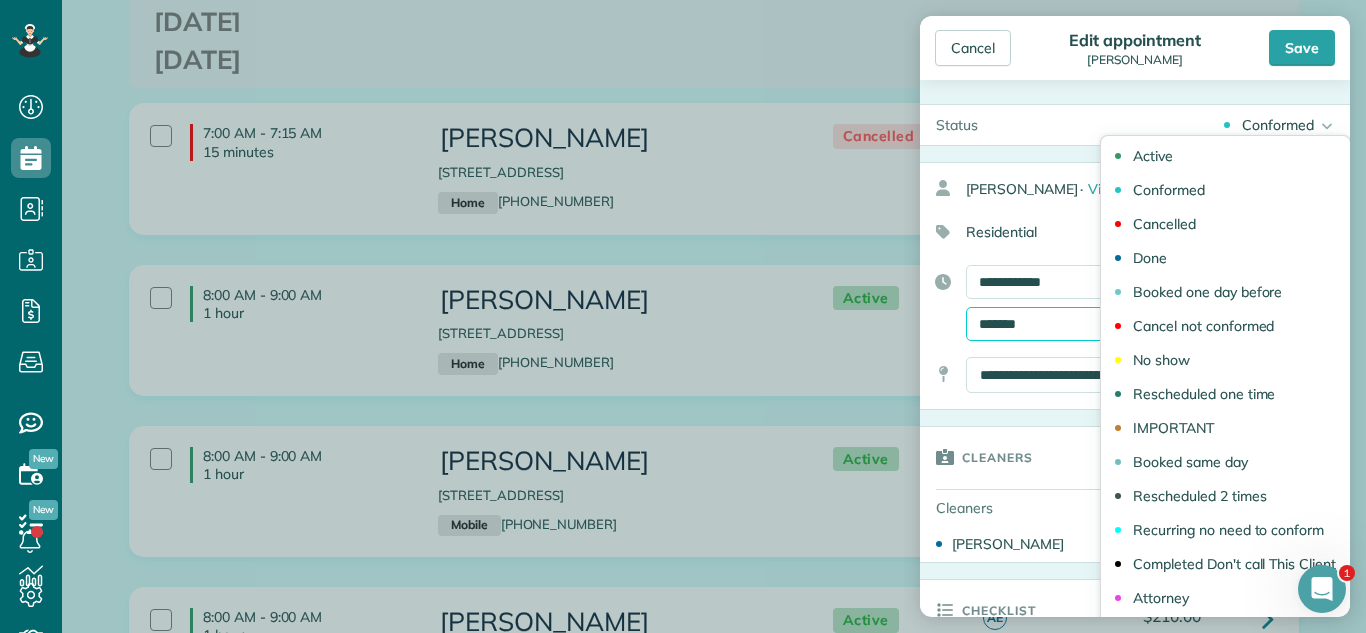 click on "*******" at bounding box center [1043, 324] 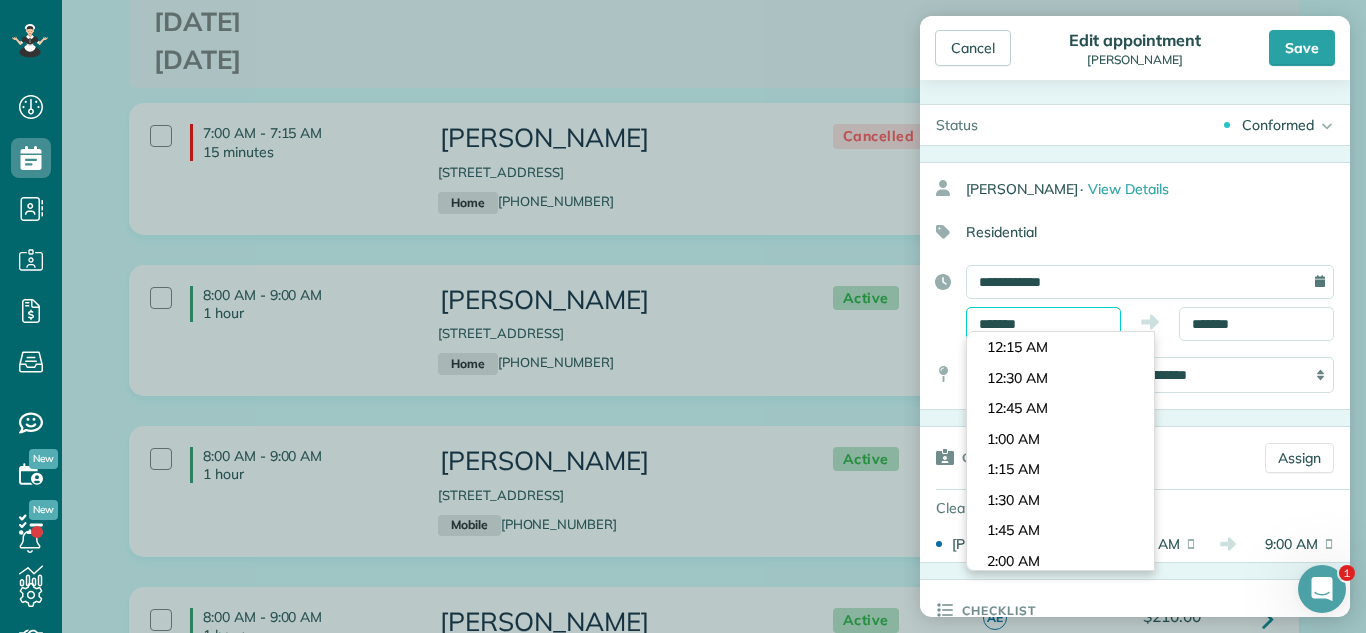 scroll, scrollTop: 916, scrollLeft: 0, axis: vertical 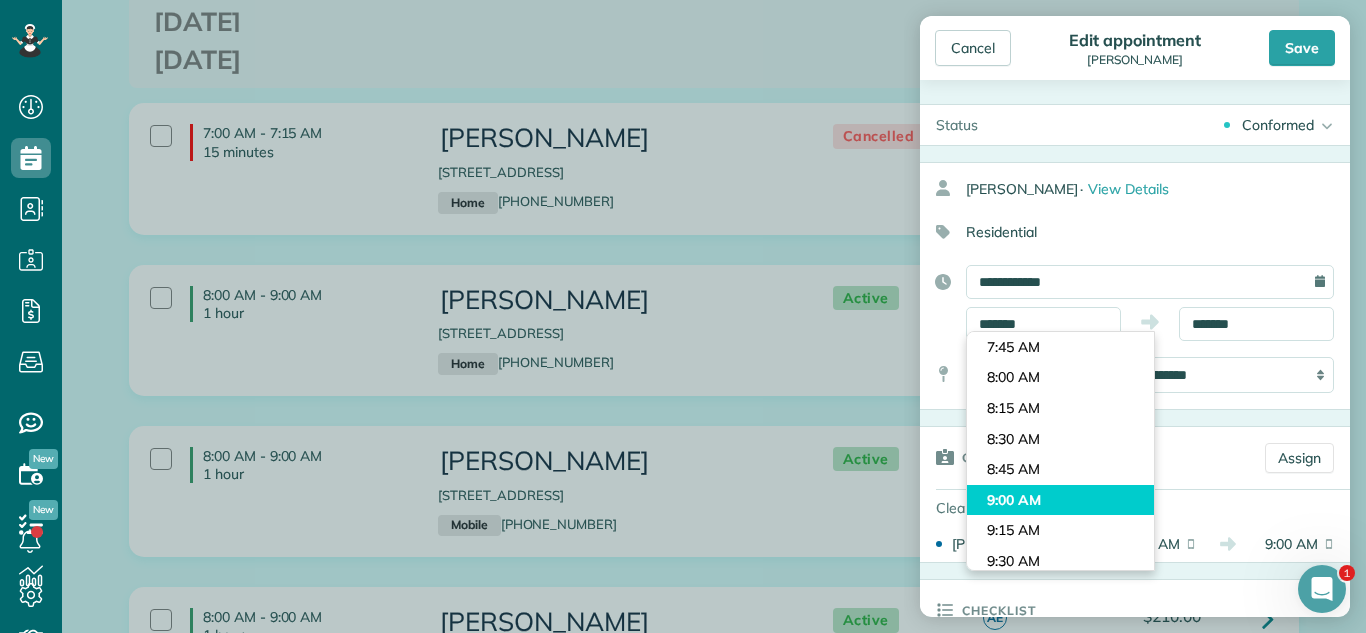 type on "*******" 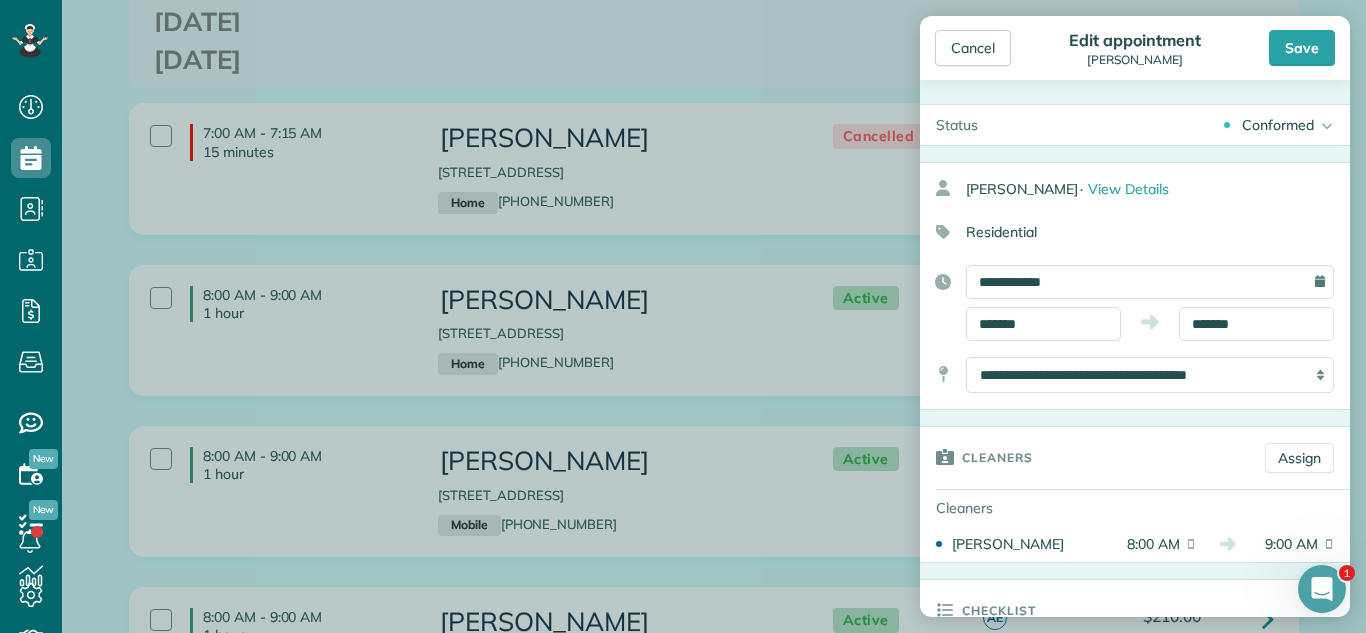 click on "Dashboard
Scheduling
Calendar View
List View
Dispatch View - Weekly scheduling (Beta)" at bounding box center [683, 316] 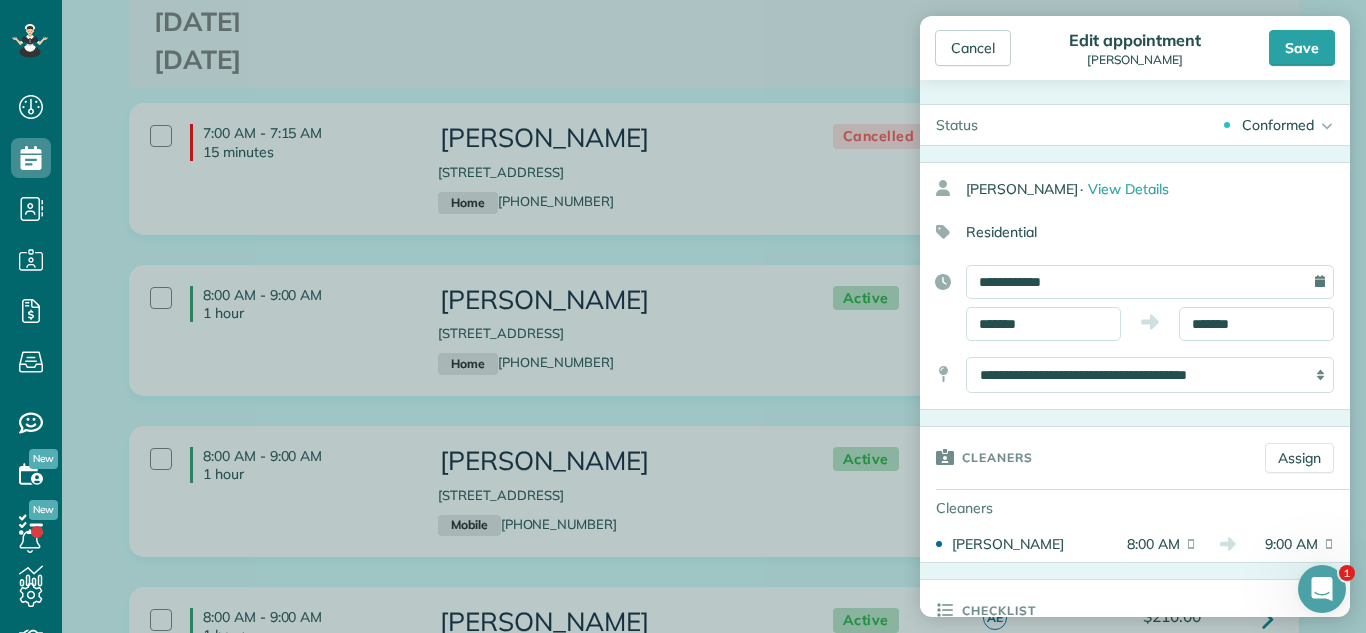 click on "**********" at bounding box center [1135, 303] 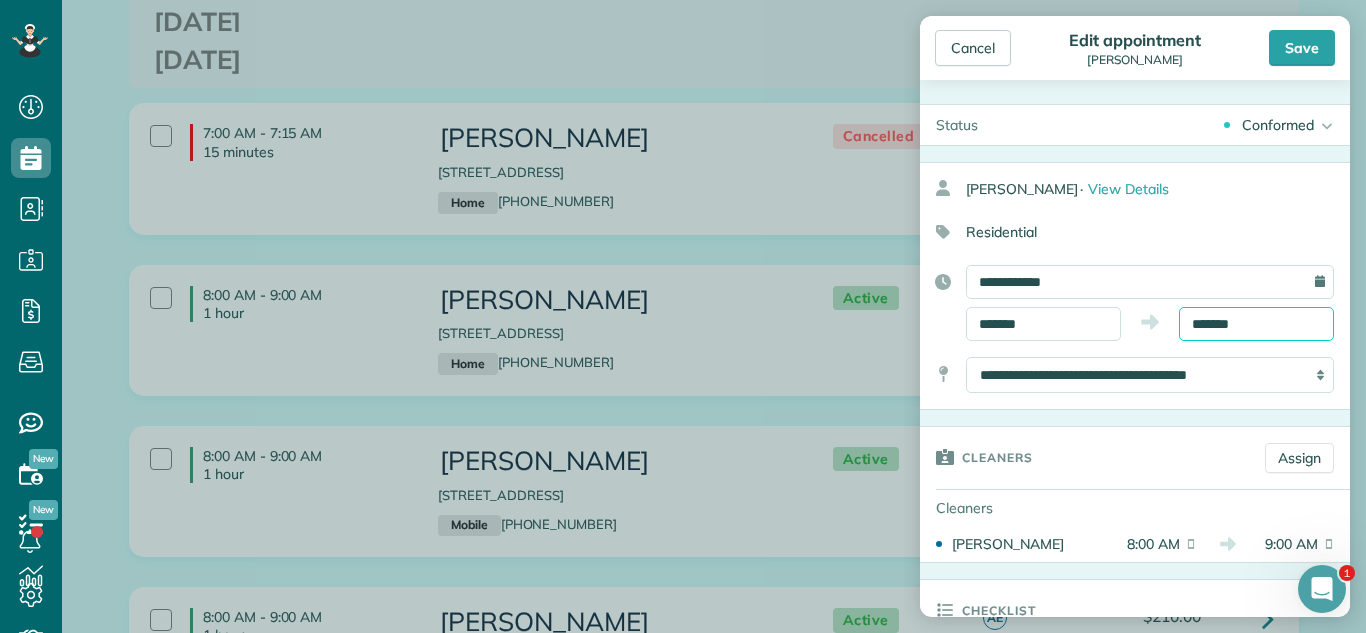 click on "*******" at bounding box center (1256, 324) 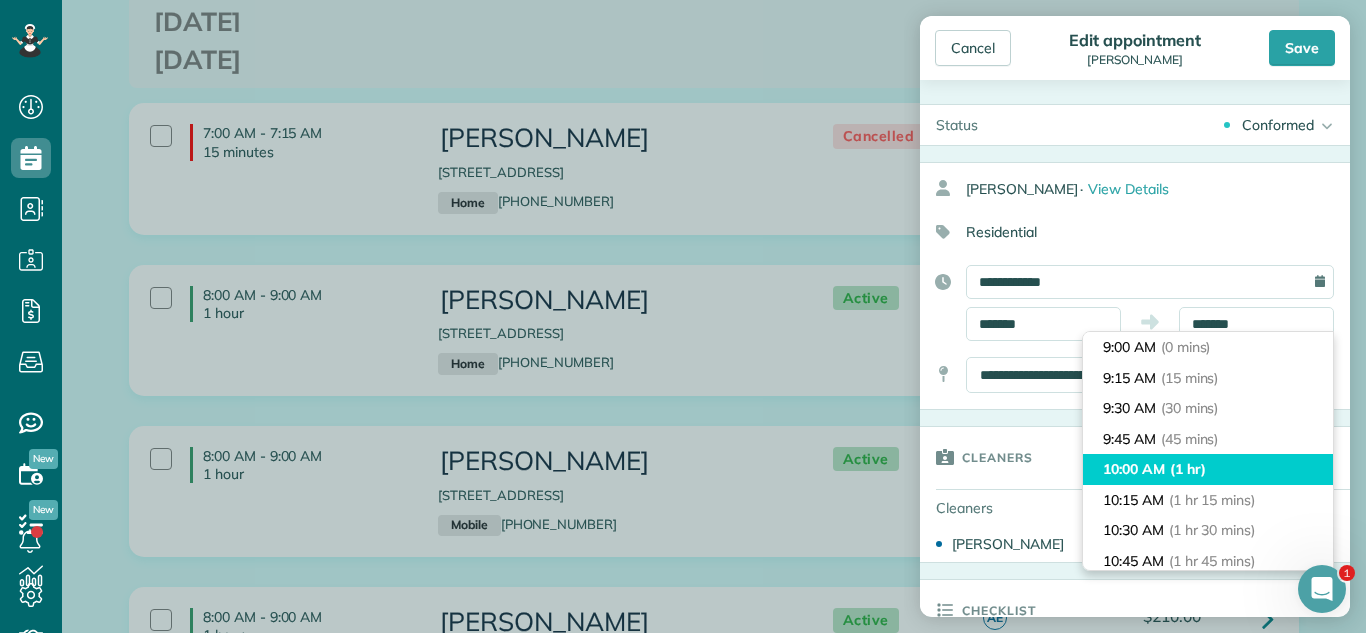 type on "********" 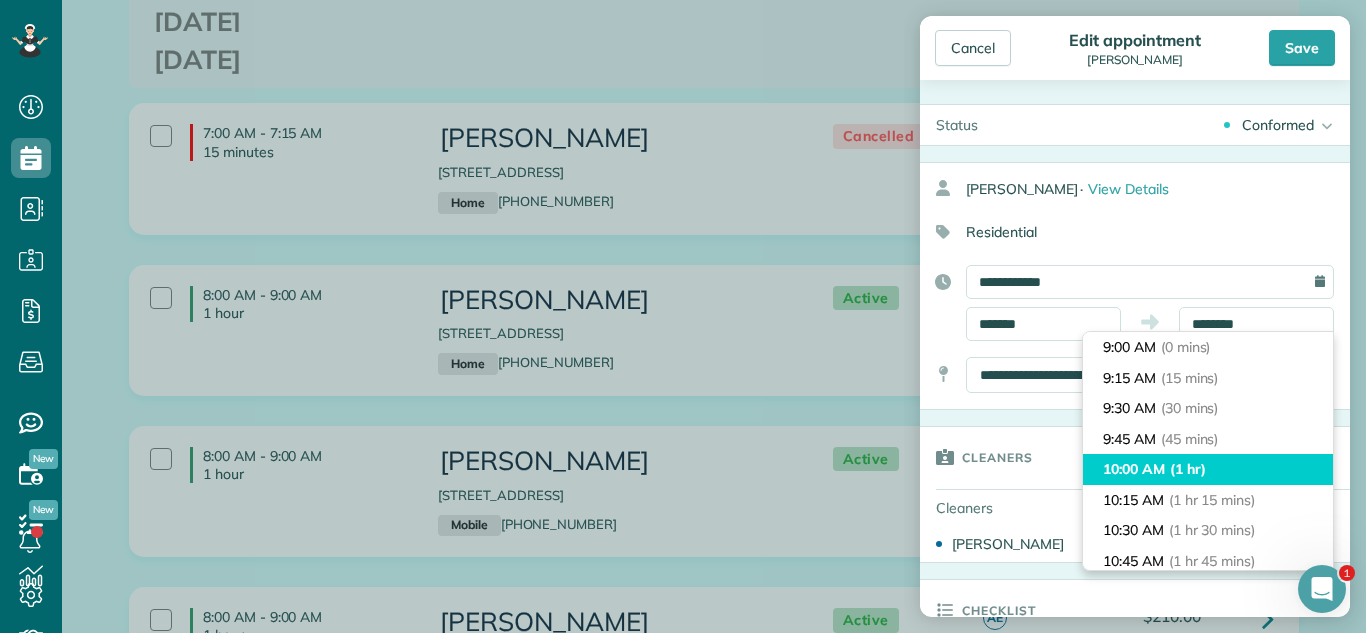 click on "10:00 AM  (1 hr)" at bounding box center [1208, 469] 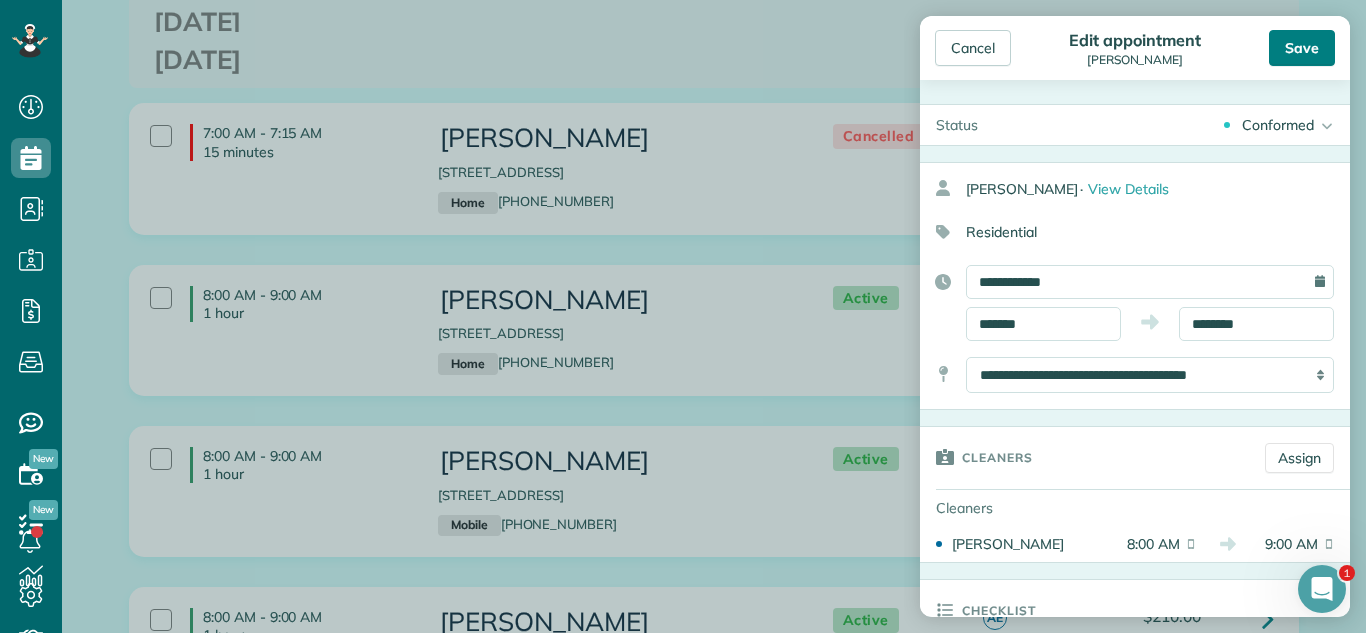 click on "Save" at bounding box center [1302, 48] 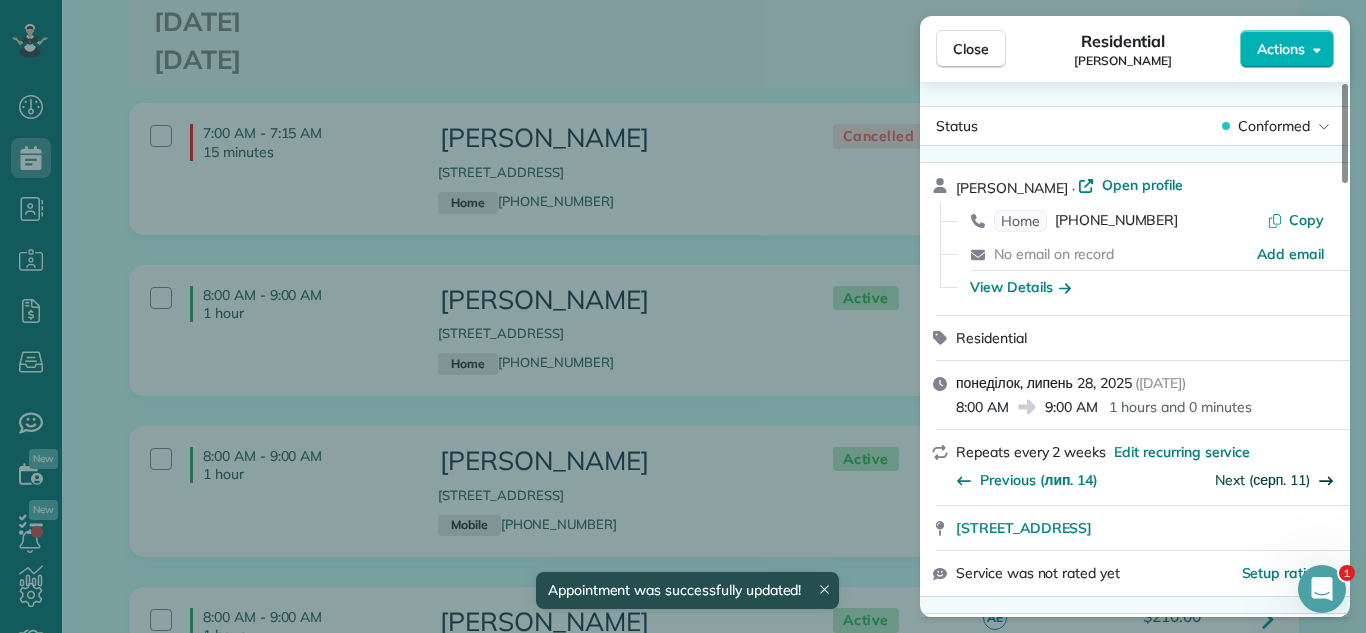 drag, startPoint x: 822, startPoint y: 409, endPoint x: 1288, endPoint y: 473, distance: 470.37433 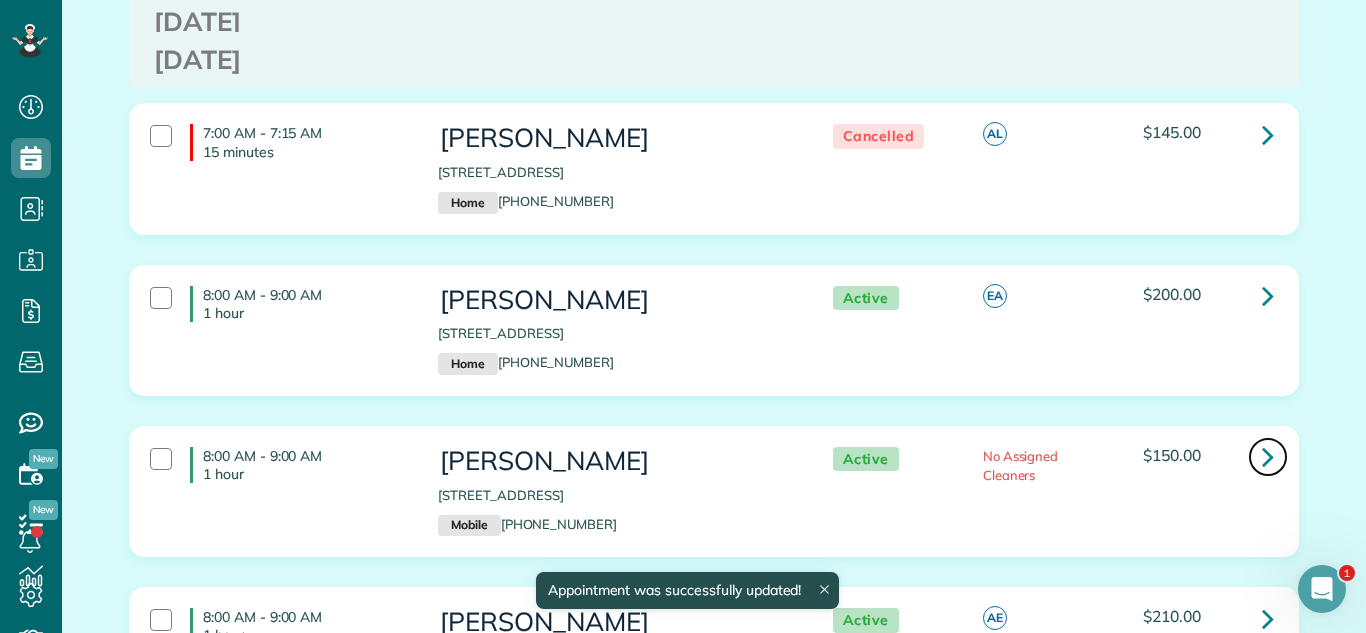 click at bounding box center [1268, 457] 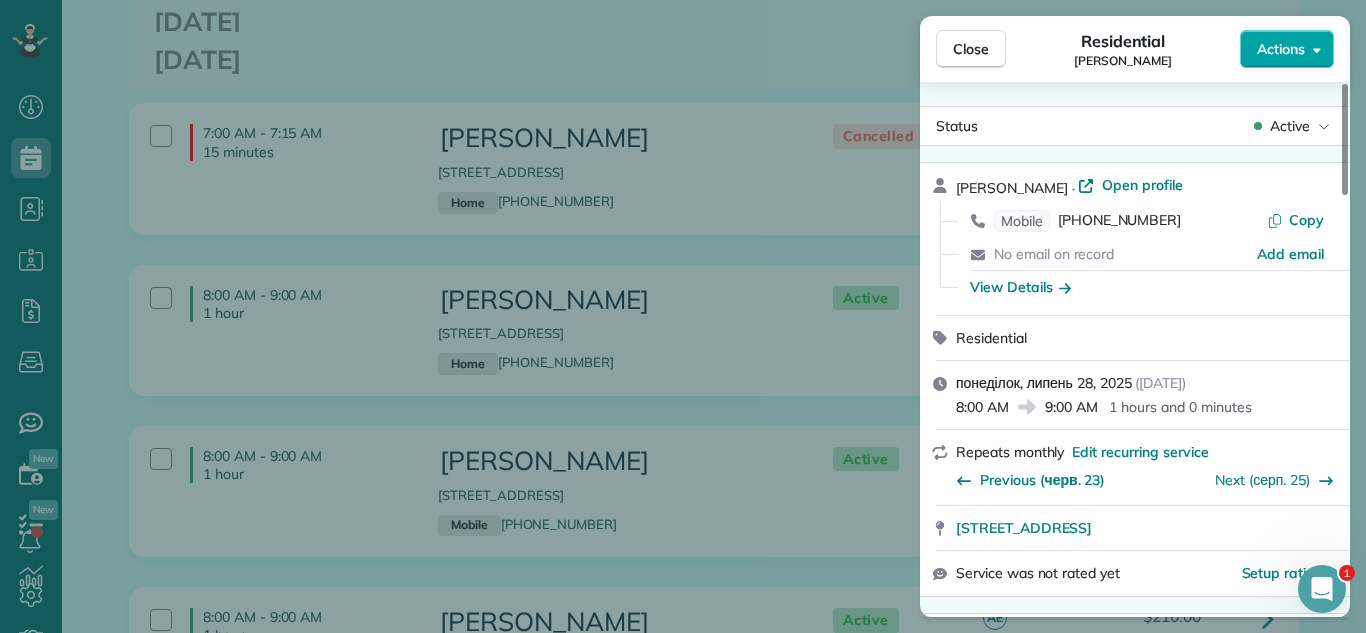 click on "Actions" at bounding box center (1281, 49) 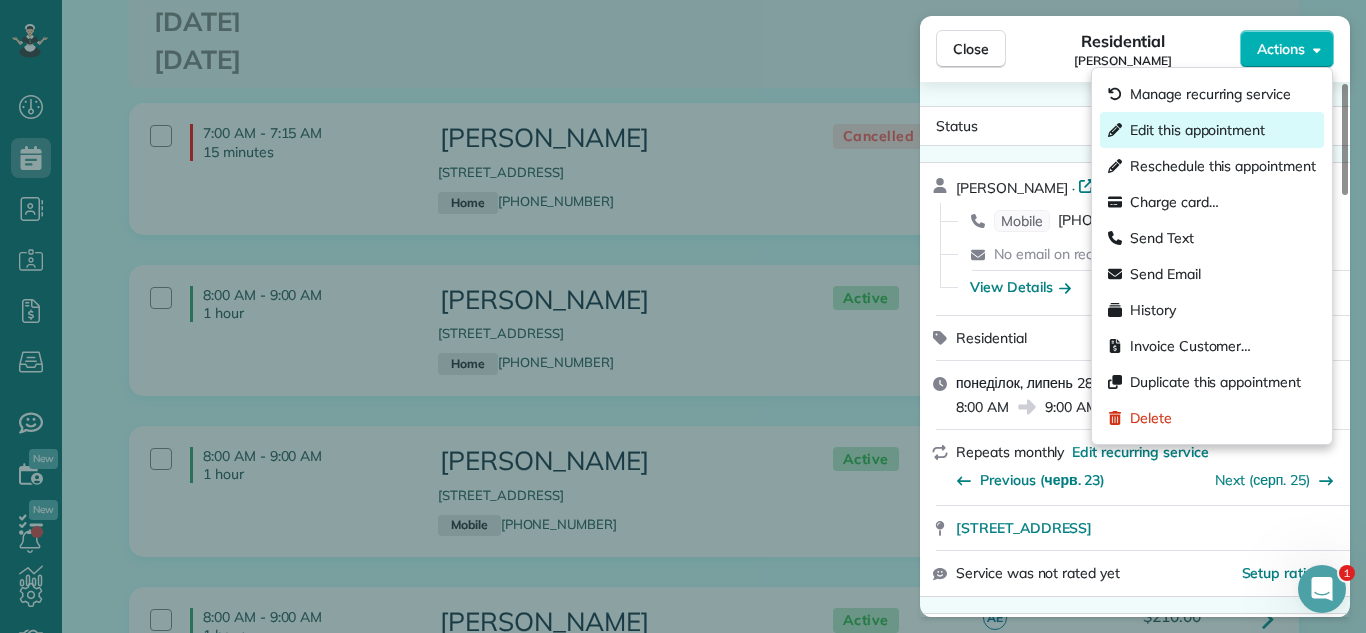 click on "Edit this appointment" at bounding box center (1197, 130) 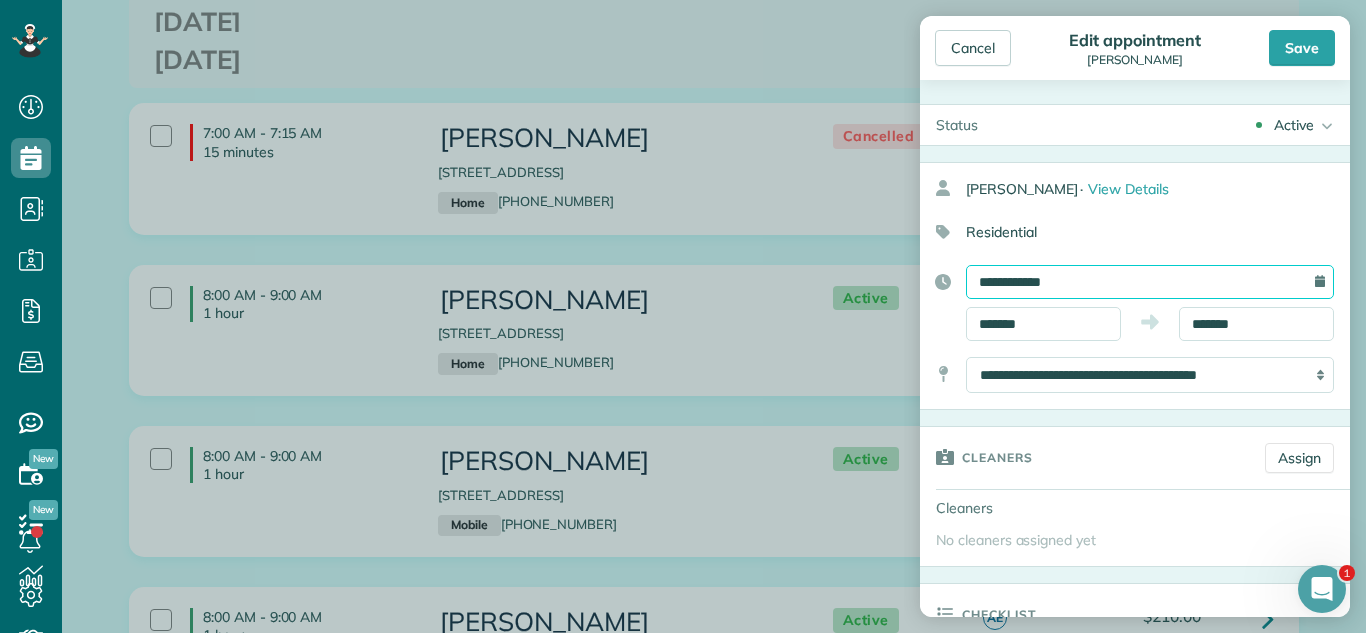 click on "**********" at bounding box center [1150, 282] 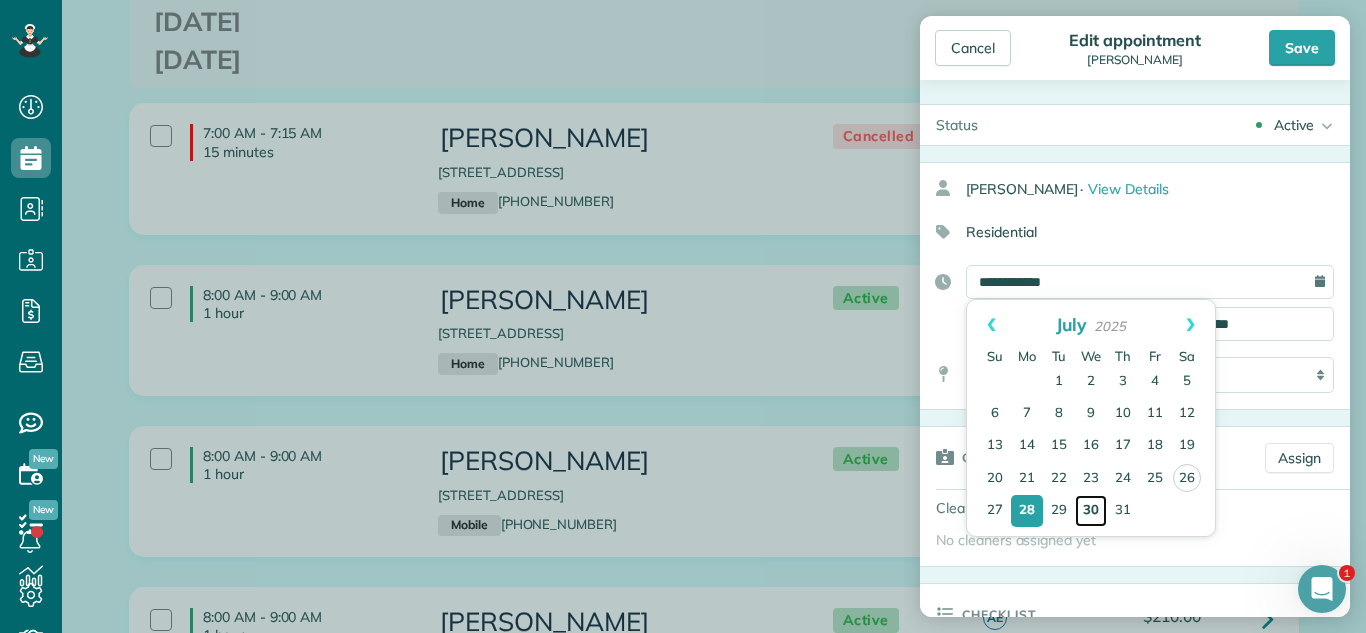click on "30" at bounding box center (1091, 511) 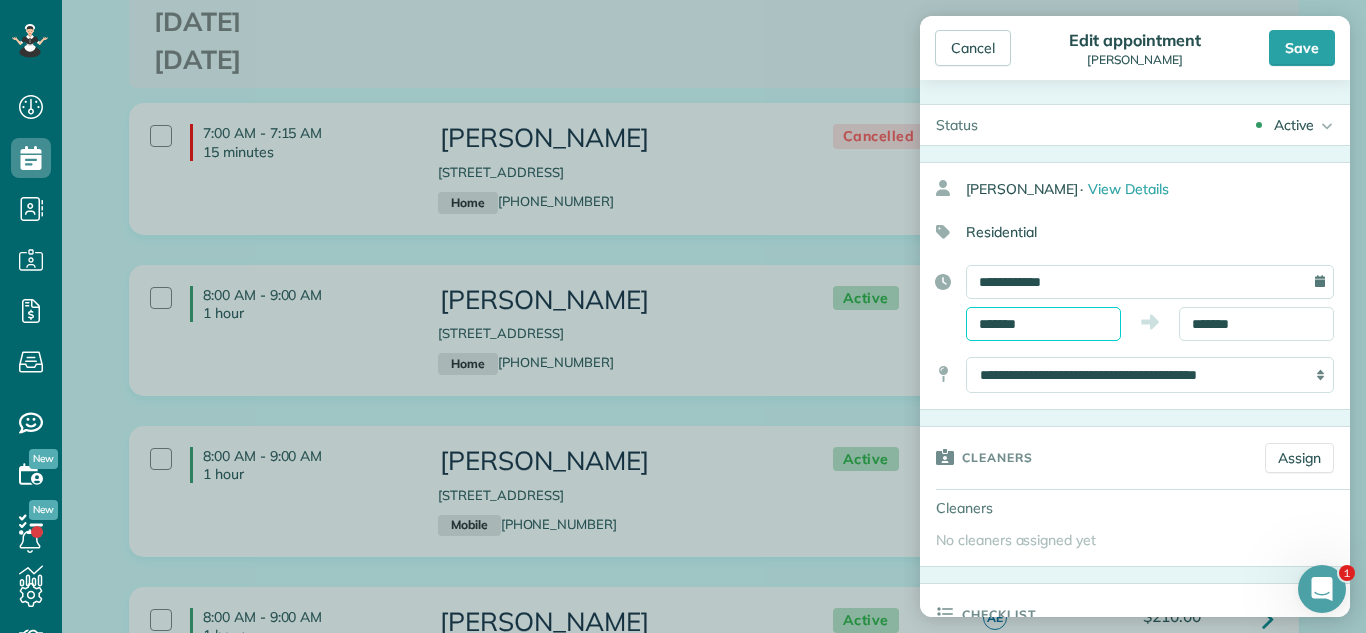 click on "*******" at bounding box center [1043, 324] 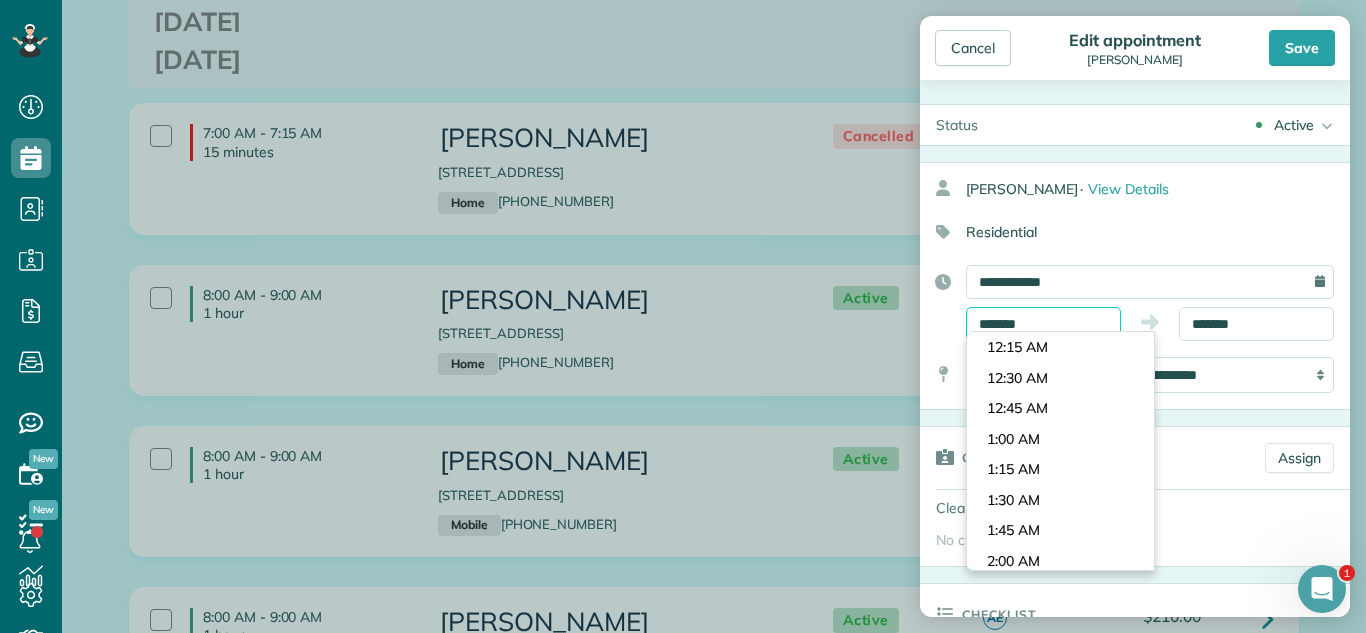scroll, scrollTop: 916, scrollLeft: 0, axis: vertical 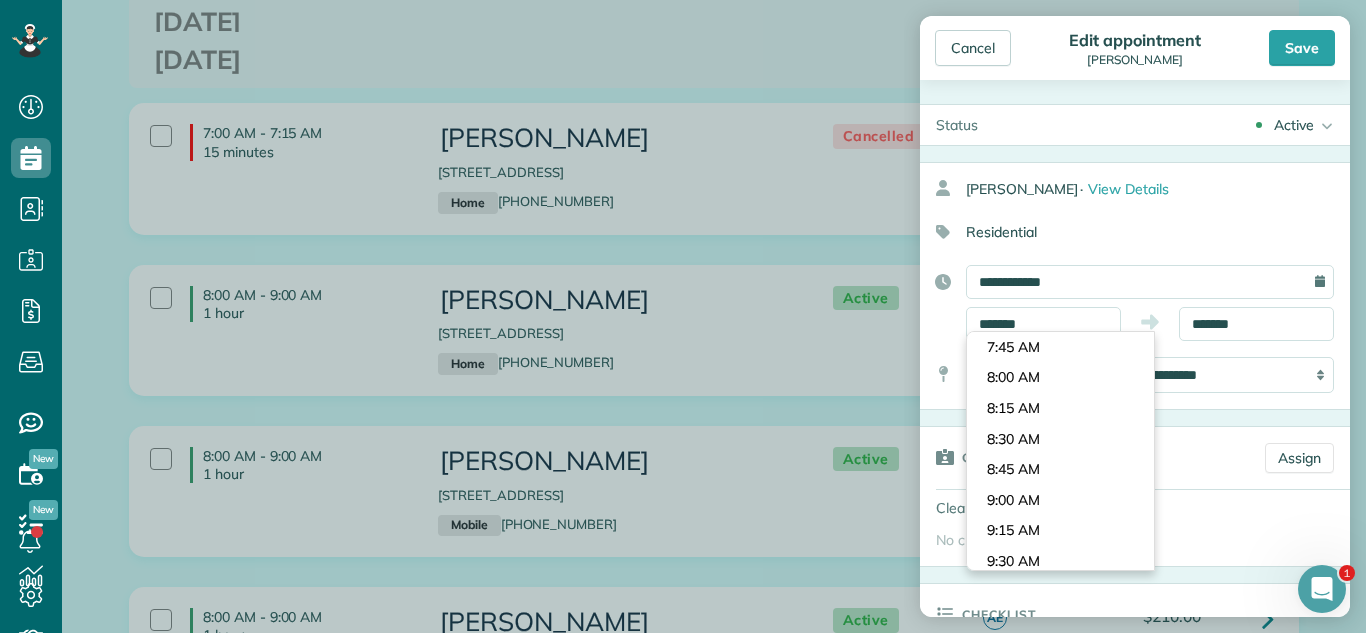 click on "Active" at bounding box center [1294, 125] 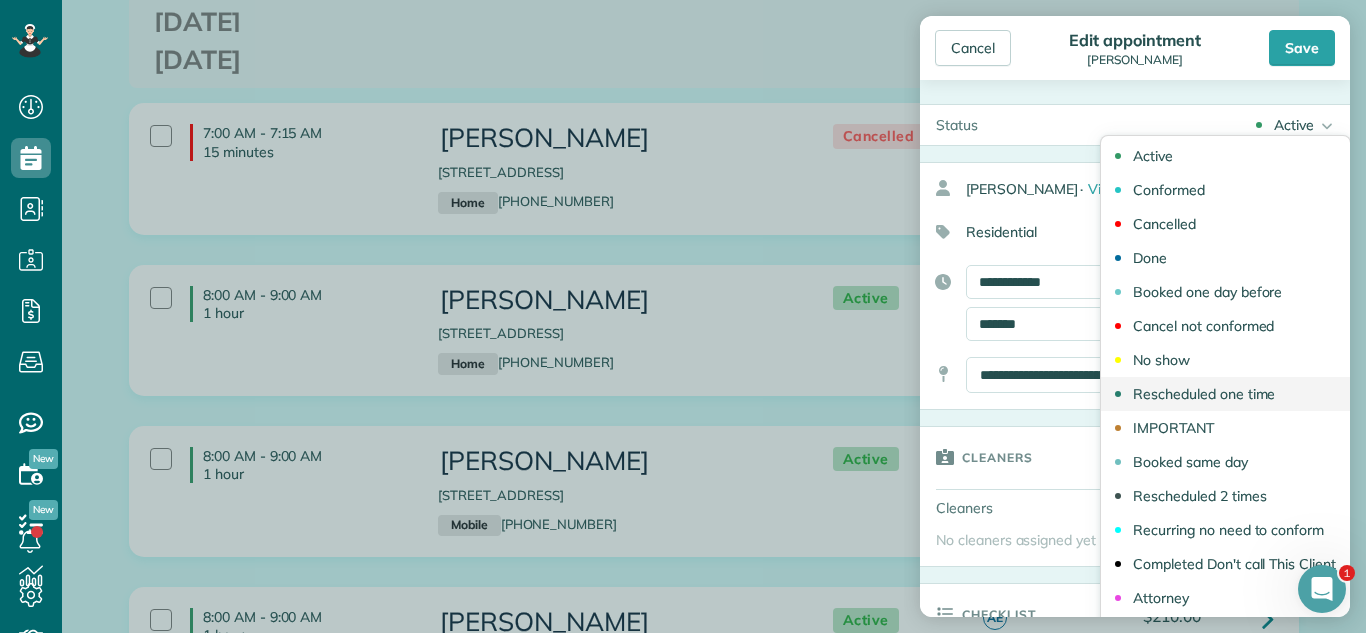 click on "Rescheduled one time" at bounding box center (1204, 394) 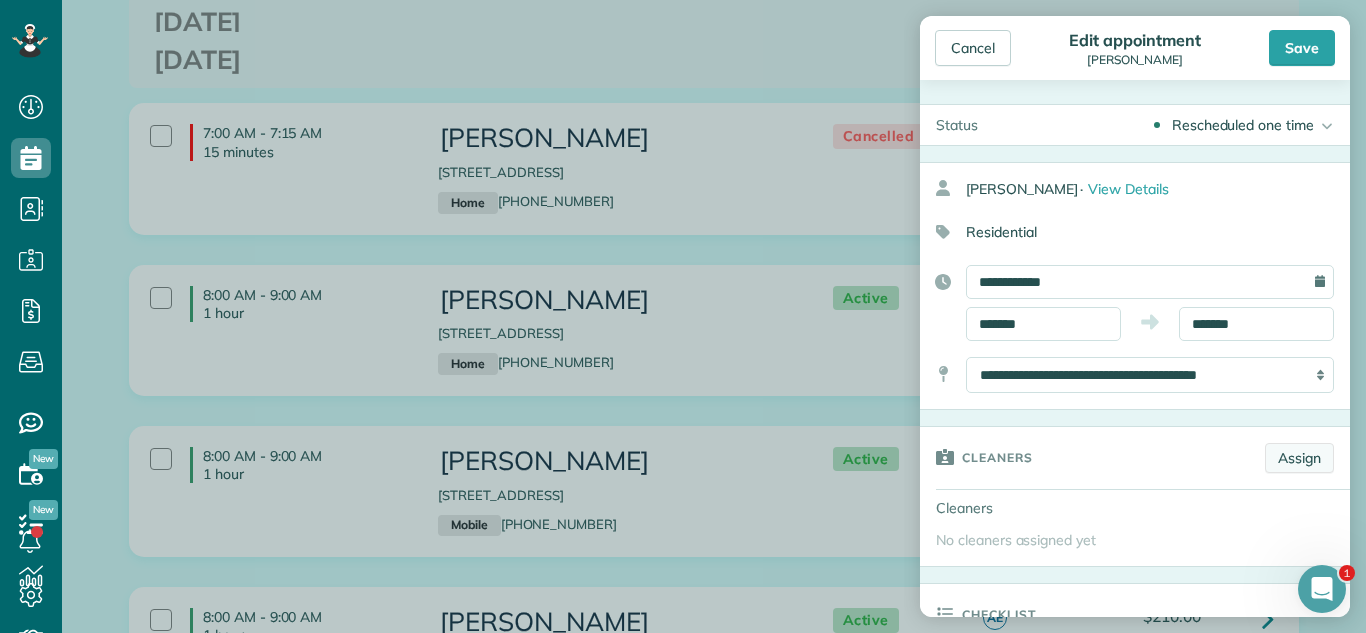 click on "Assign" at bounding box center (1299, 458) 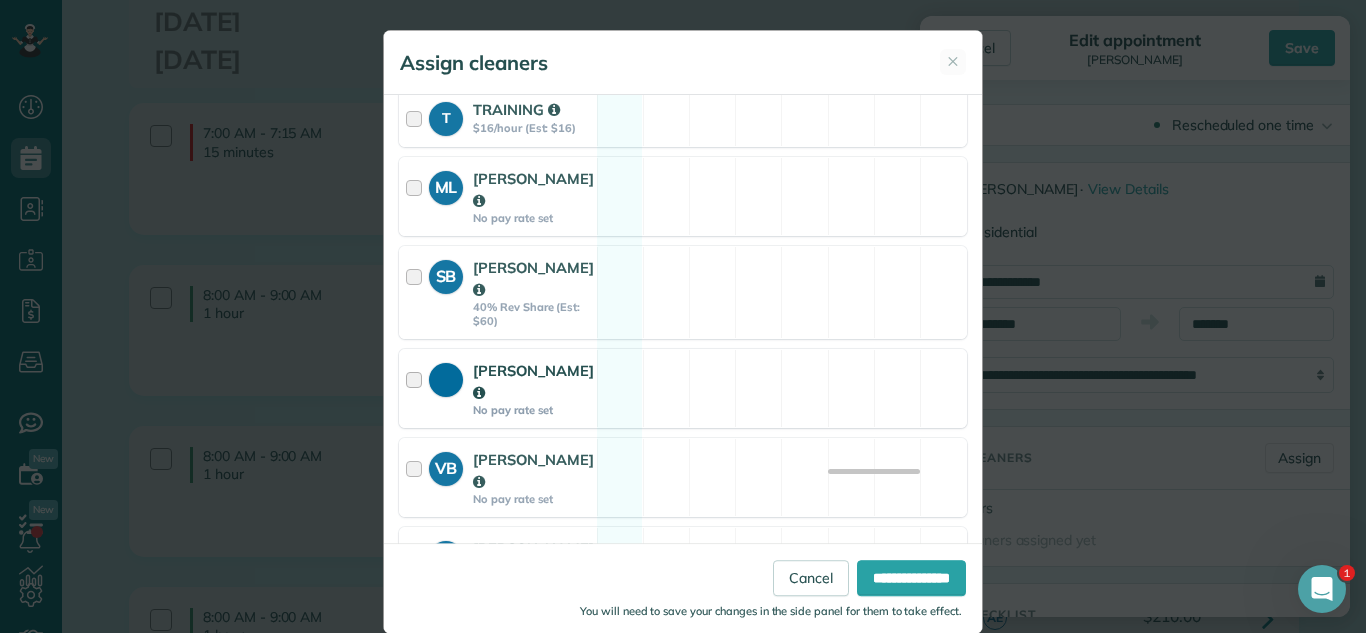 scroll, scrollTop: 501, scrollLeft: 0, axis: vertical 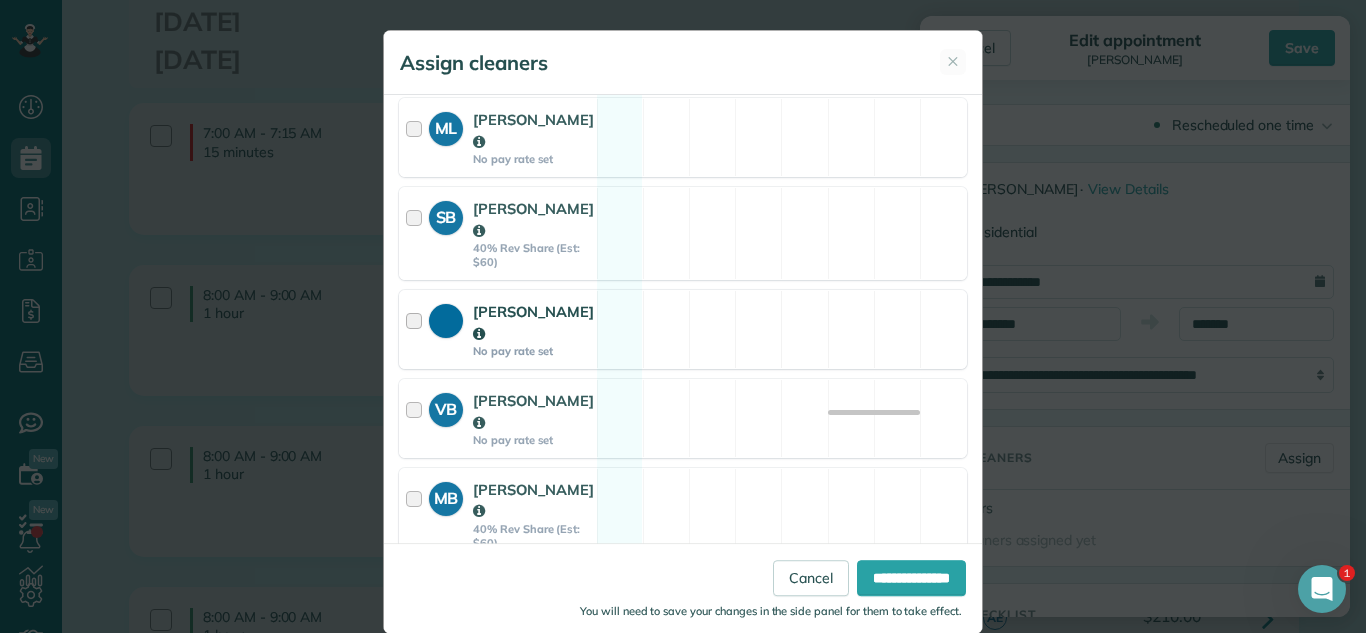click on "VB
Viktoriia Boiko
No pay rate set
Available" at bounding box center [683, 418] 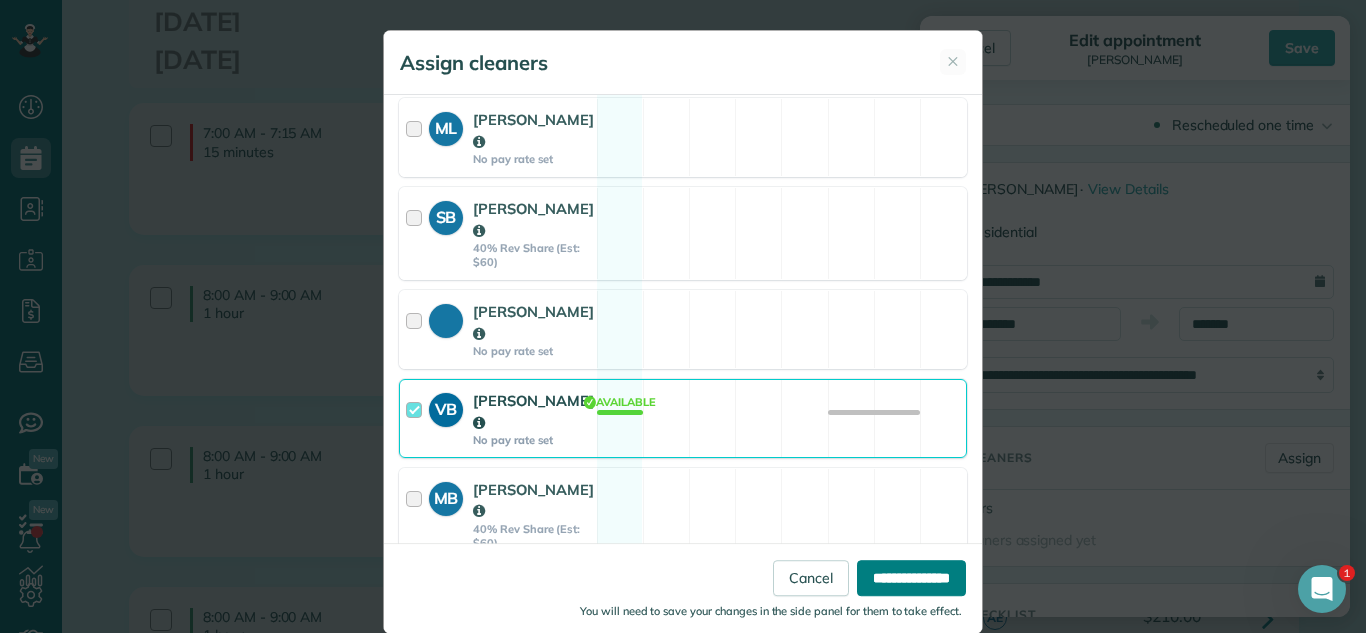 click on "**********" at bounding box center (911, 578) 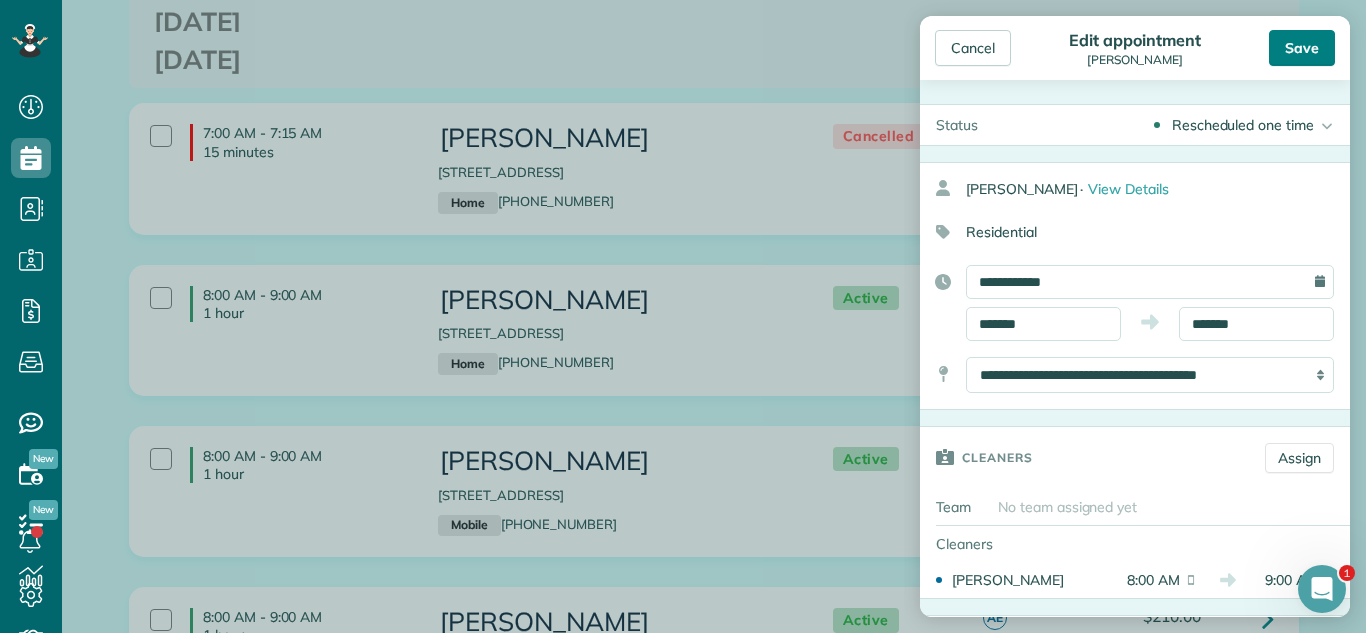 click on "Save" at bounding box center (1302, 48) 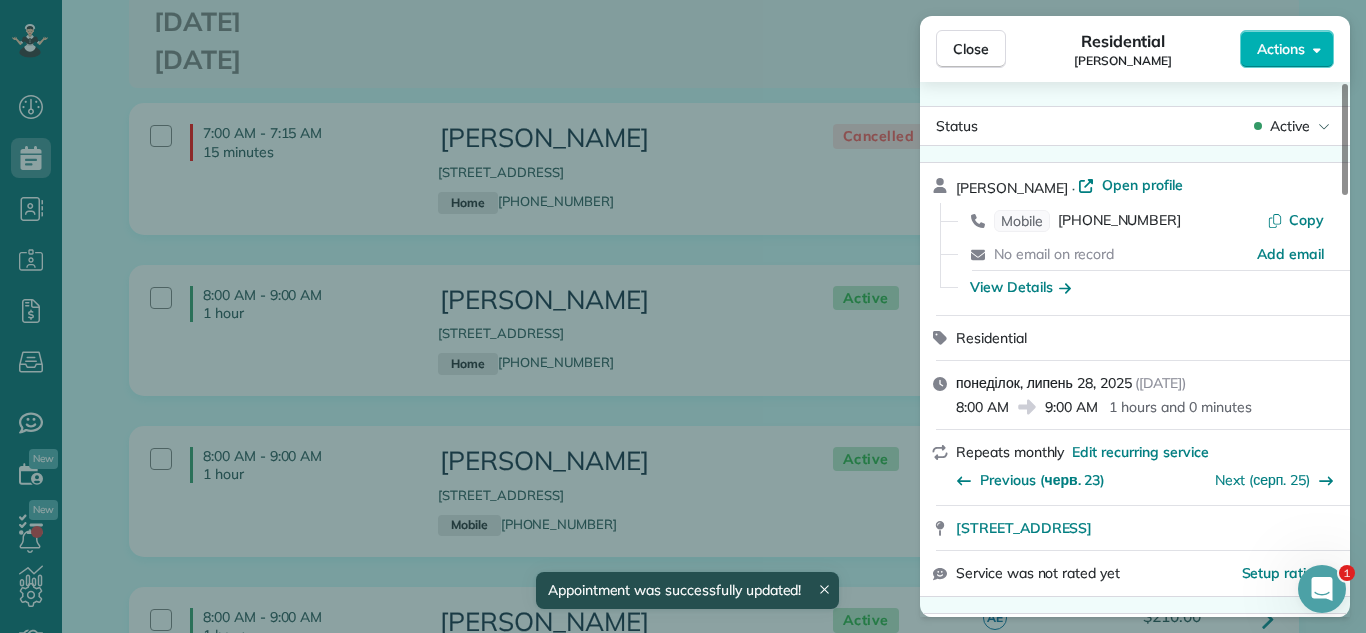 click on "Close Residential Terry Gulke Actions Status Active Terry Gulke · Open profile Mobile (847) 313-8066 Copy No email on record Add email View Details Residential понеділок, липень 28, 2025 ( in 2 days ) 8:00 AM 9:00 AM 1 hours and 0 minutes Repeats monthly Edit recurring service Previous (черв. 23) Next (серп. 25) 11608 45th Avenue Pleasant Prairie WI 53158 Service was not rated yet Setup ratings Cleaners Time in and out Assign Invite Cleaners No cleaners assigned yet Checklist Try Now Keep this appointment up to your standards. Stay on top of every detail, keep your cleaners organised, and your client happy. Assign a checklist Watch a 5 min demo Billing Billing actions Price $150.00 Overcharge $0.00 Discount $0.00 Coupon discount - Primary tax - Secondary tax - Total appointment price $150.00 Tips collected New feature! $0.00 Unpaid Mark as paid Total including tip $150.00 Get paid online in no-time! Send an invoice and reward your cleaners with tips Charge customer credit card Check No" at bounding box center (683, 316) 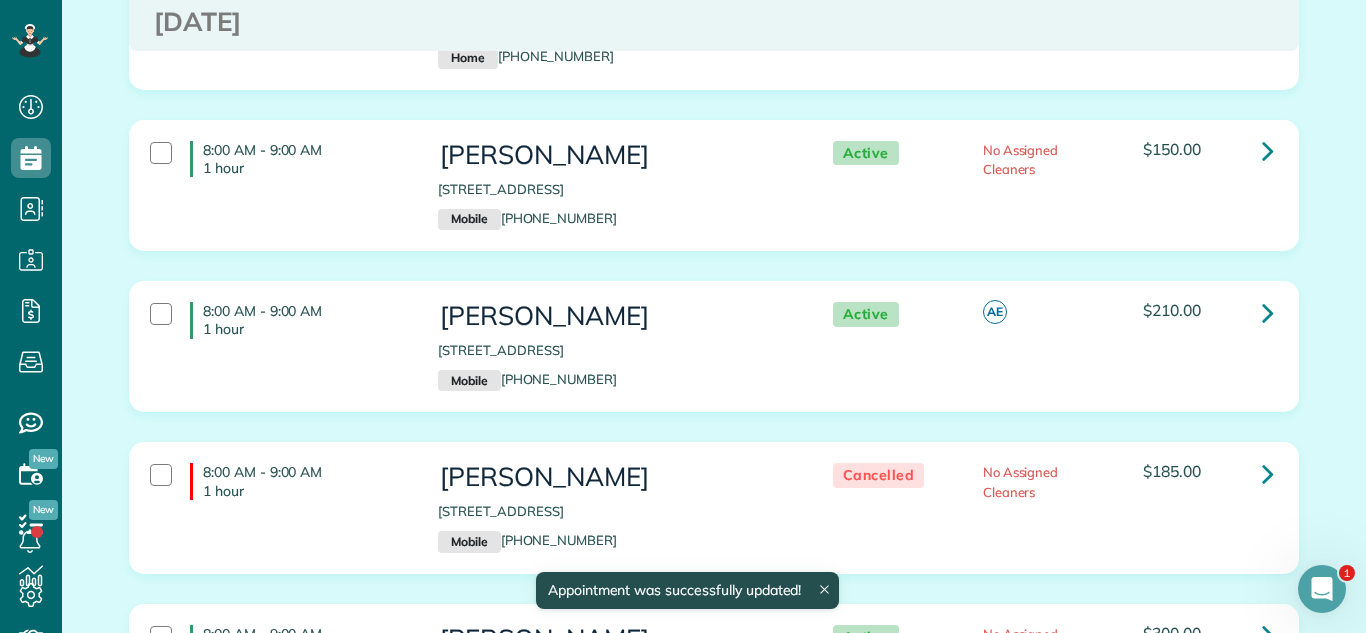 scroll, scrollTop: 1349, scrollLeft: 0, axis: vertical 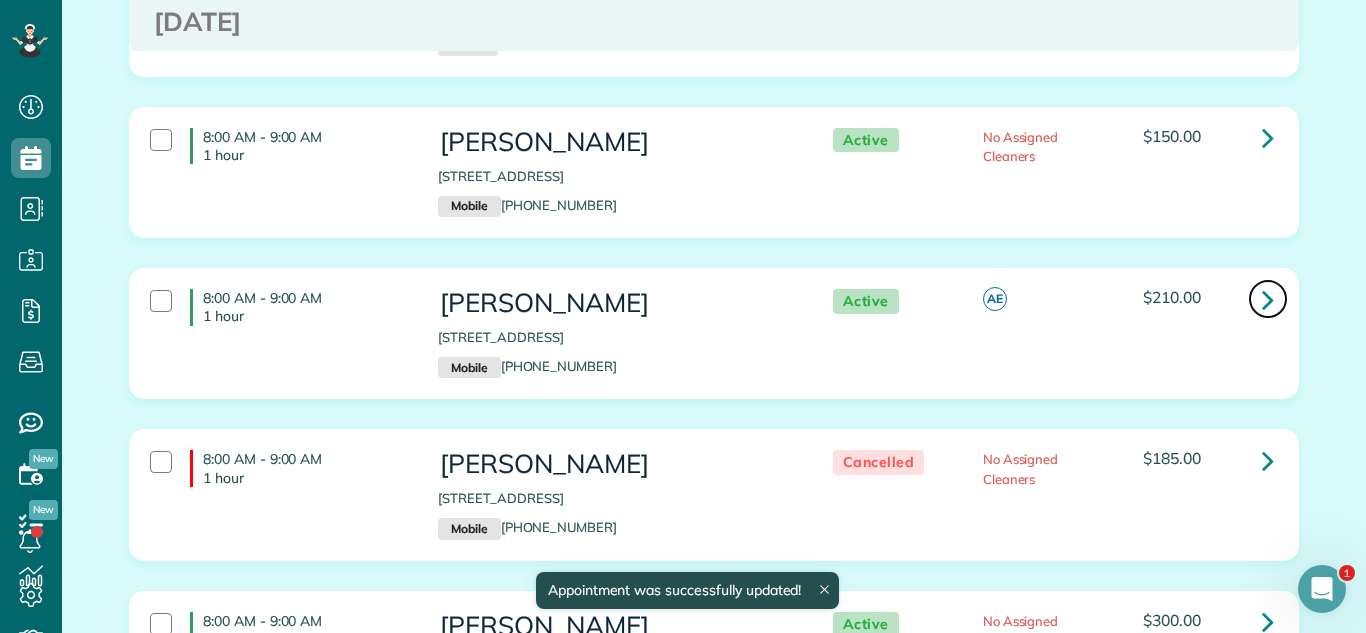 click at bounding box center [1268, 299] 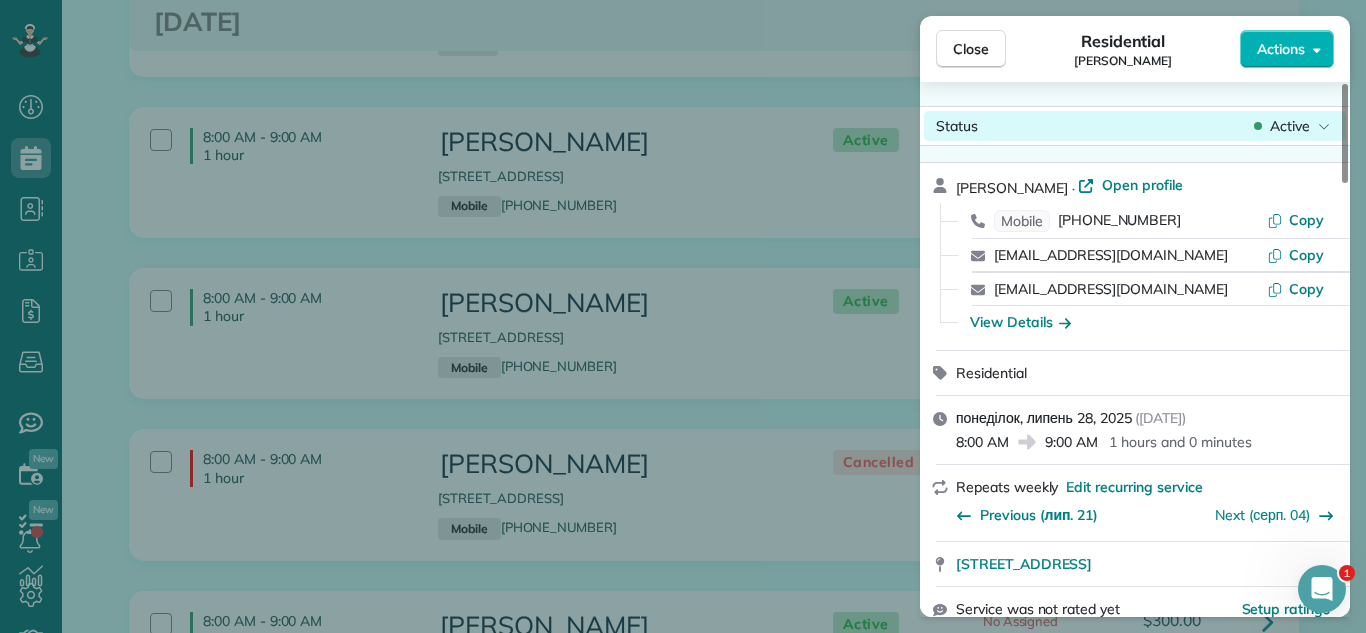 click on "Active" at bounding box center (1290, 126) 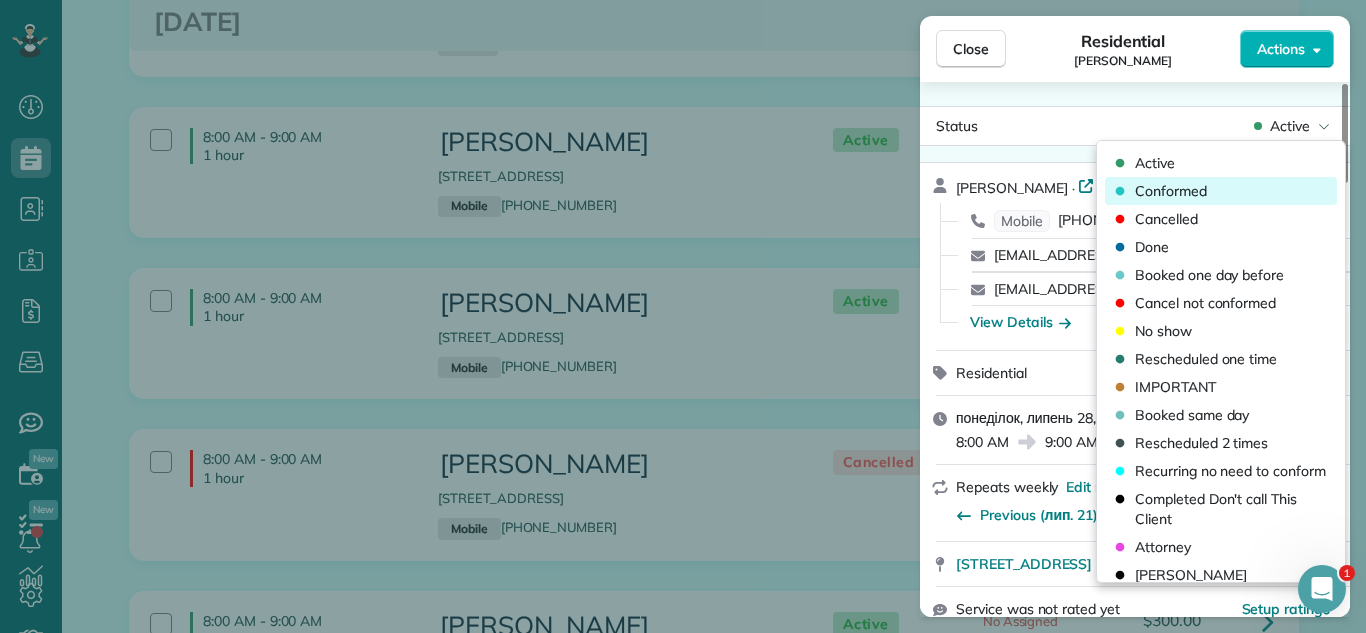 click on "Conformed" at bounding box center (1221, 191) 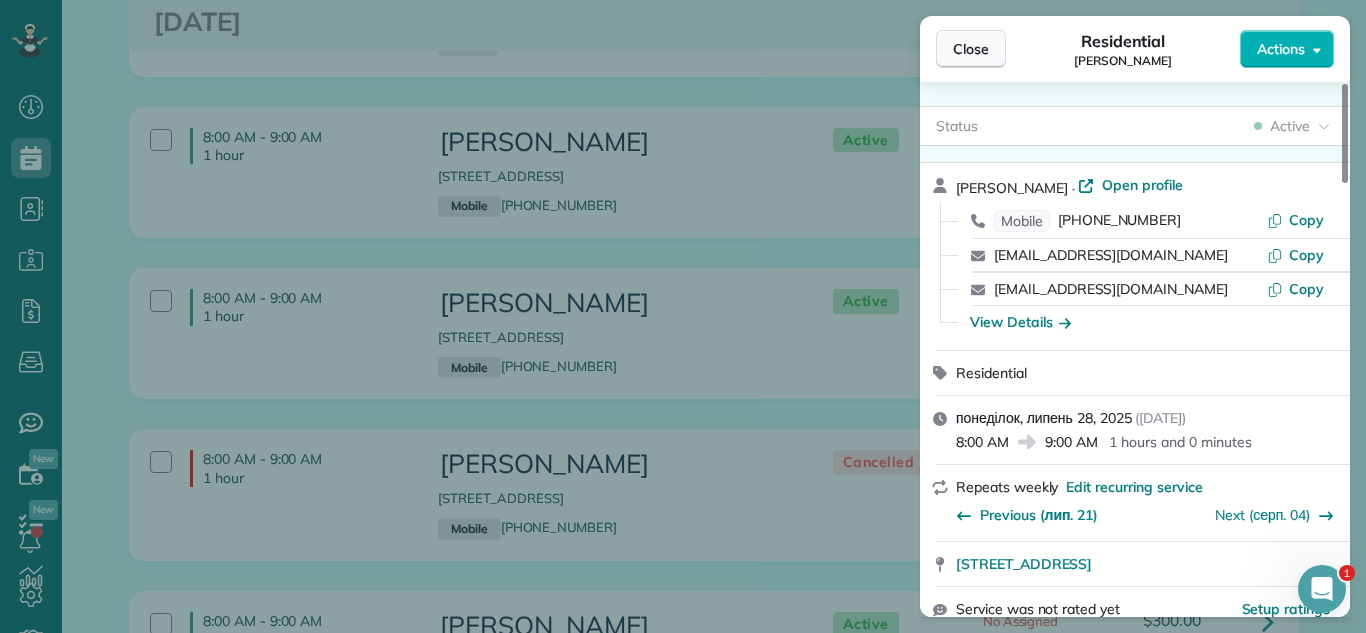 click on "Close" at bounding box center [971, 49] 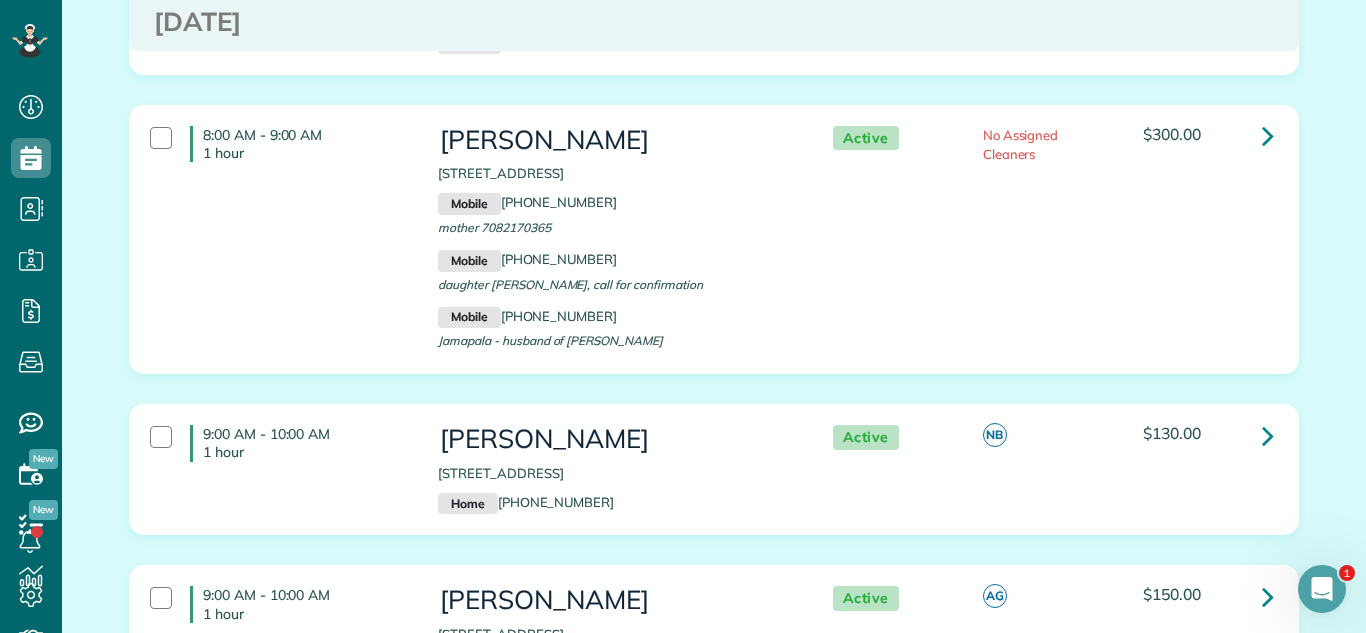scroll, scrollTop: 1949, scrollLeft: 0, axis: vertical 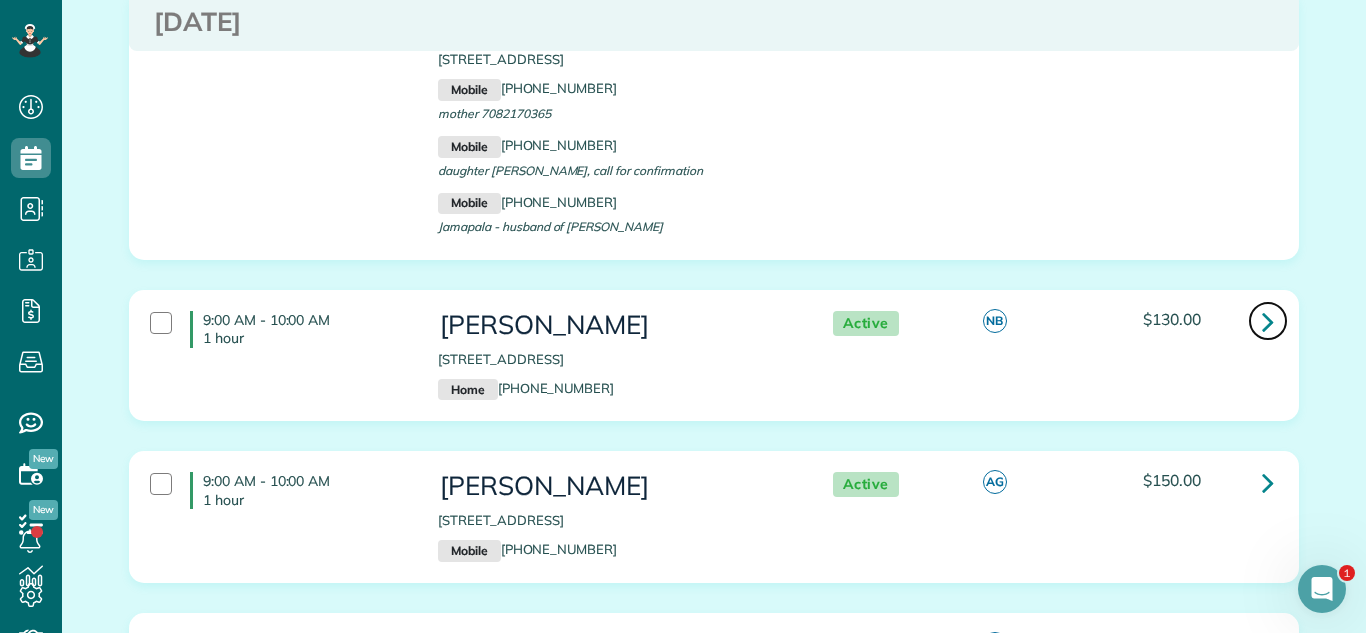 click at bounding box center (1268, 321) 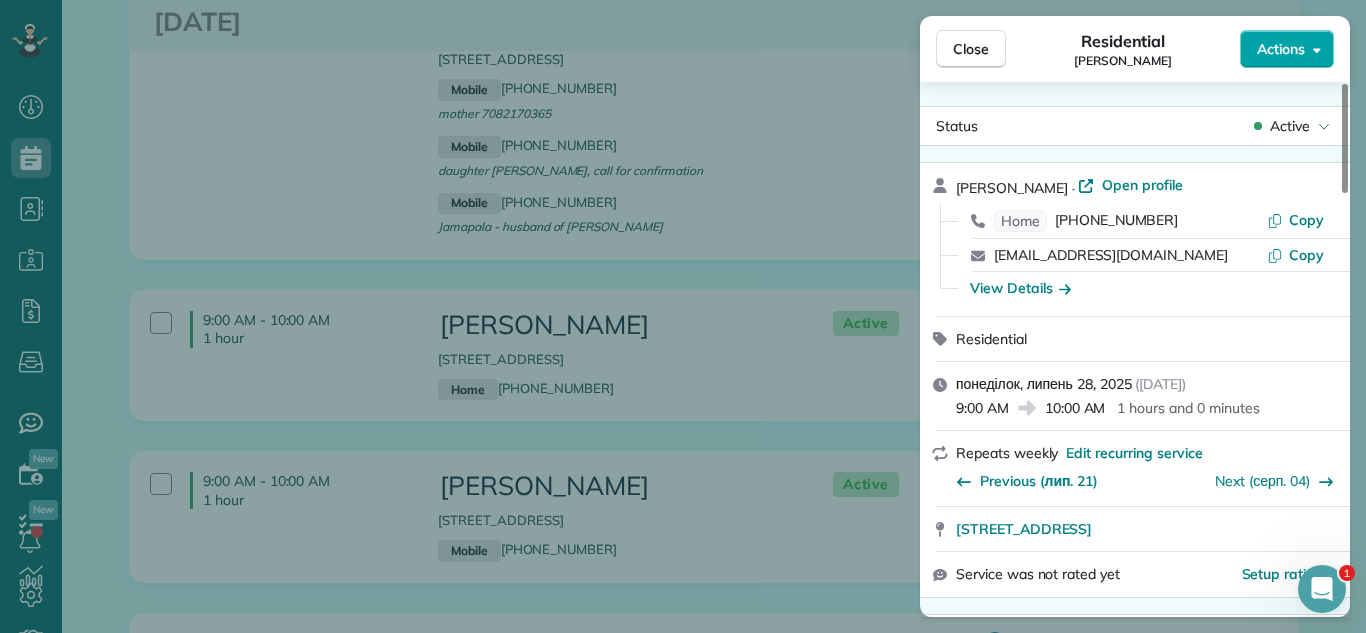 click on "Actions" at bounding box center (1281, 49) 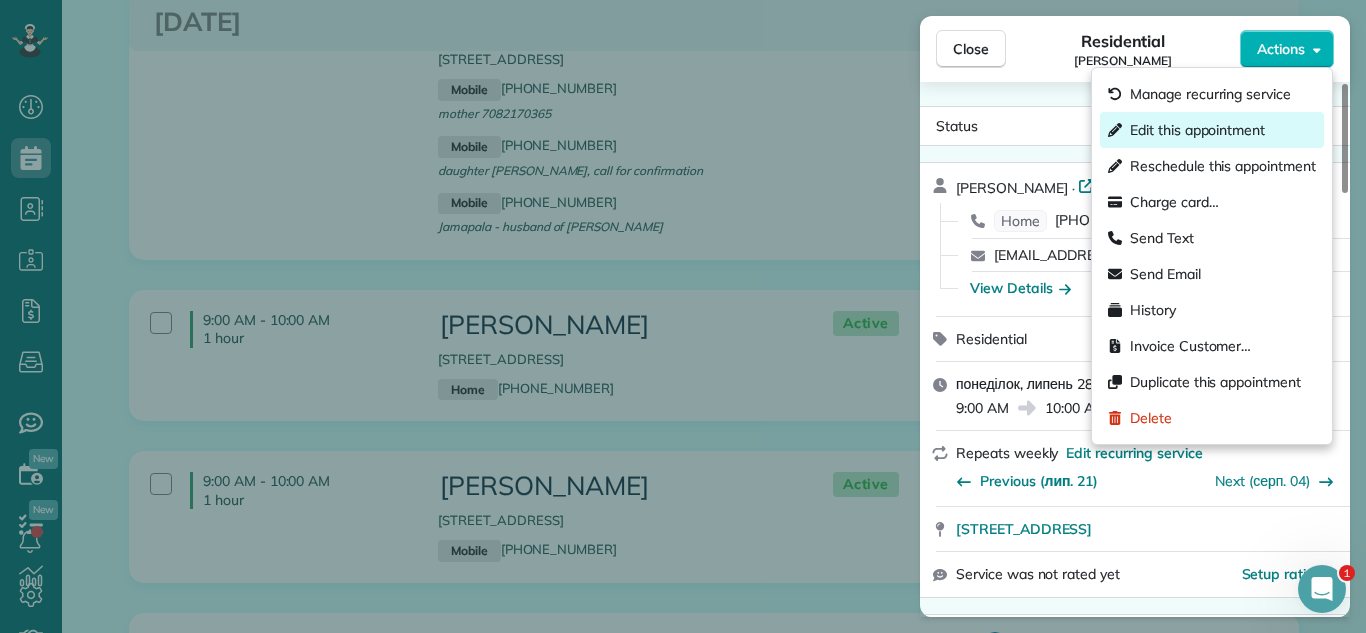 click on "Edit this appointment" at bounding box center (1197, 130) 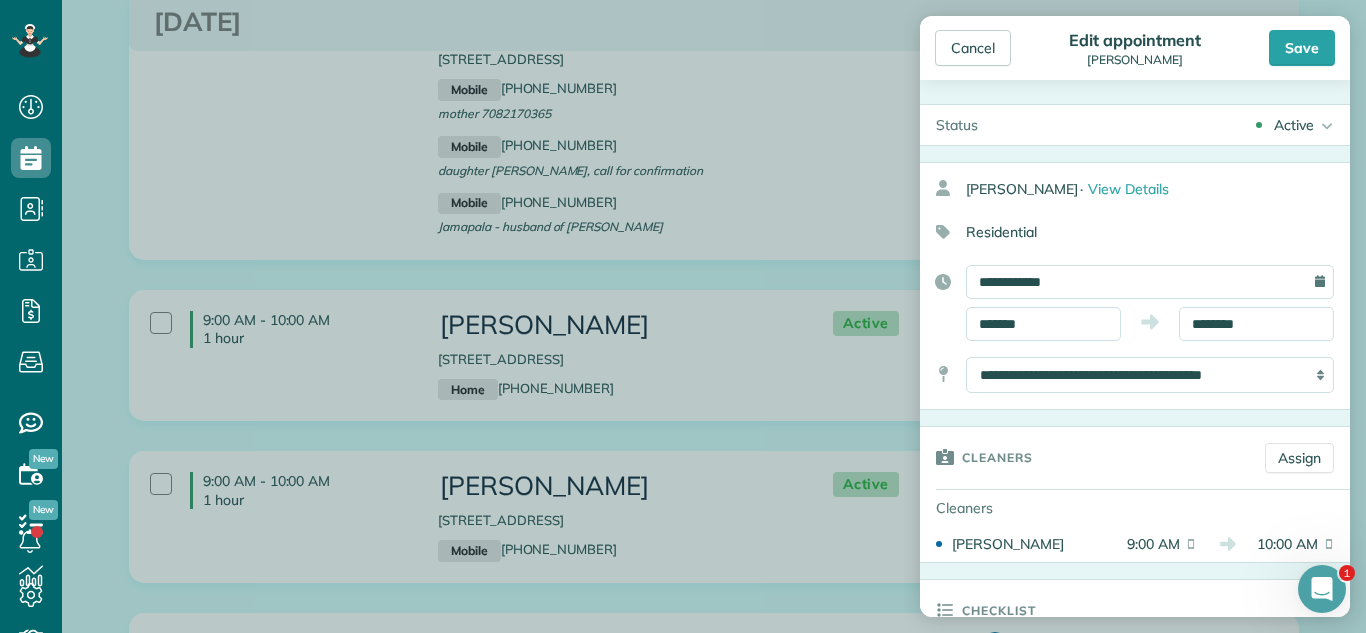 click on "Active" at bounding box center (1294, 125) 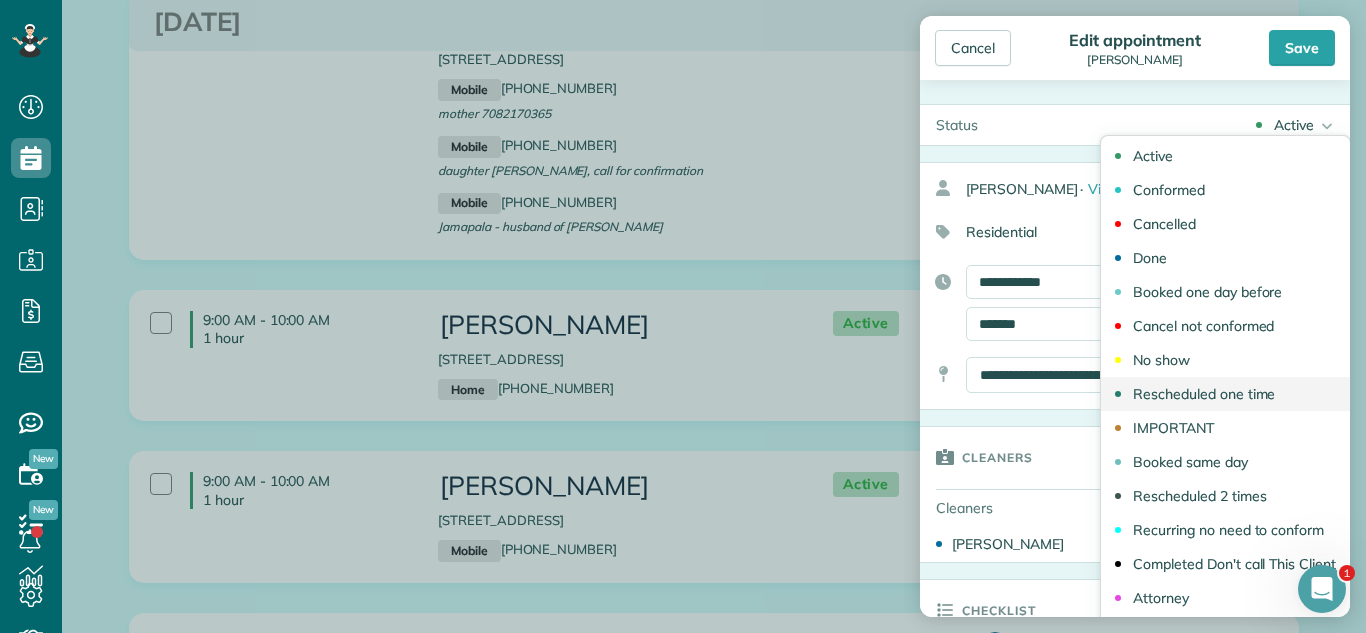click on "Rescheduled one time" at bounding box center [1204, 394] 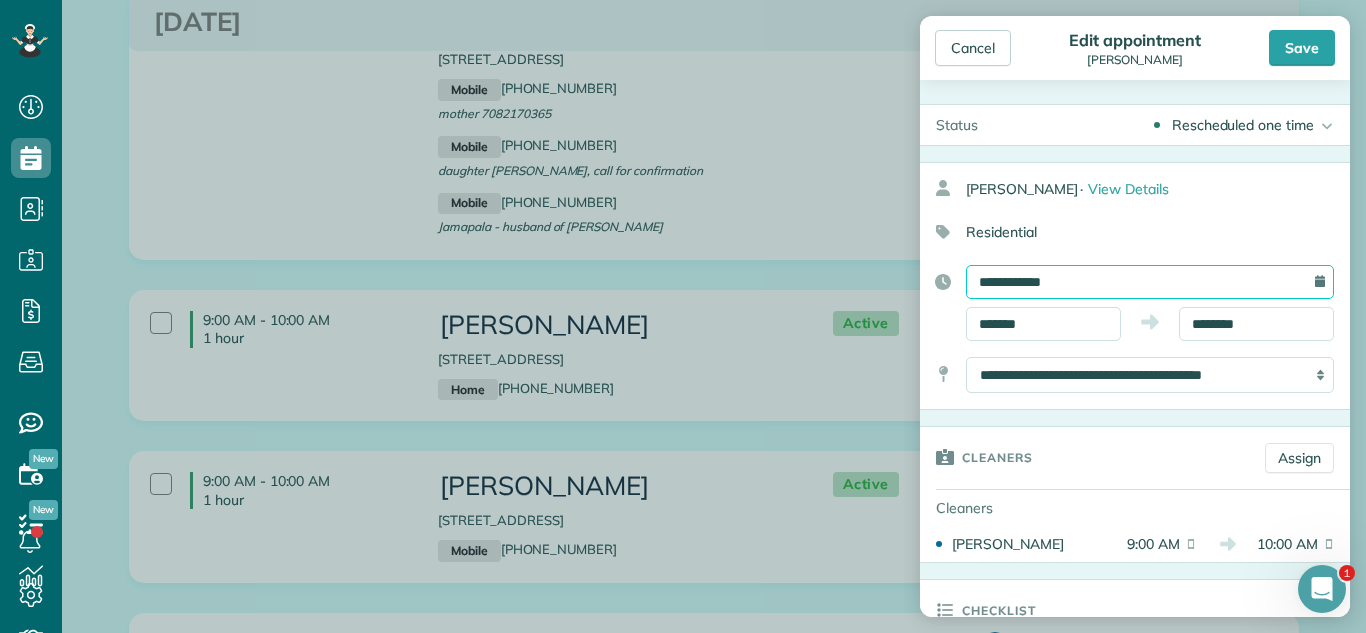 click on "**********" at bounding box center (1150, 282) 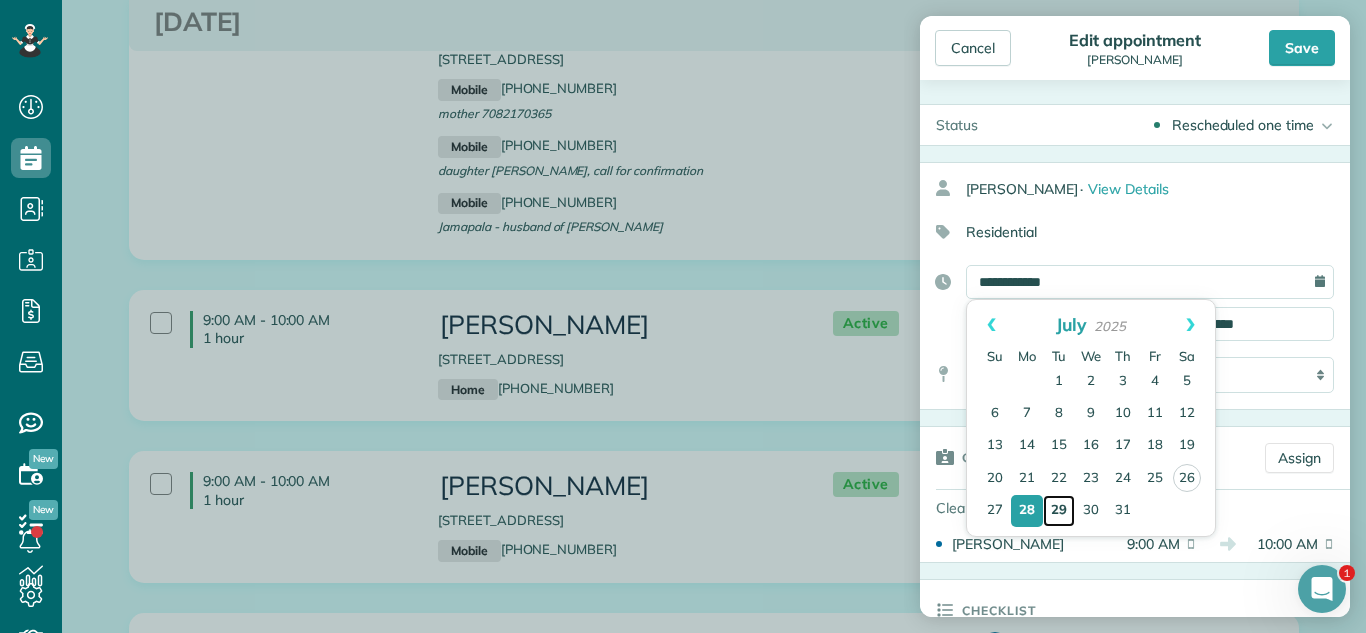 click on "29" at bounding box center (1059, 511) 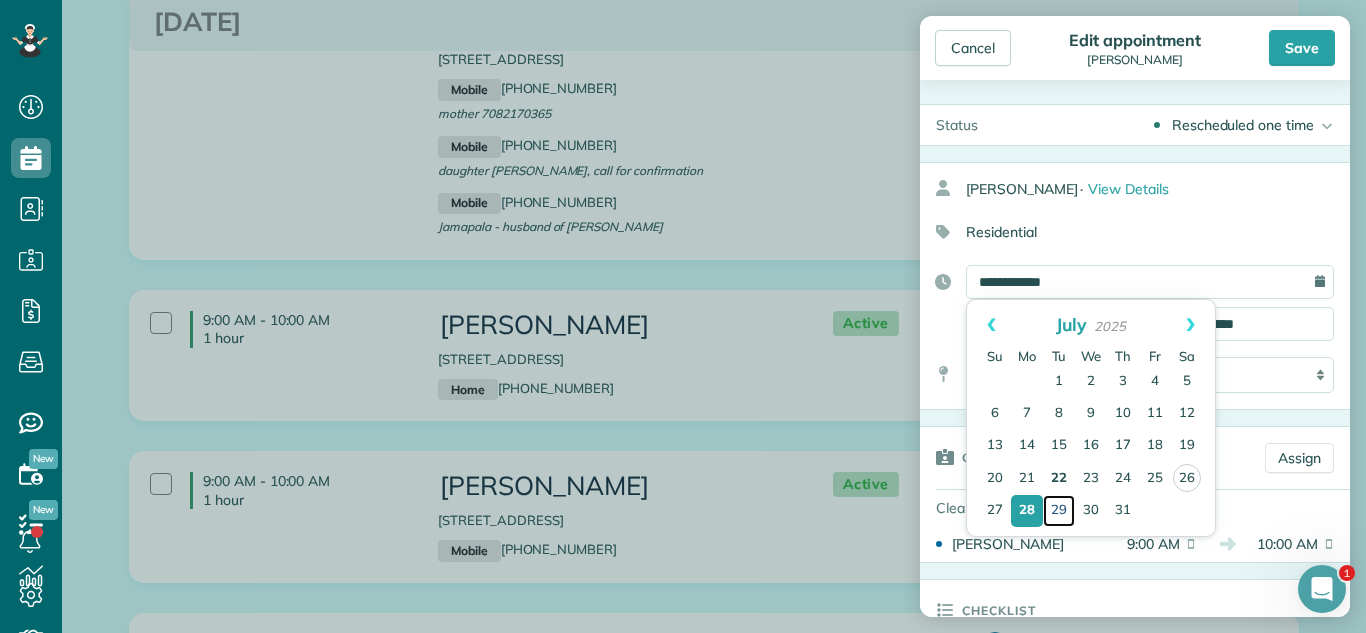 type on "**********" 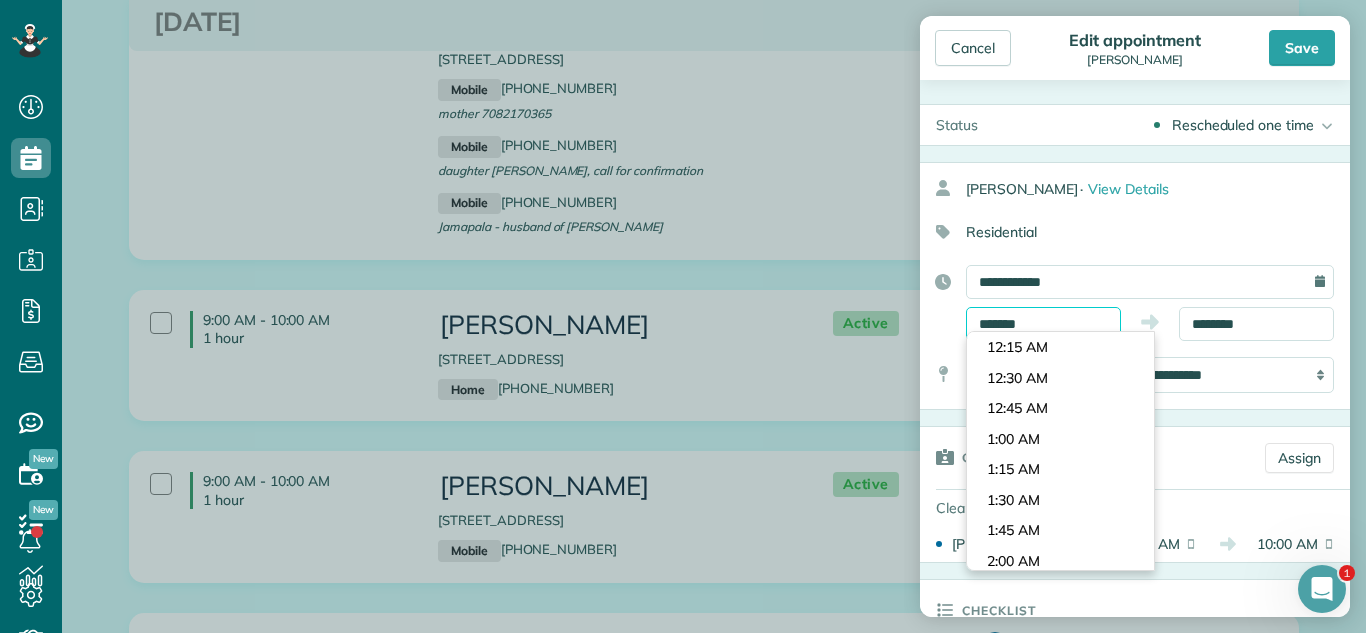 click on "*******" at bounding box center [1043, 324] 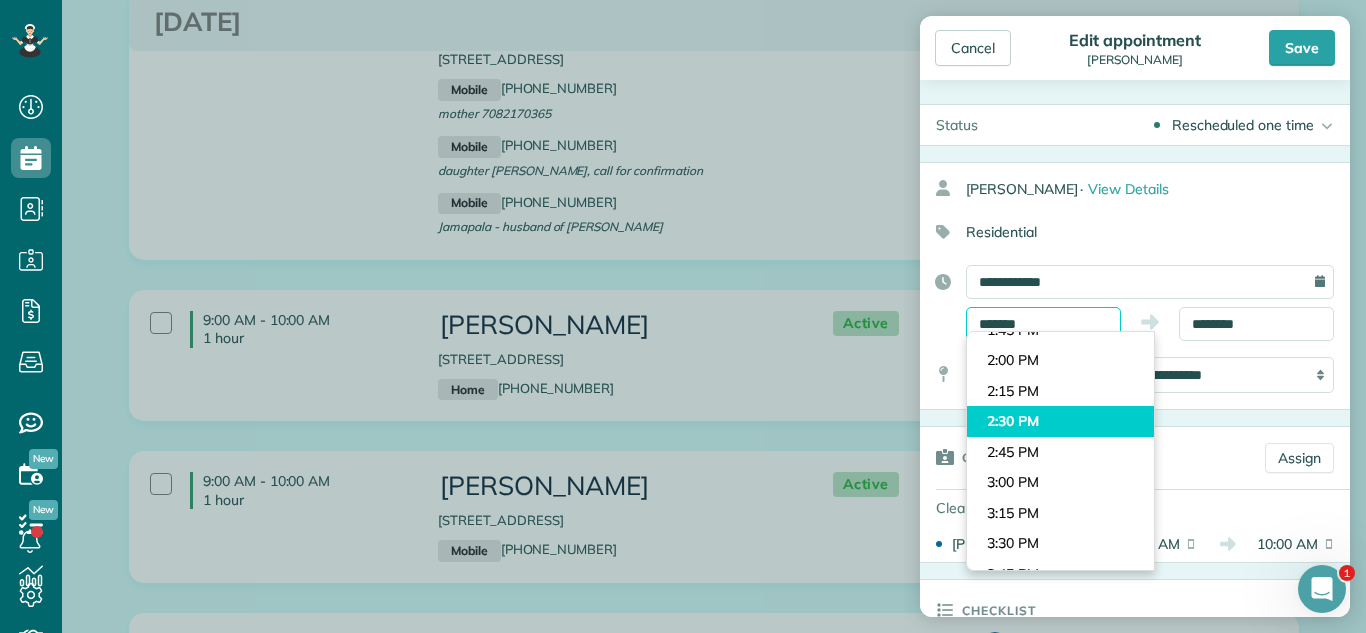 scroll, scrollTop: 1650, scrollLeft: 0, axis: vertical 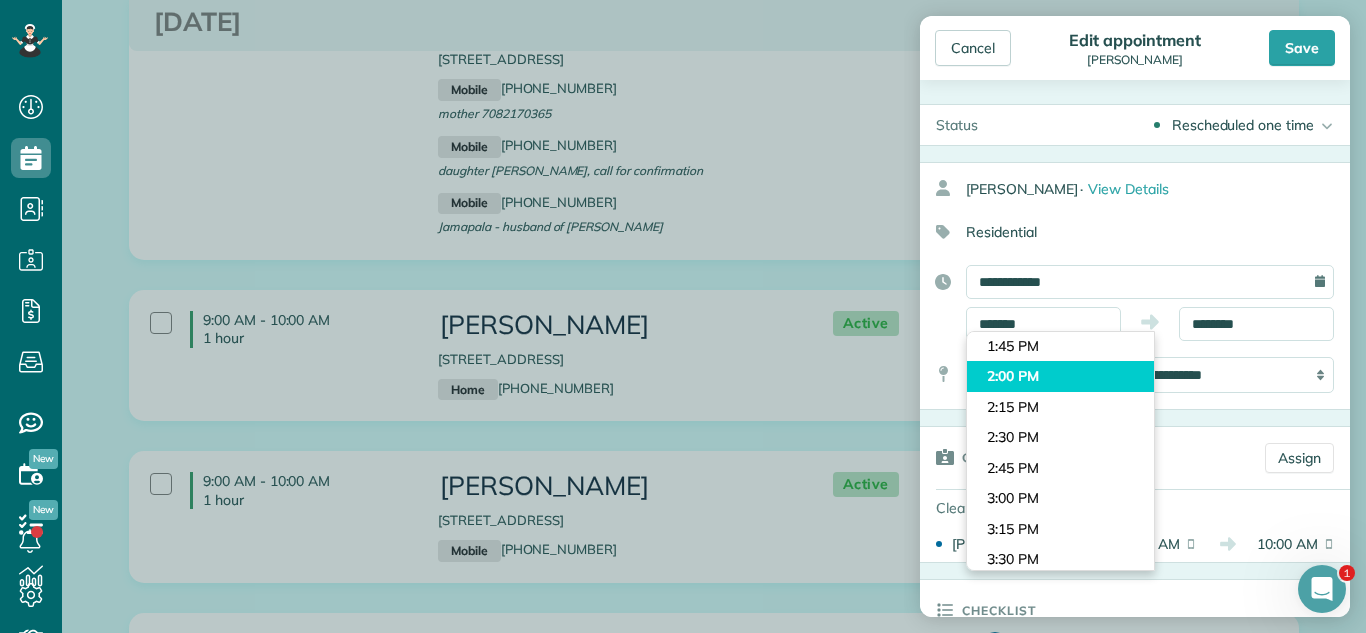 type on "*******" 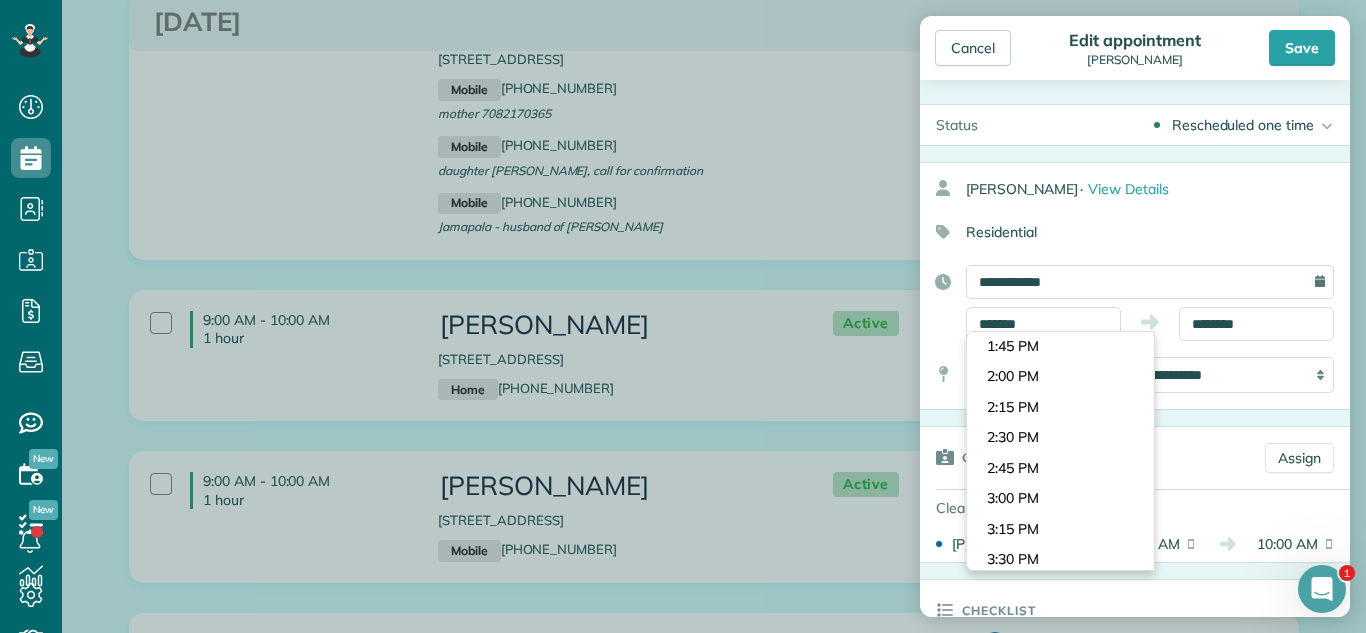 drag, startPoint x: 1066, startPoint y: 373, endPoint x: 1167, endPoint y: 334, distance: 108.26819 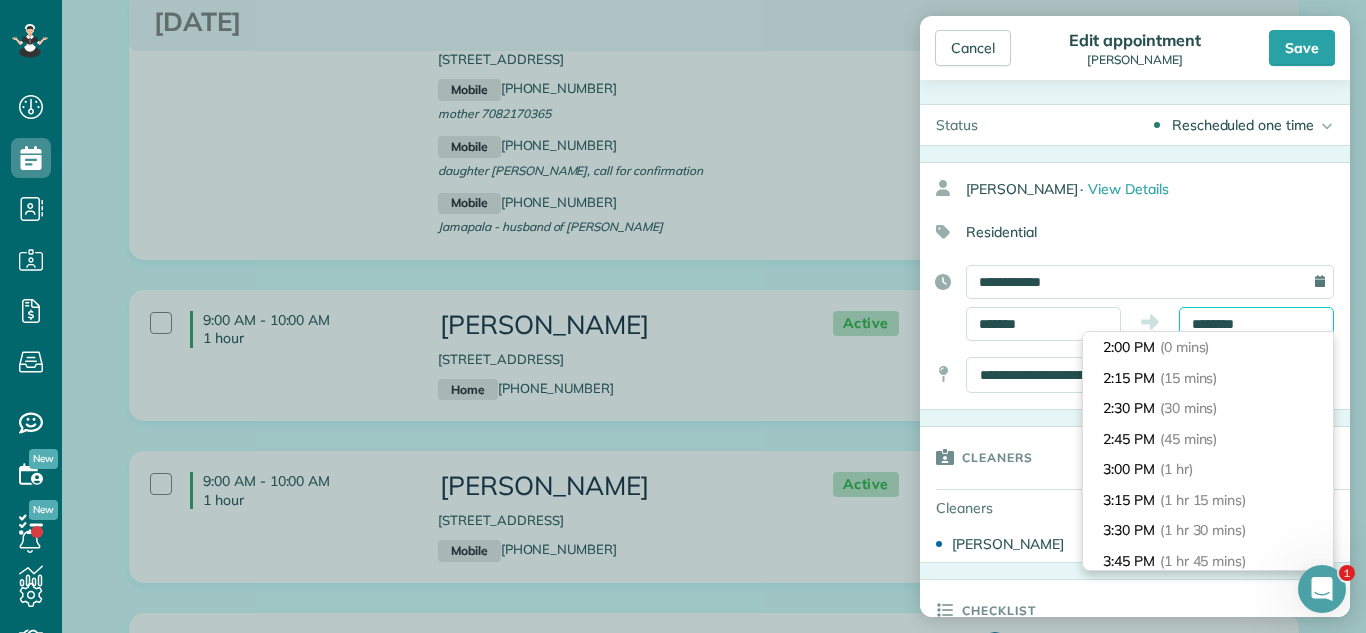 click on "********" at bounding box center (1256, 324) 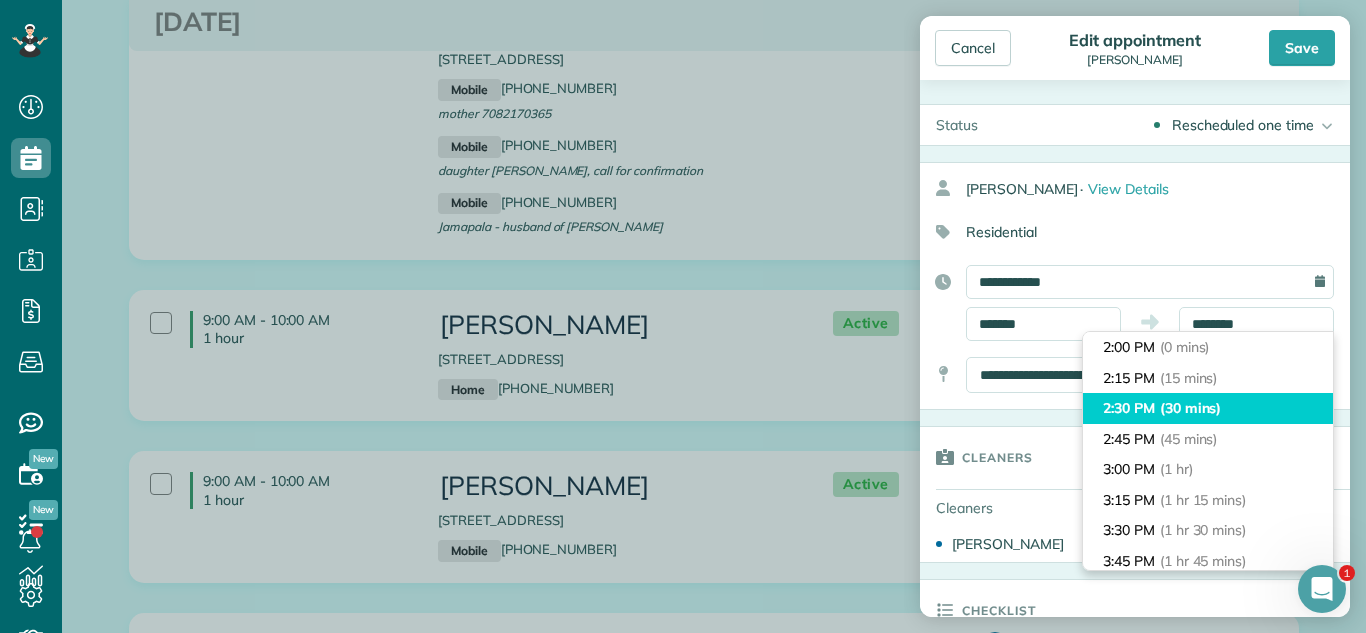 type on "*******" 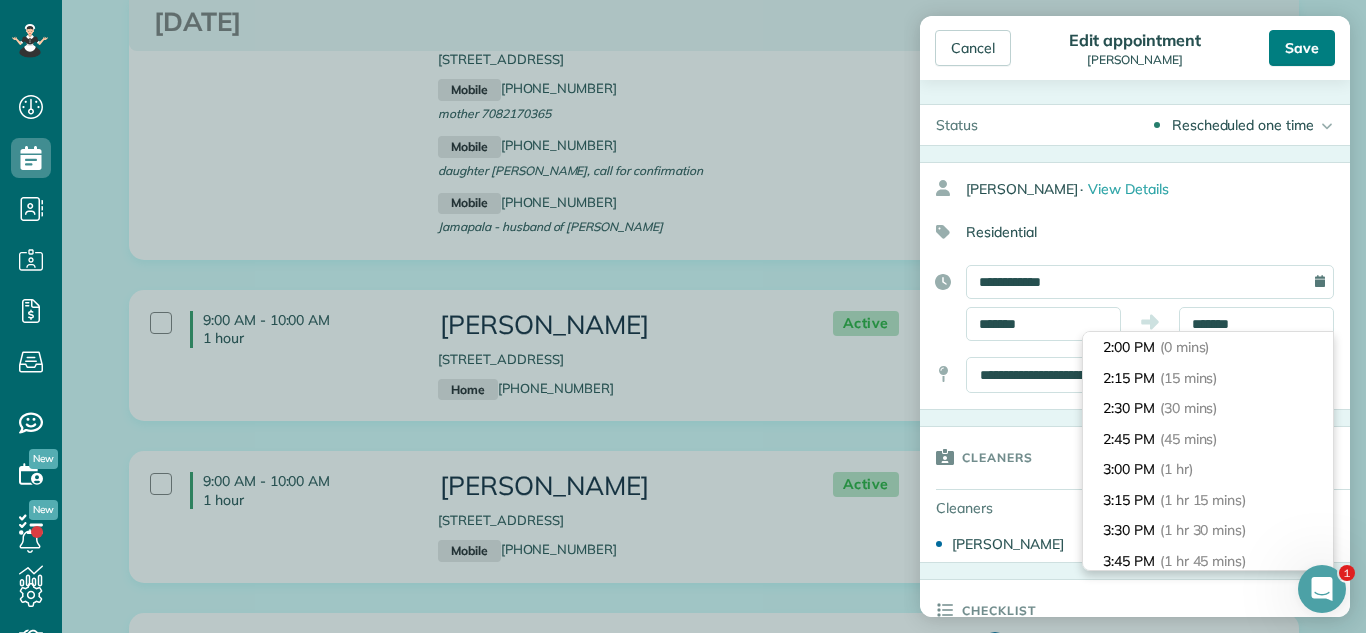 drag, startPoint x: 1206, startPoint y: 412, endPoint x: 1321, endPoint y: 59, distance: 371.26 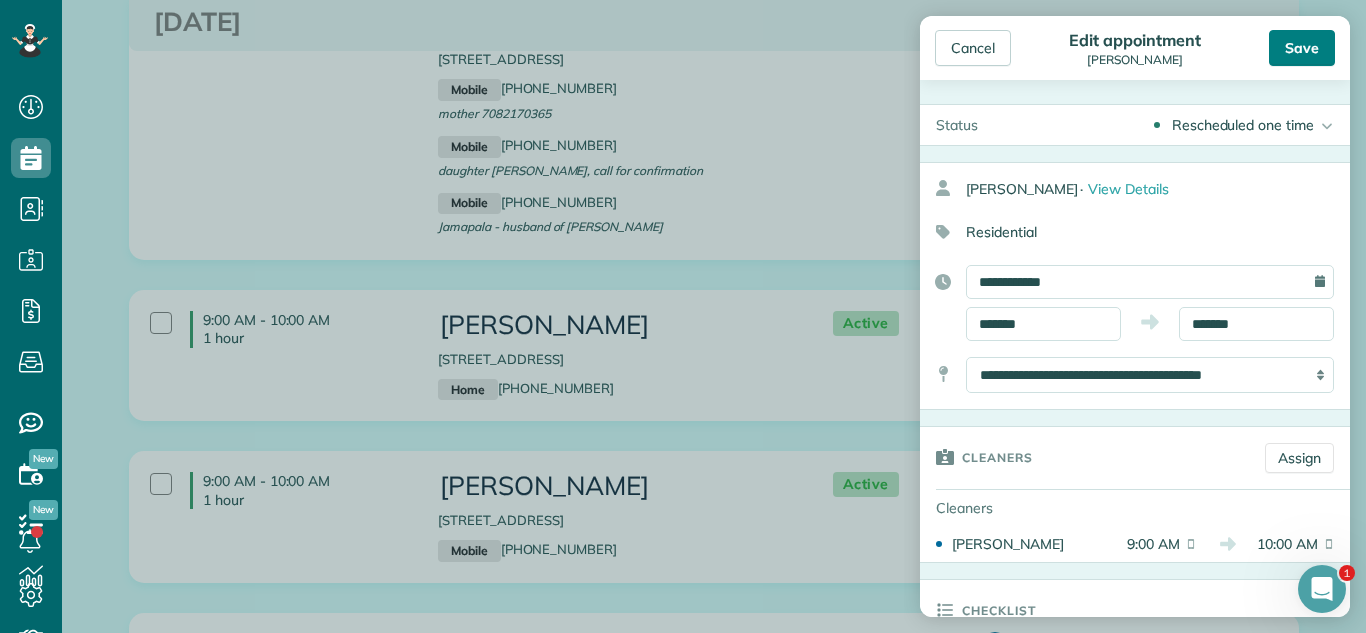 click on "Save" at bounding box center [1302, 48] 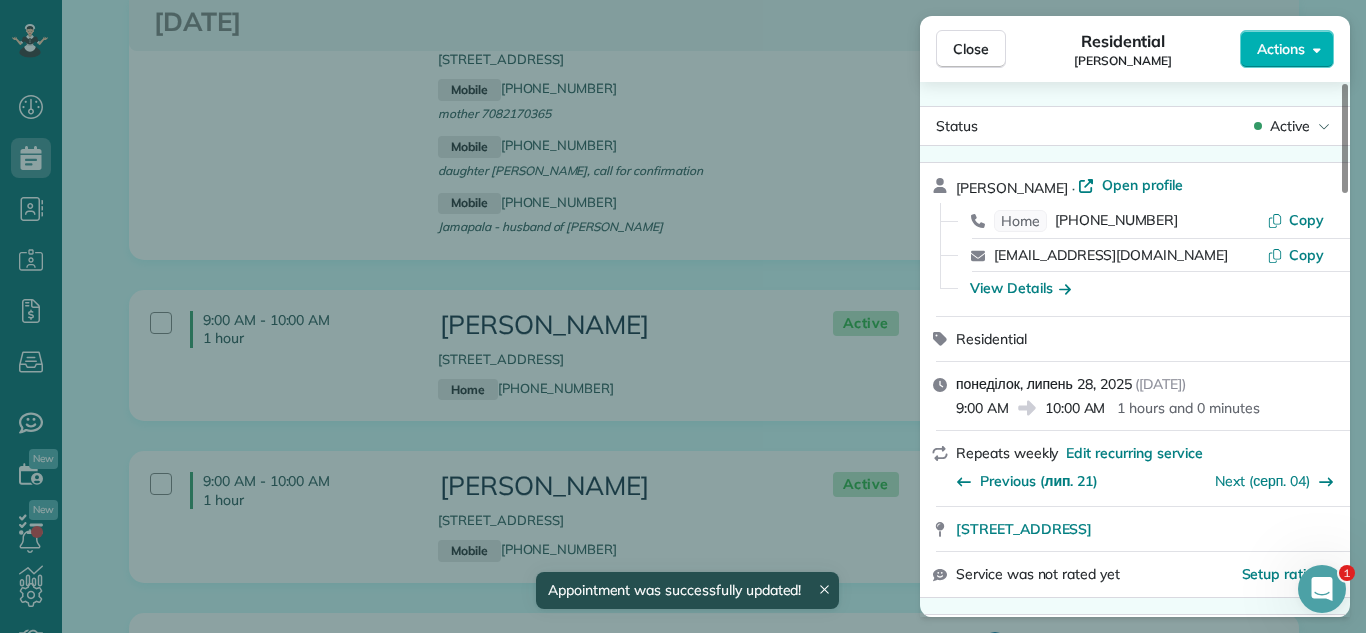 click on "Close" at bounding box center [971, 49] 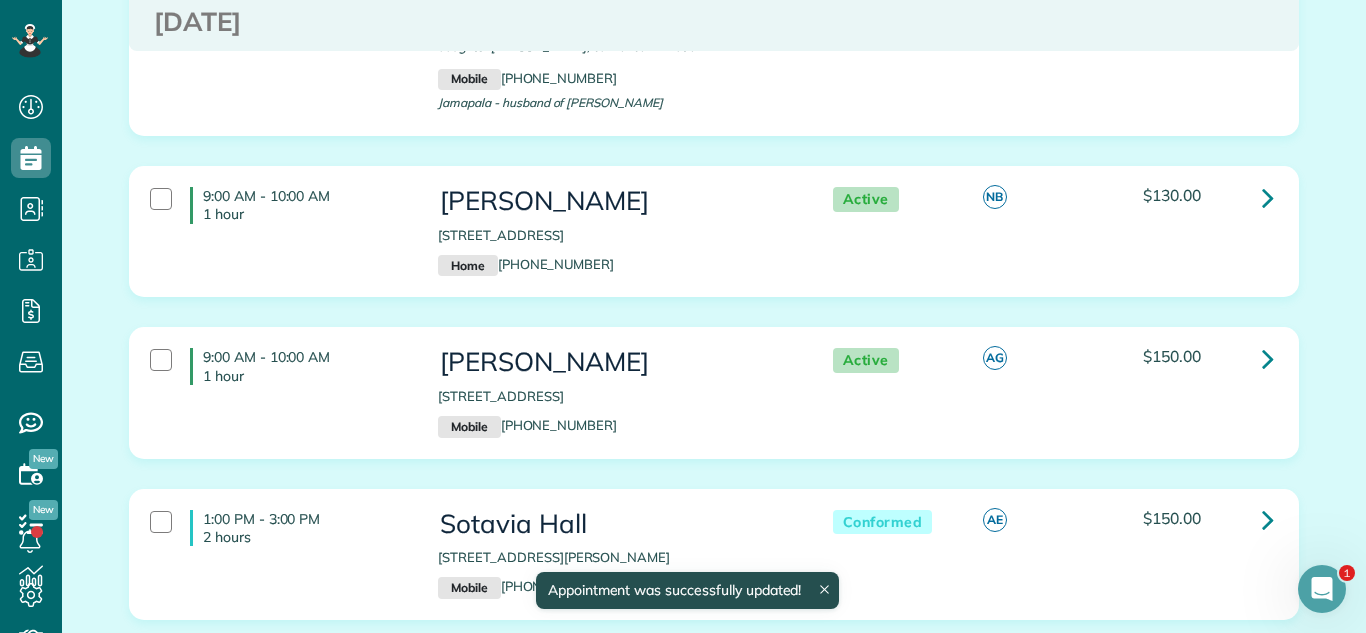 scroll, scrollTop: 2175, scrollLeft: 0, axis: vertical 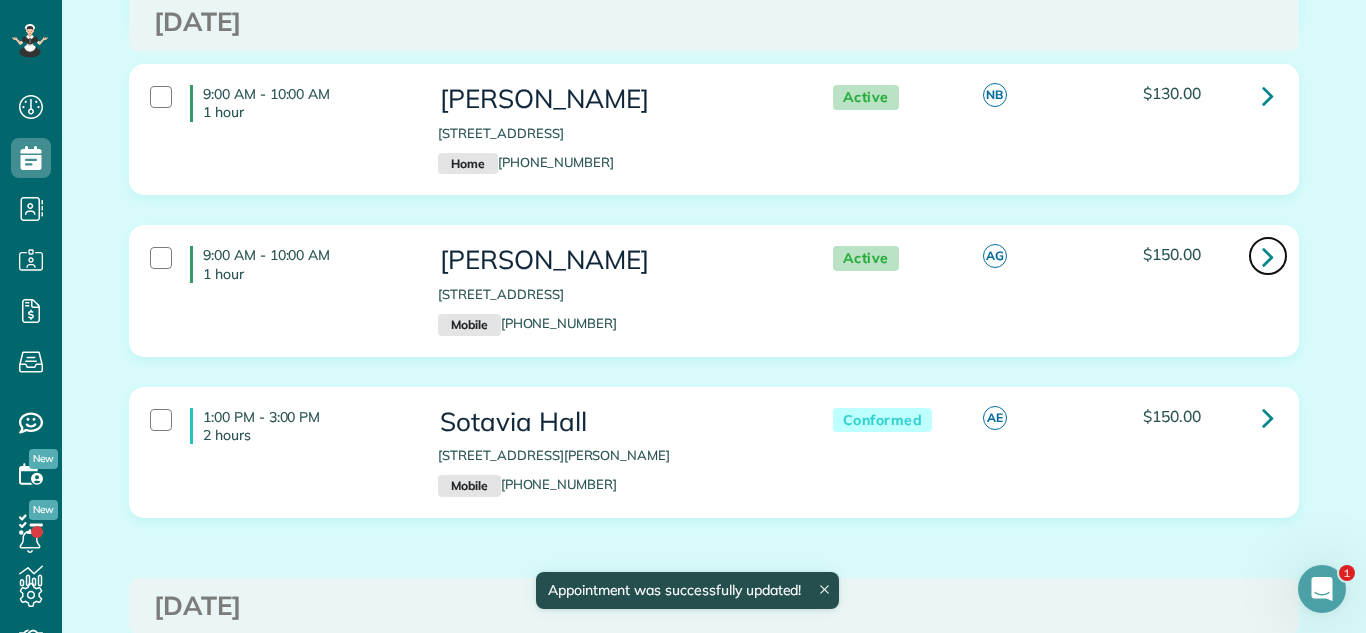 click at bounding box center (1268, 256) 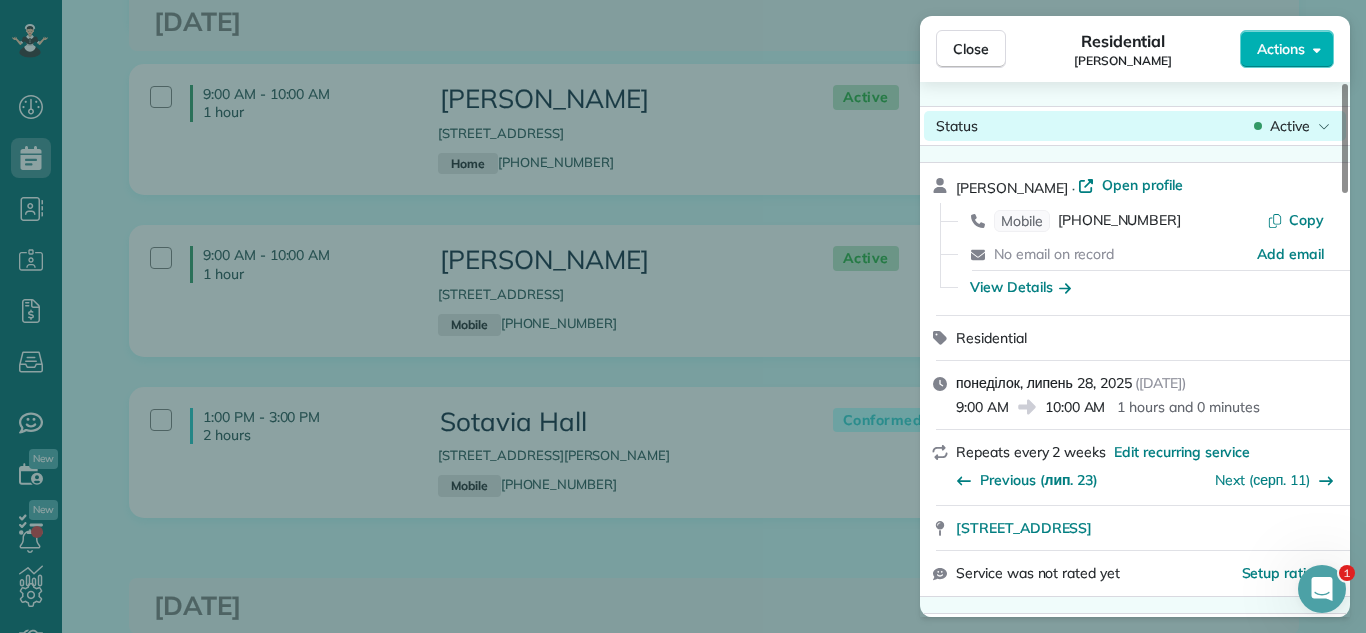 click on "Active" at bounding box center (1290, 126) 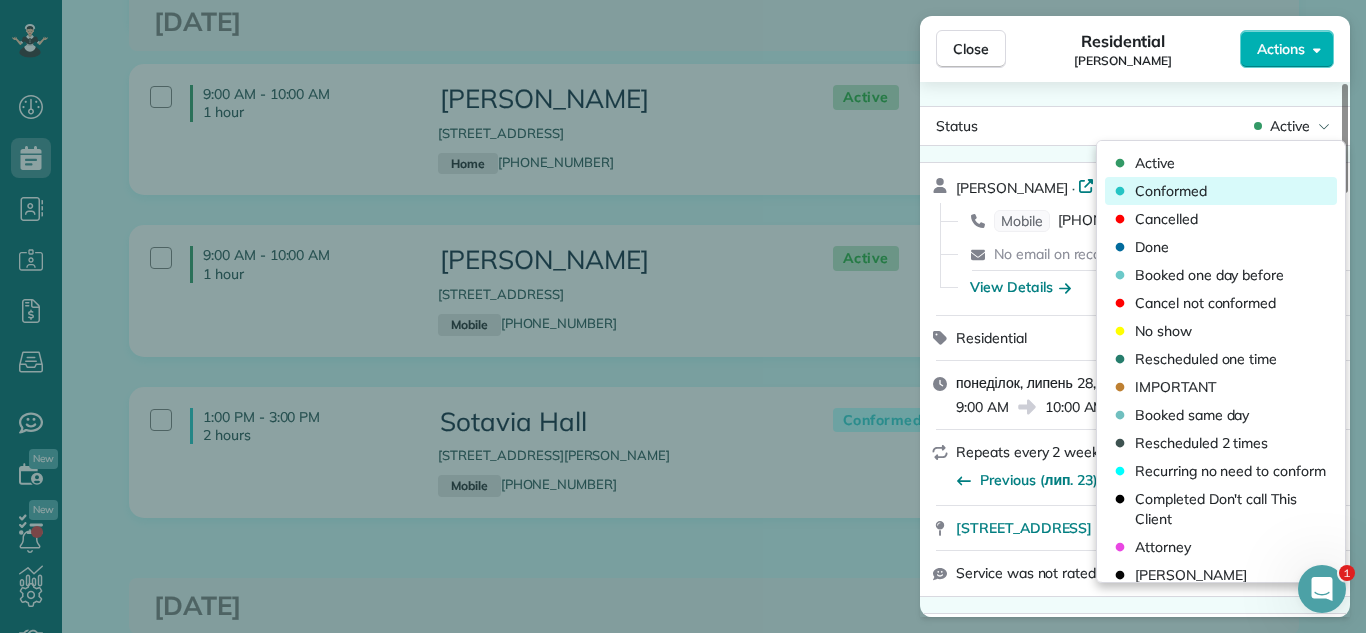 click on "Conformed" at bounding box center [1221, 191] 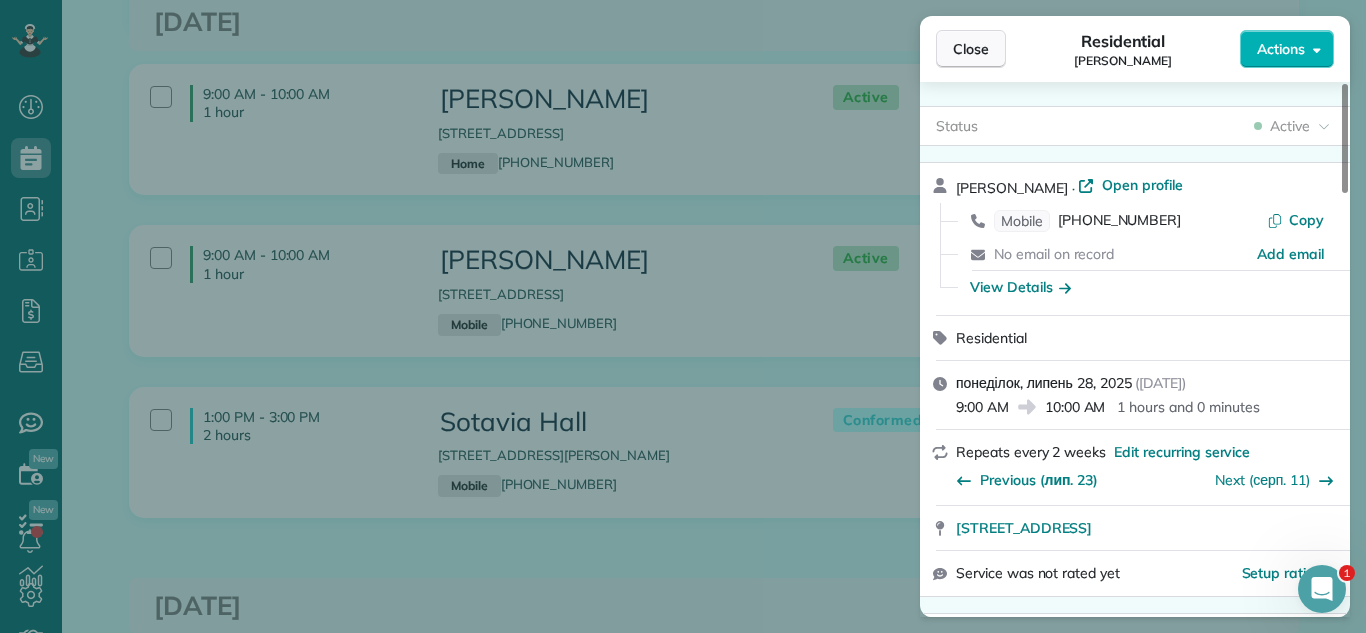 click on "Close" at bounding box center (971, 49) 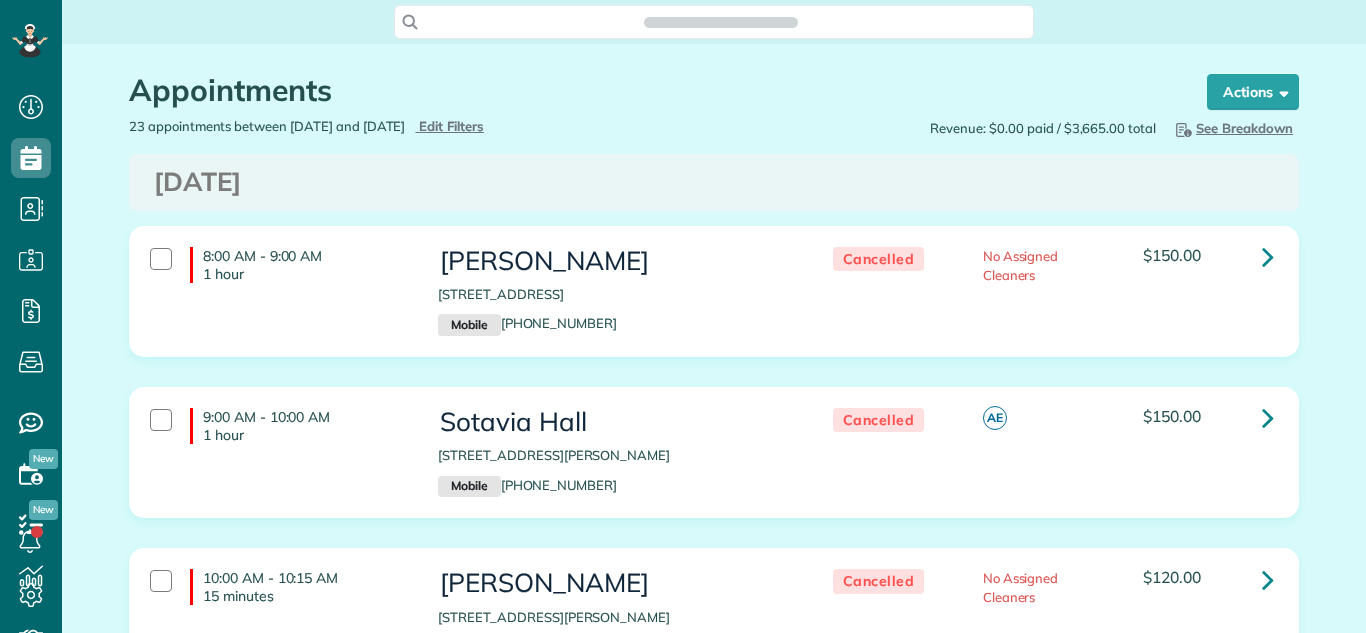scroll, scrollTop: 0, scrollLeft: 0, axis: both 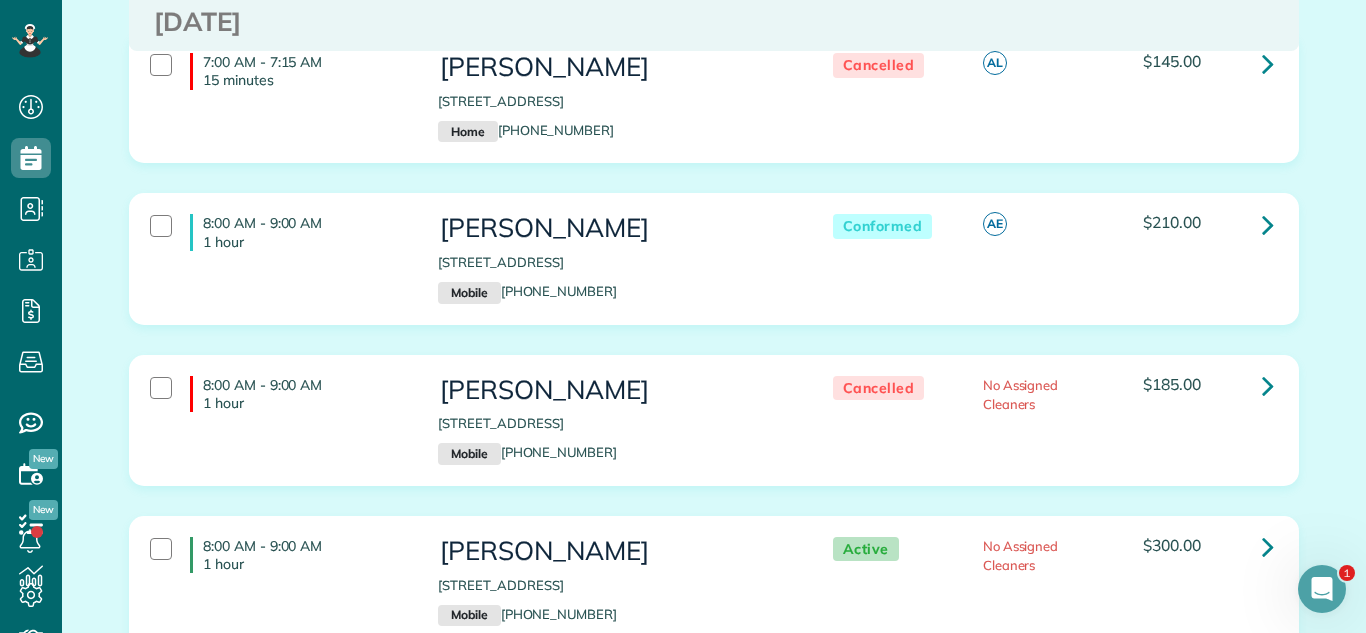 click on "David DePino
2450 North Lakeview Avenue apt 3 Chicago IL 60614
Mobile
(224) 817-9777" at bounding box center (615, 258) 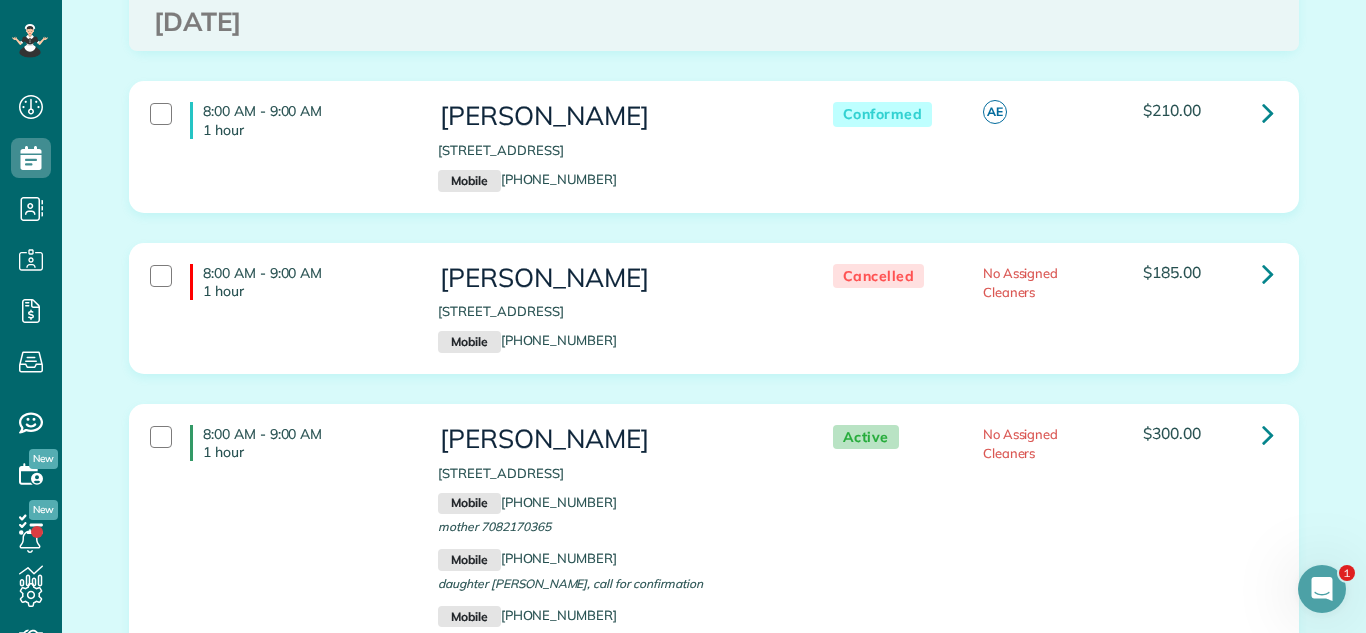 scroll, scrollTop: 1078, scrollLeft: 0, axis: vertical 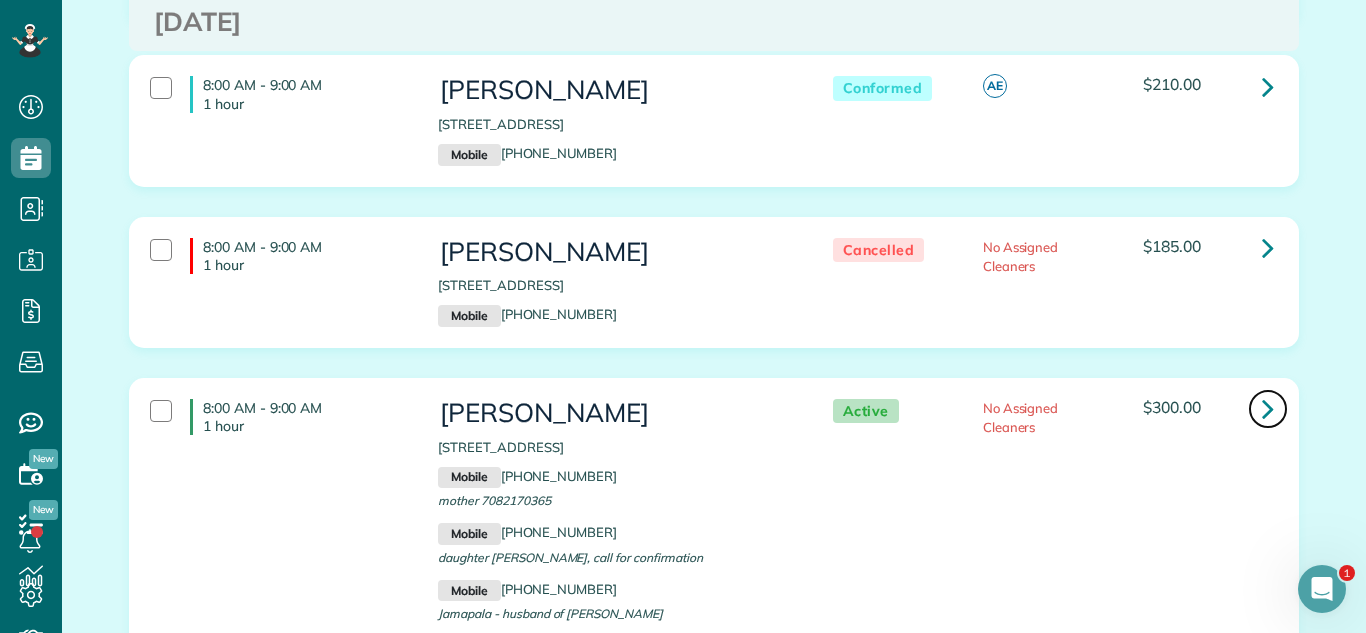 click at bounding box center [1268, 408] 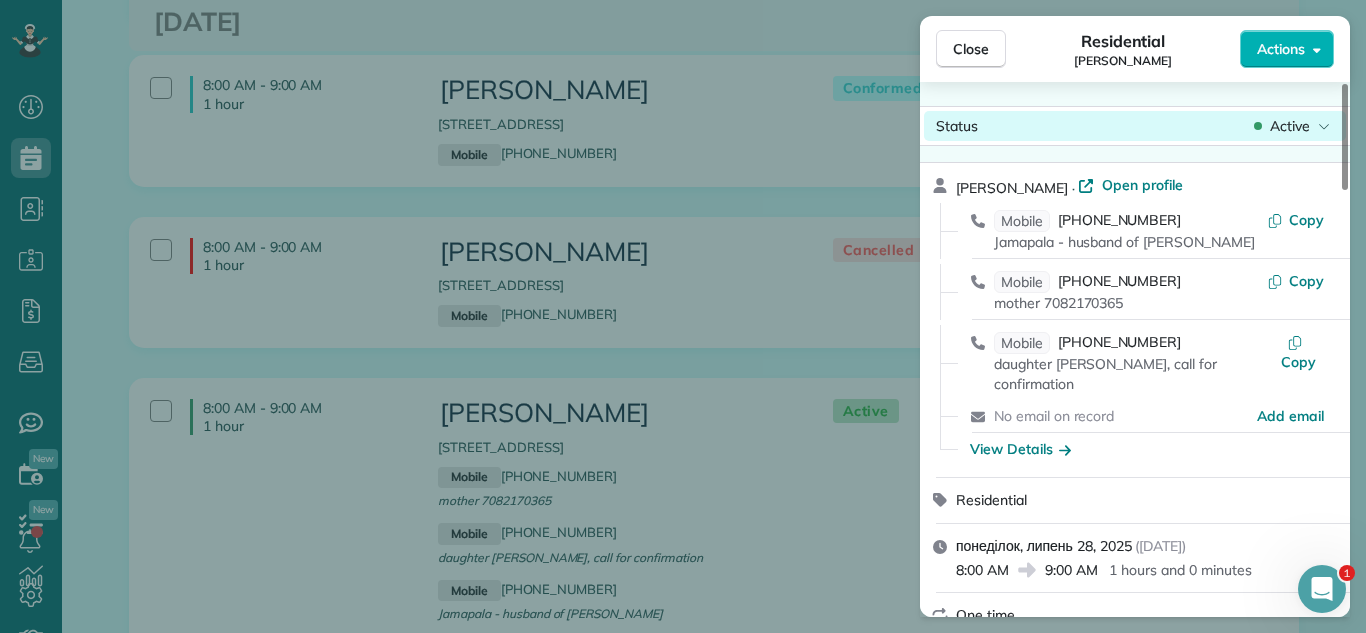 click on "Active" at bounding box center (1290, 126) 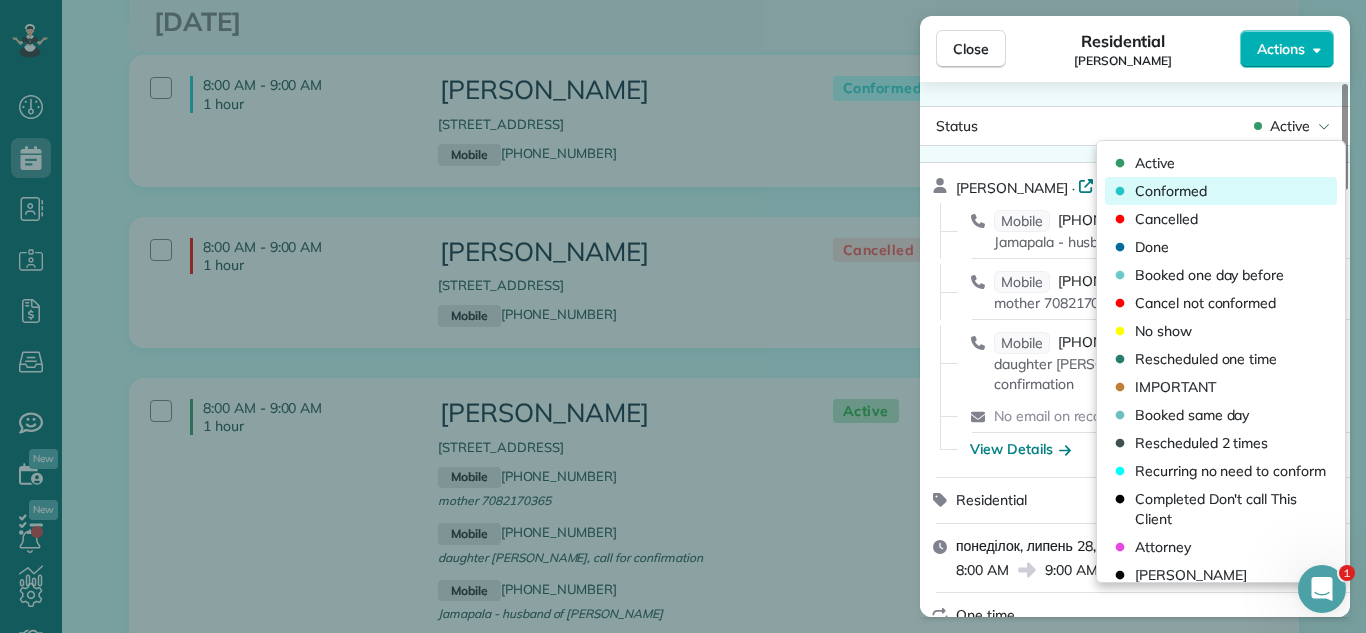 click on "Conformed" at bounding box center (1221, 191) 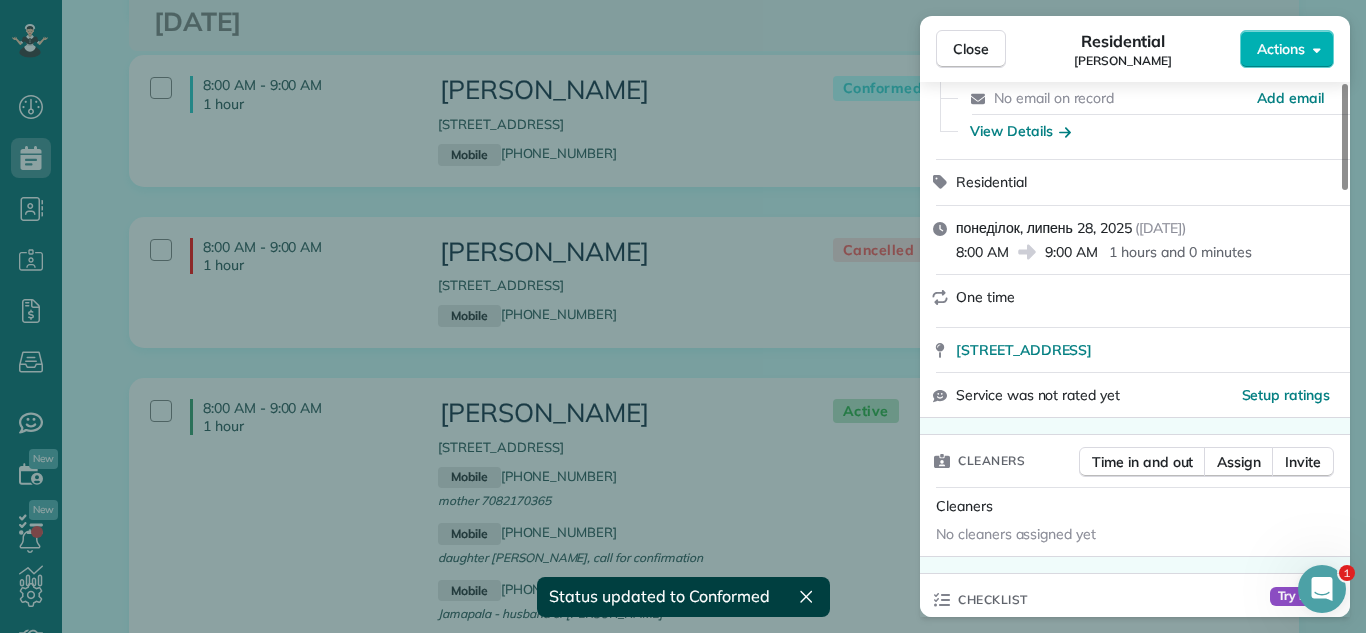 scroll, scrollTop: 549, scrollLeft: 0, axis: vertical 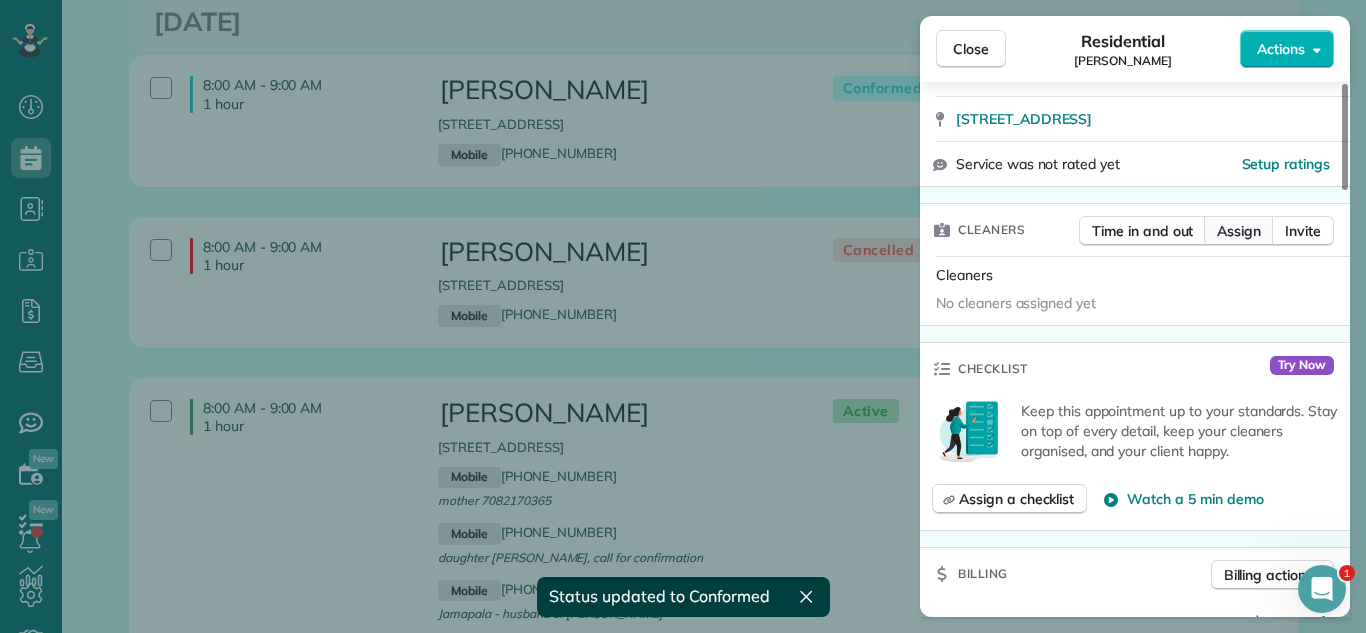 click on "Assign" at bounding box center [1239, 231] 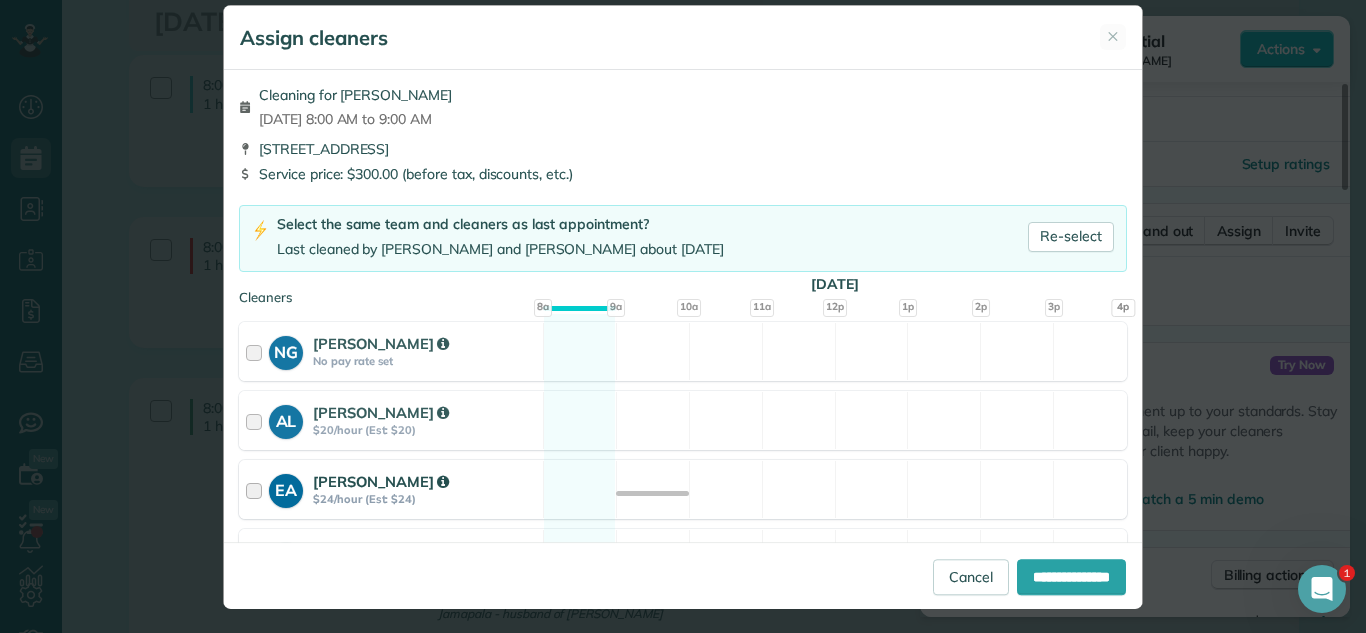 scroll, scrollTop: 31, scrollLeft: 0, axis: vertical 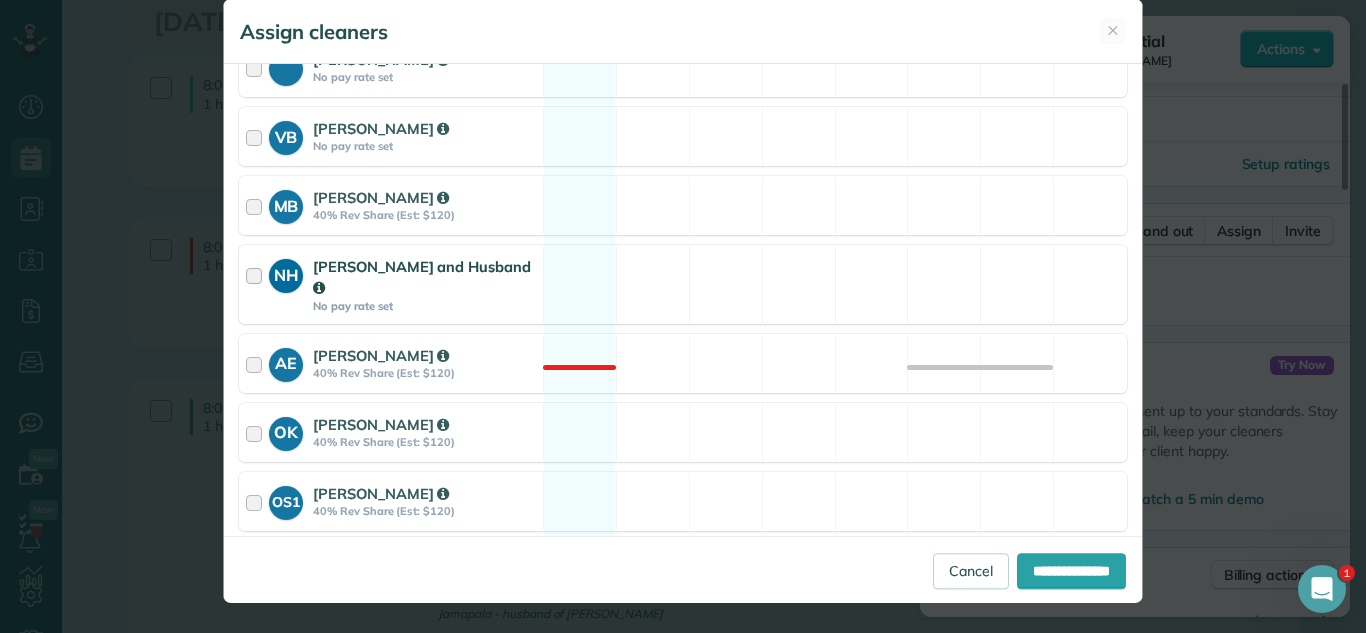 click on "NH
Nadiya Taika and Husband
No pay rate set
Available" at bounding box center [683, 284] 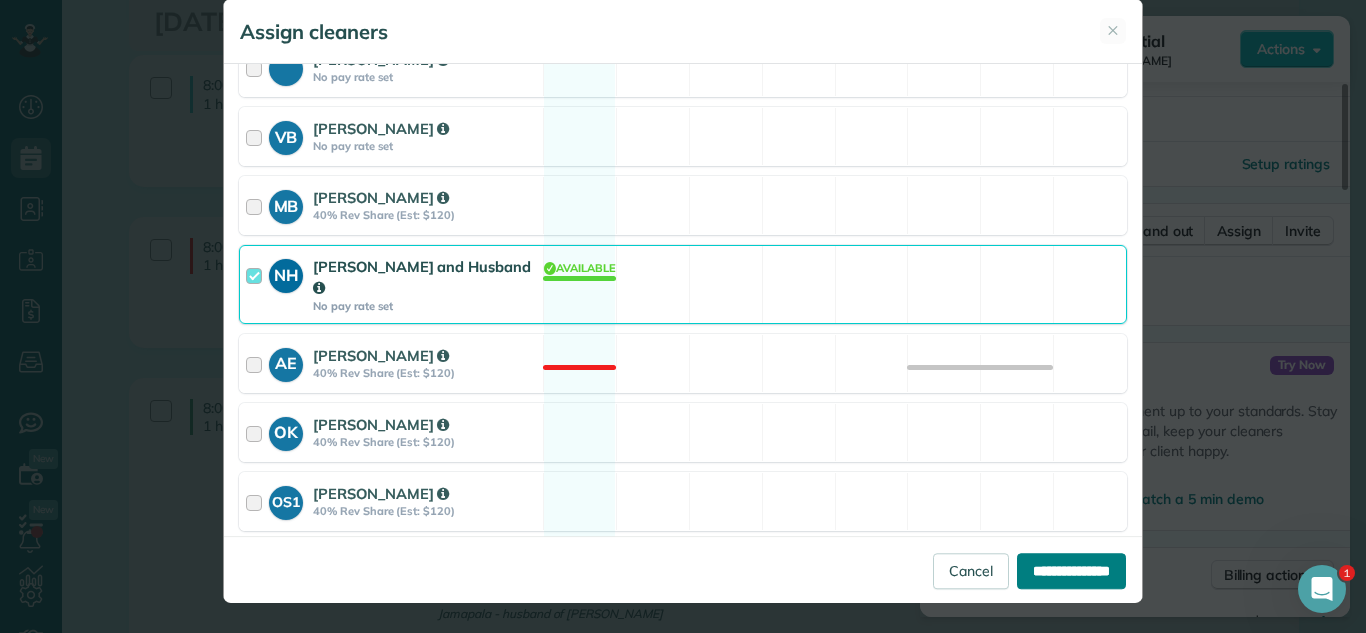 click on "**********" at bounding box center (1071, 571) 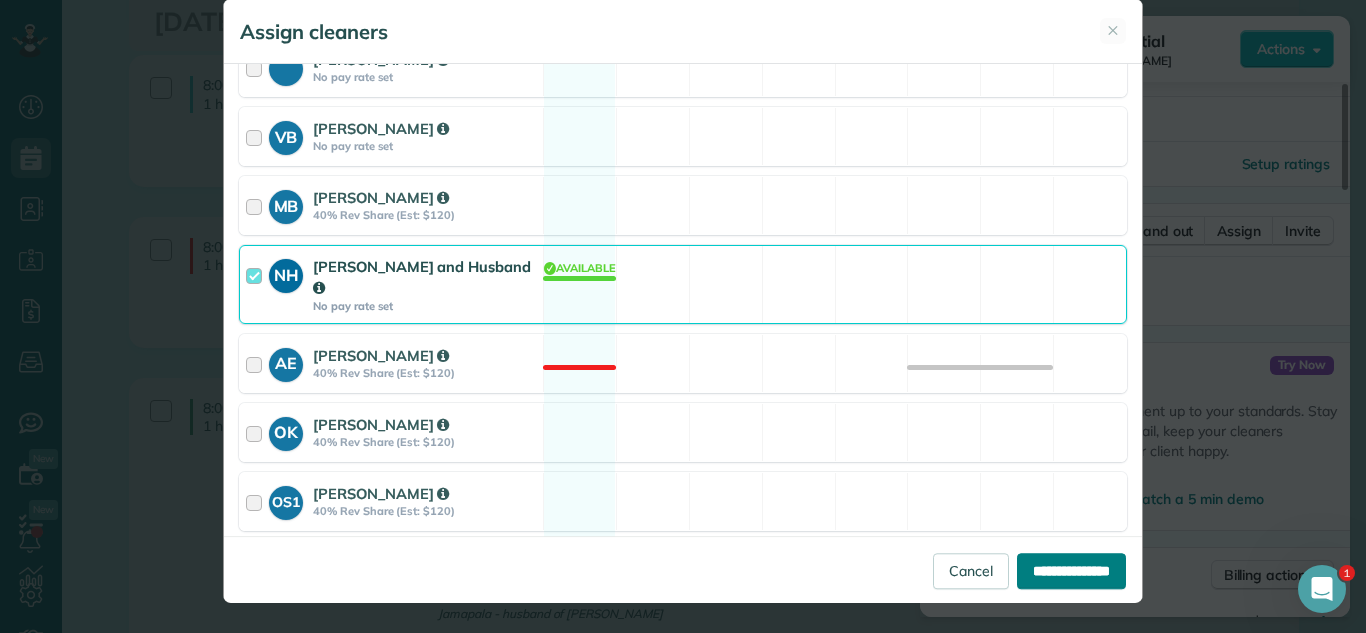 type on "**********" 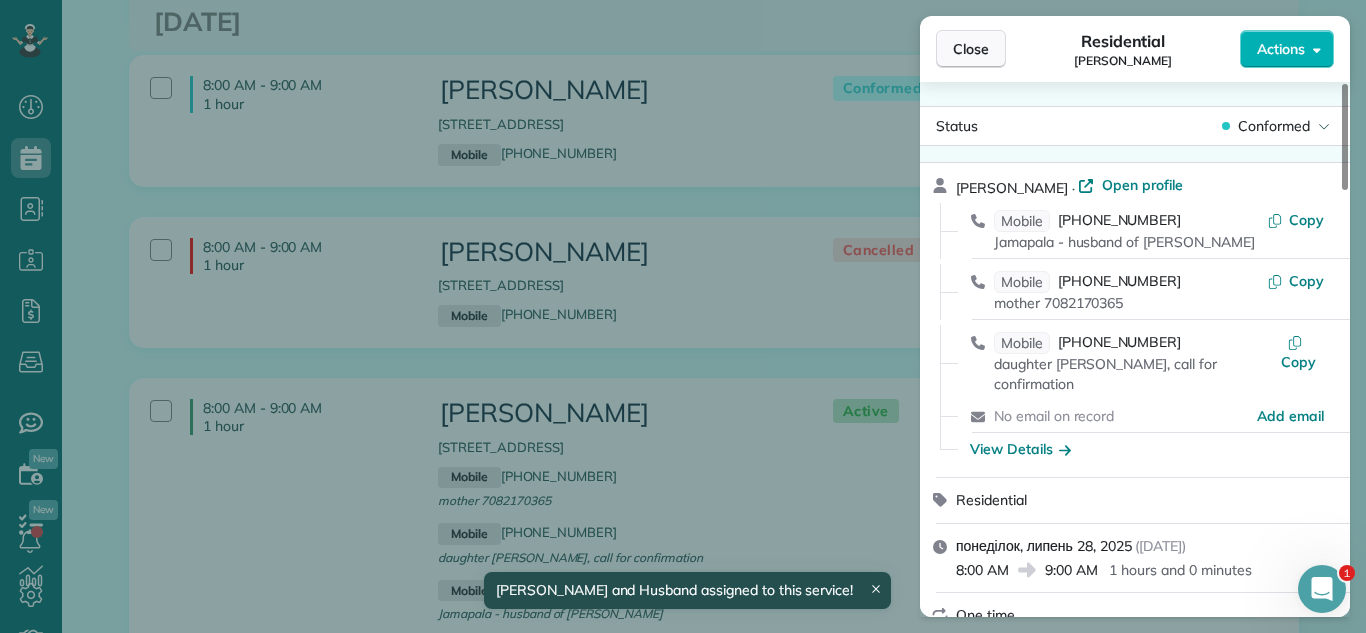 click on "Close" at bounding box center [971, 49] 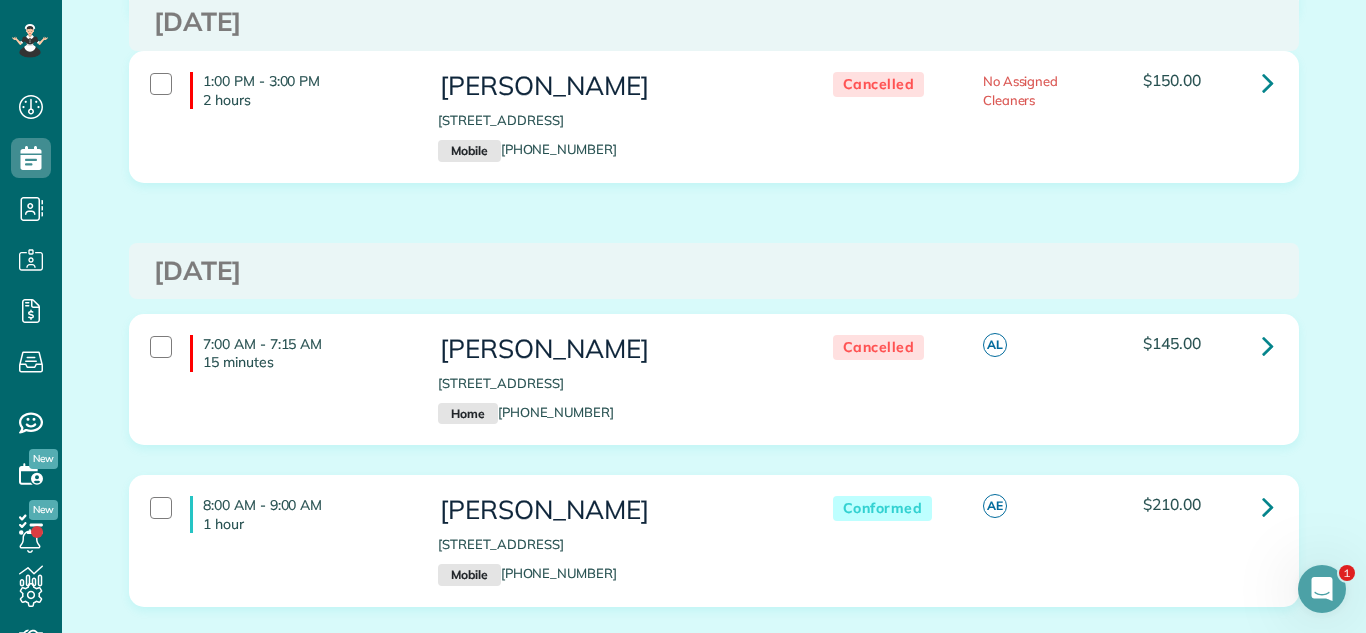 scroll, scrollTop: 654, scrollLeft: 0, axis: vertical 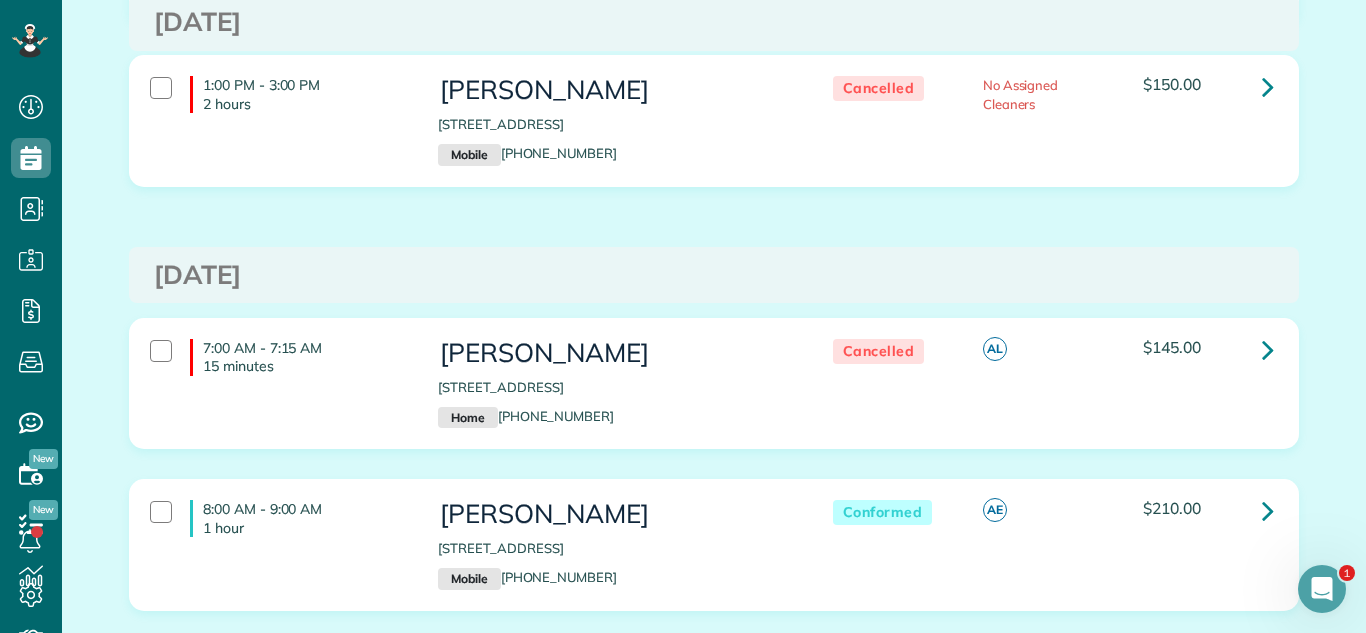 click on "Cancelled
AL
$145.00" at bounding box center [1048, 350] 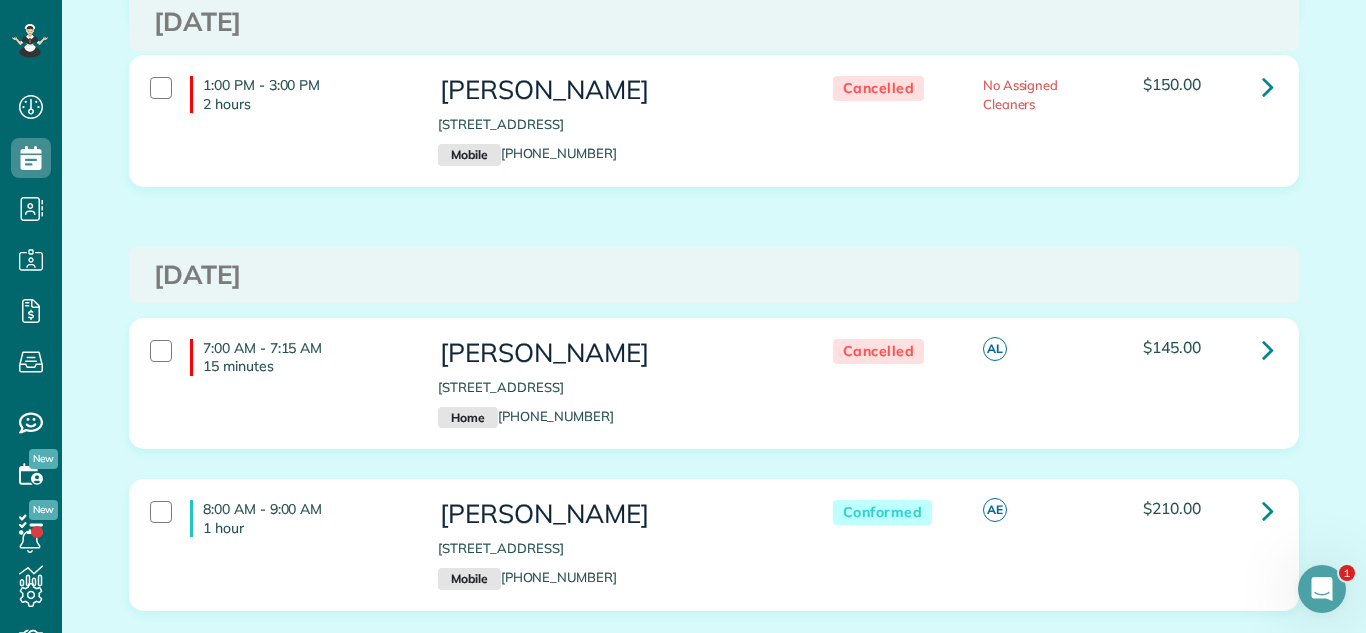 click on "Saturday Jul 26, 2025
8:00 AM -  9:00 AM
1 hour
Joe Descorbeth
626 Hunter Road Glenview IL 60025
Mobile
(847) 858-2802
Cancelled
No Assigned Cleaners
$150.00" at bounding box center (714, 1656) 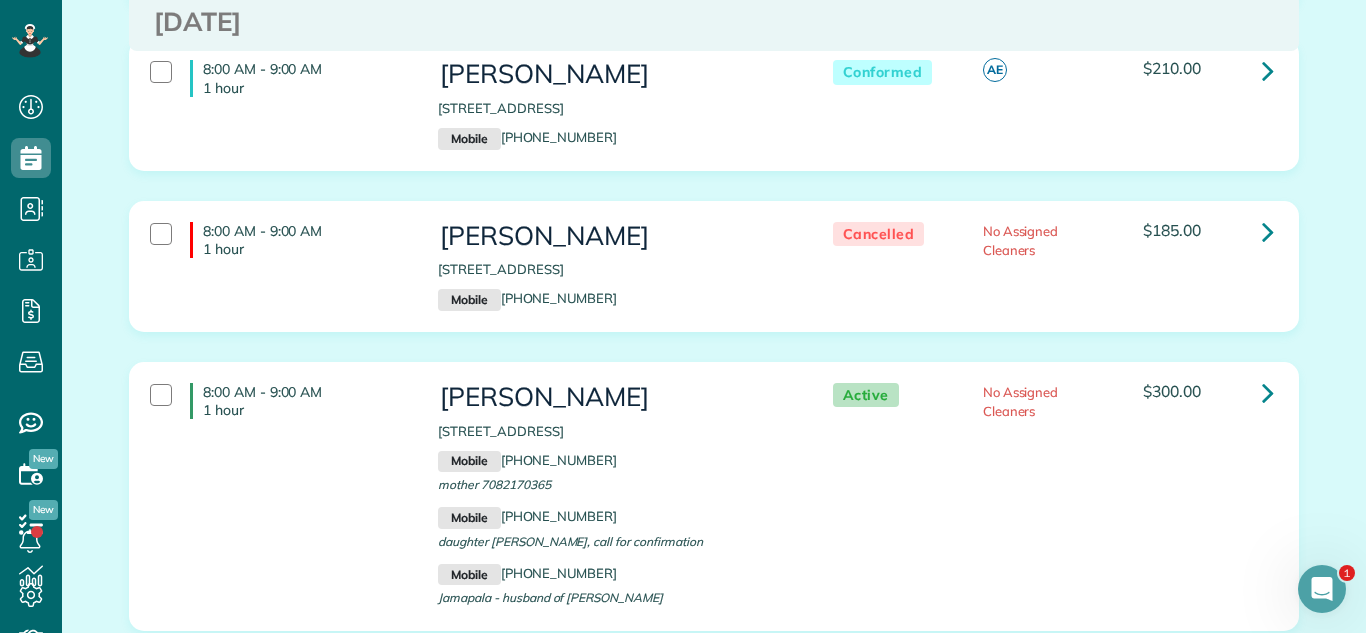 scroll, scrollTop: 1041, scrollLeft: 0, axis: vertical 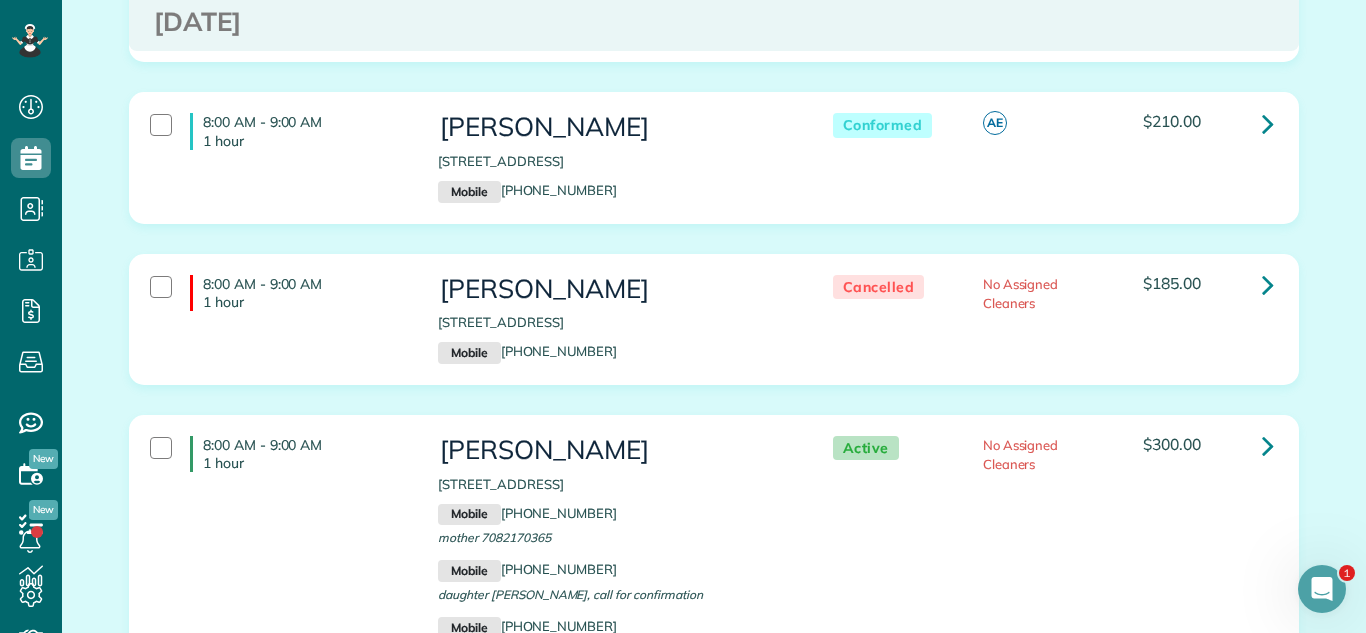 click on "7:00 AM -  7:15 AM
15 minutes
Carol Bunch
1000 North Lake Shore Drive Chicago IL 60611
Home
(312) 953-0962
Cancelled
AL
$145.00" at bounding box center (714, -4) 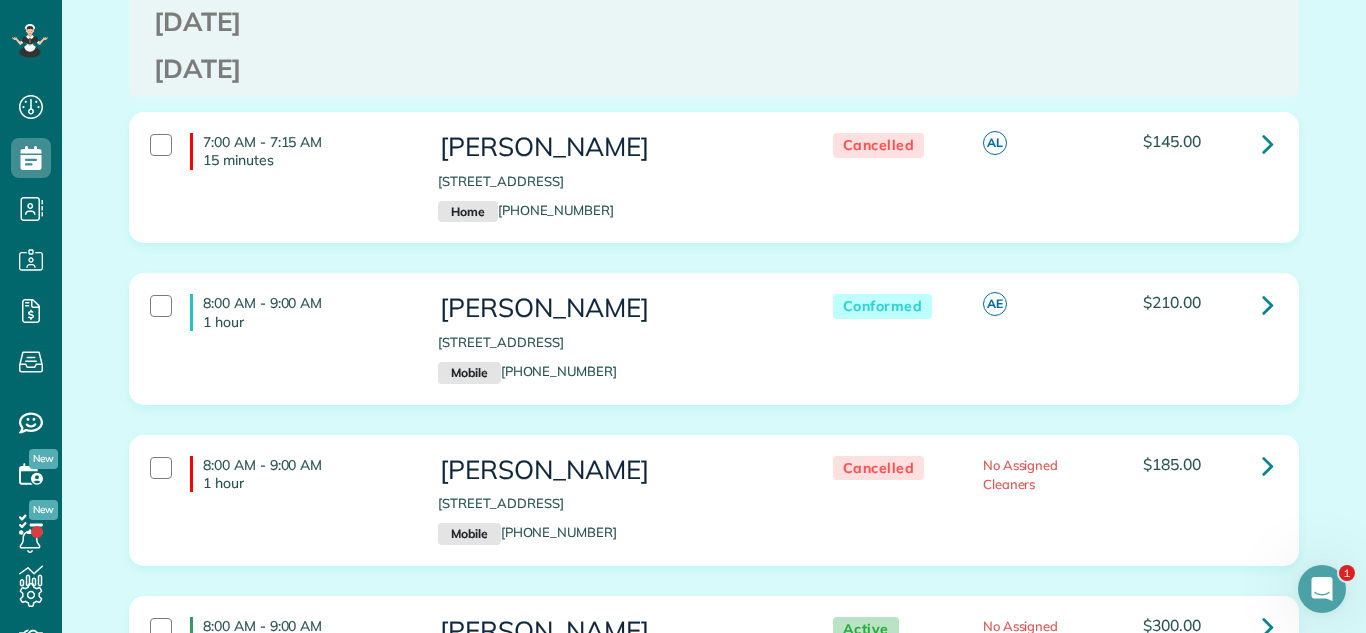 scroll, scrollTop: 0, scrollLeft: 0, axis: both 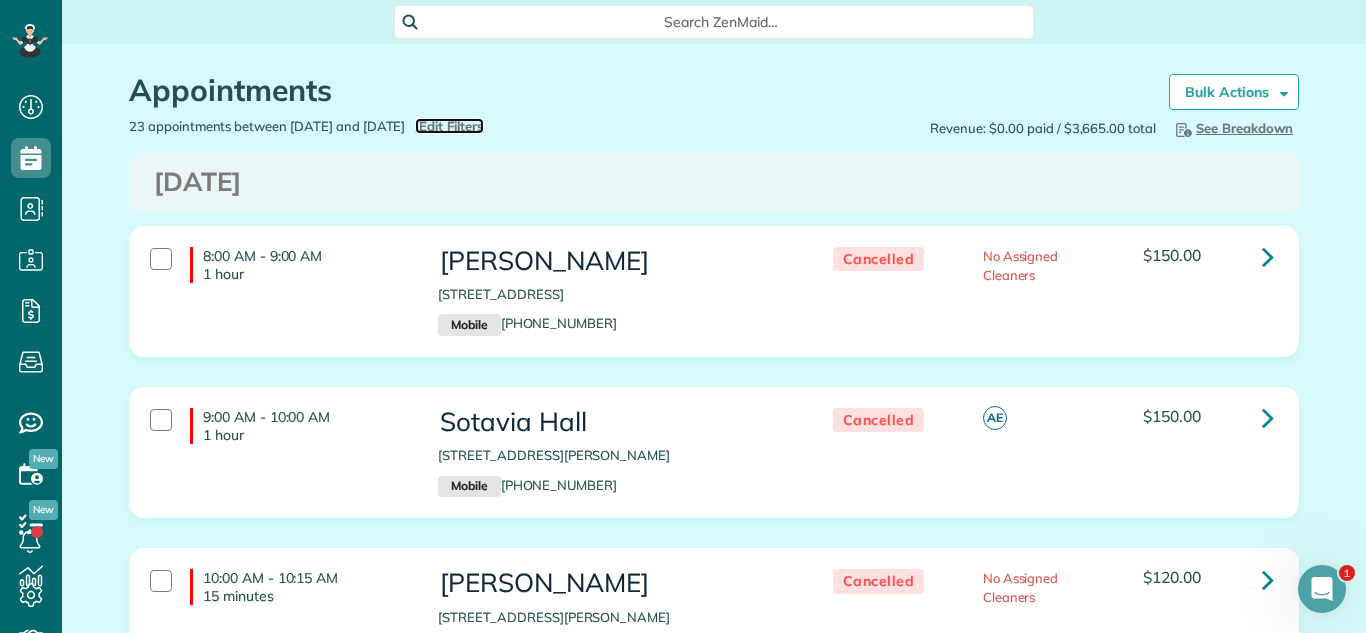 click on "Edit Filters" at bounding box center [451, 126] 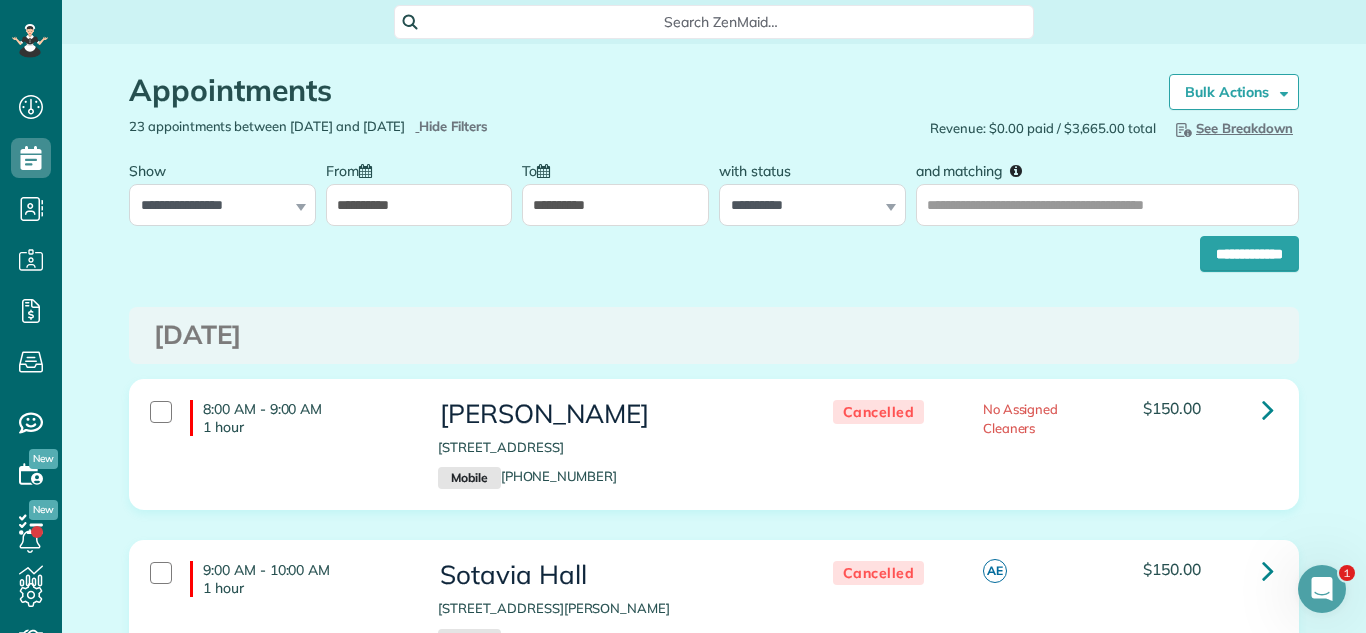 click on "**********" at bounding box center [419, 205] 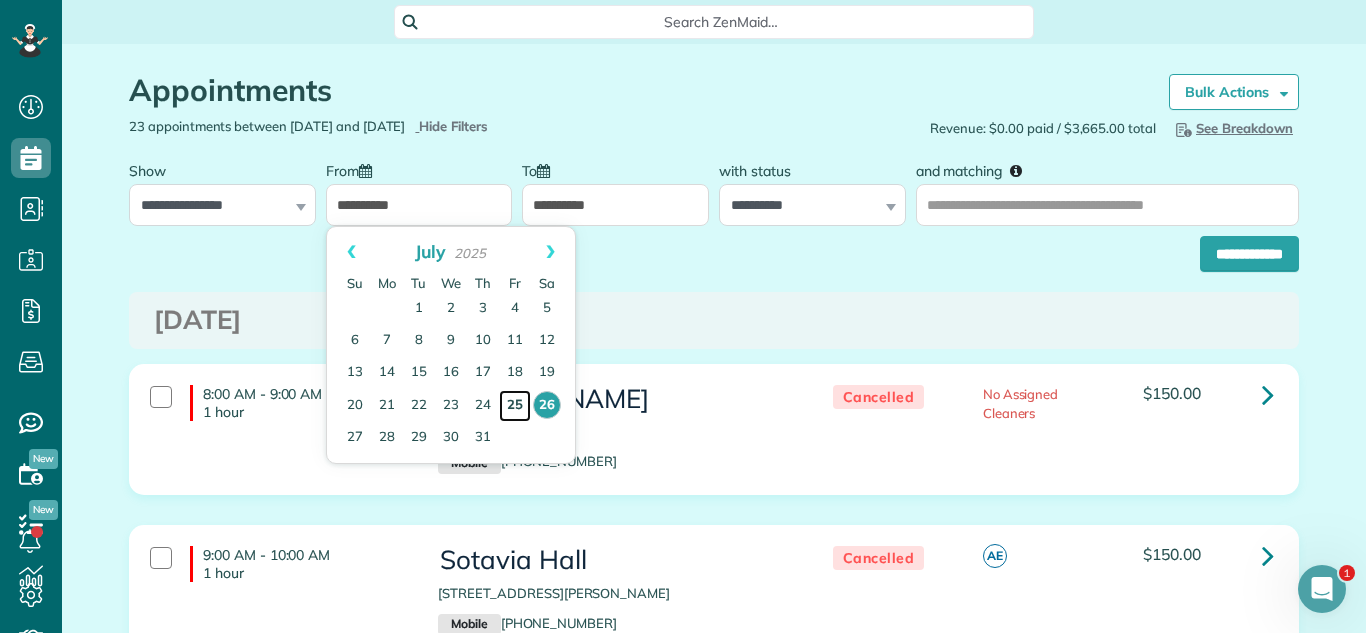click on "25" at bounding box center [515, 406] 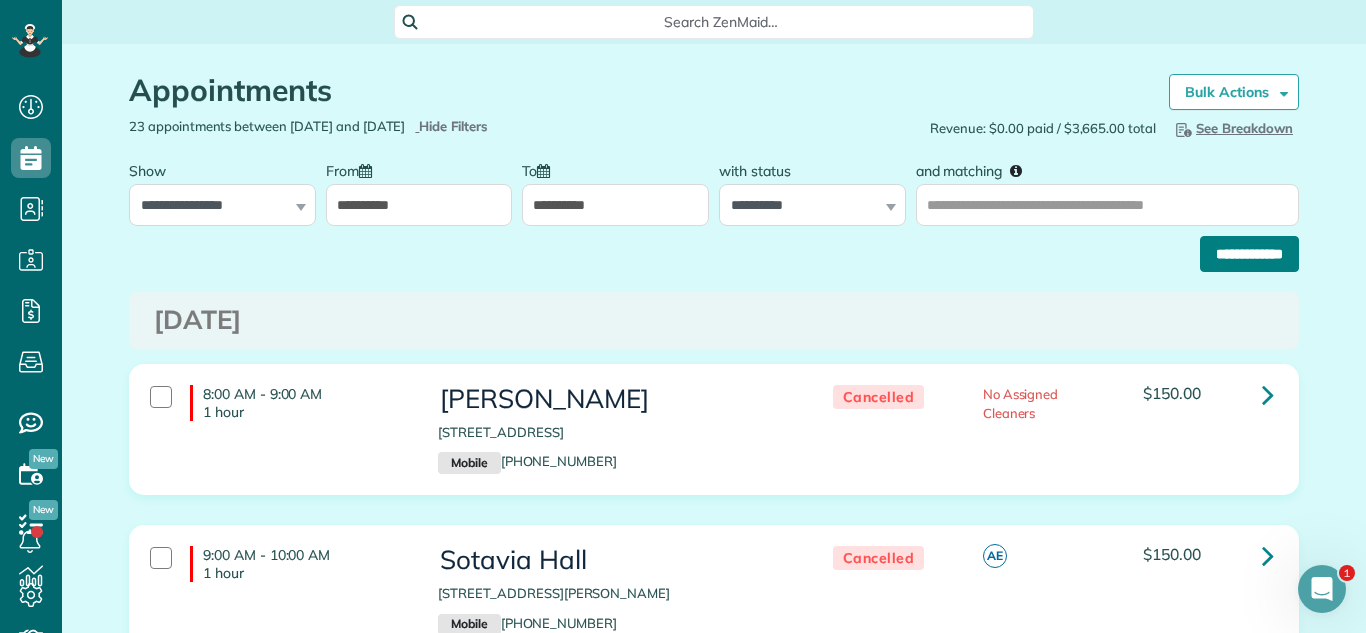 click on "**********" at bounding box center (1249, 254) 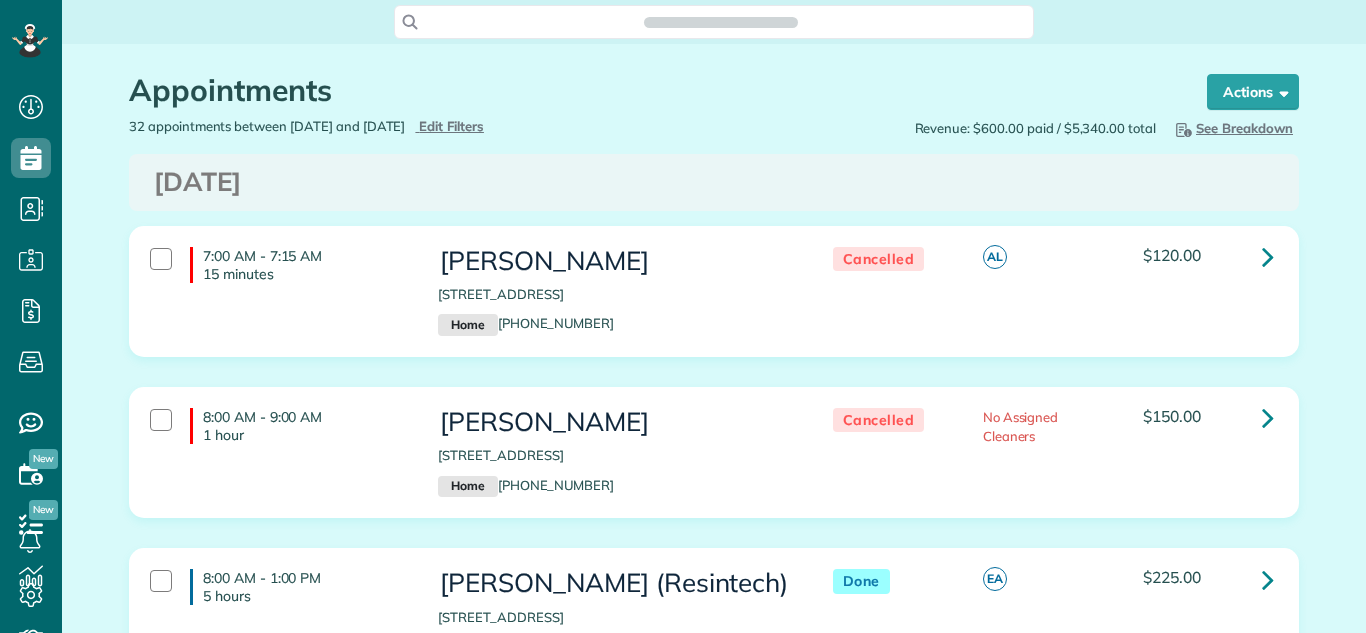scroll, scrollTop: 0, scrollLeft: 0, axis: both 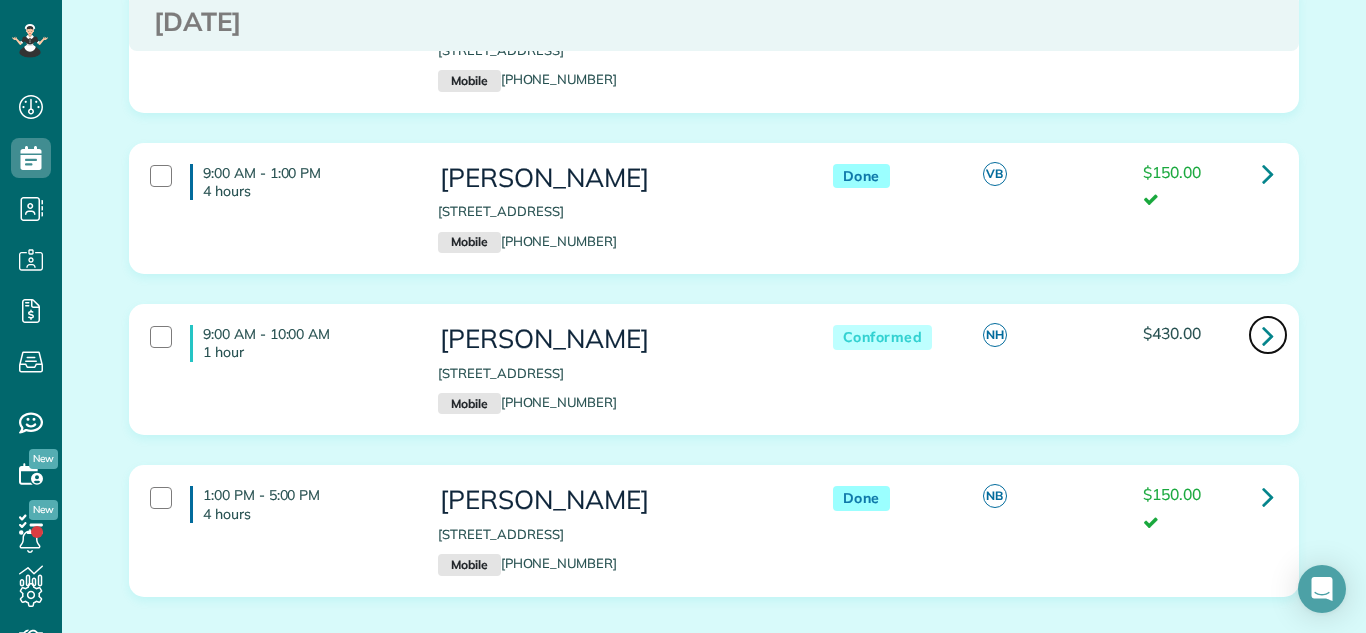 click at bounding box center (1268, 335) 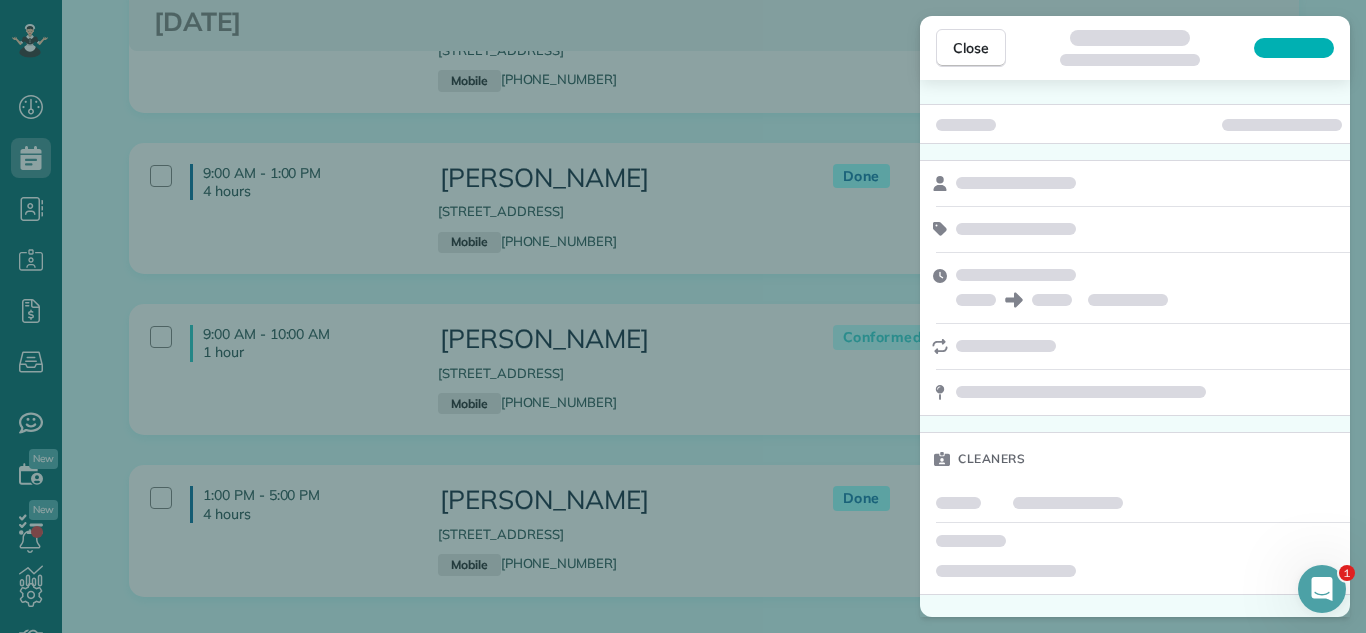 scroll, scrollTop: 0, scrollLeft: 0, axis: both 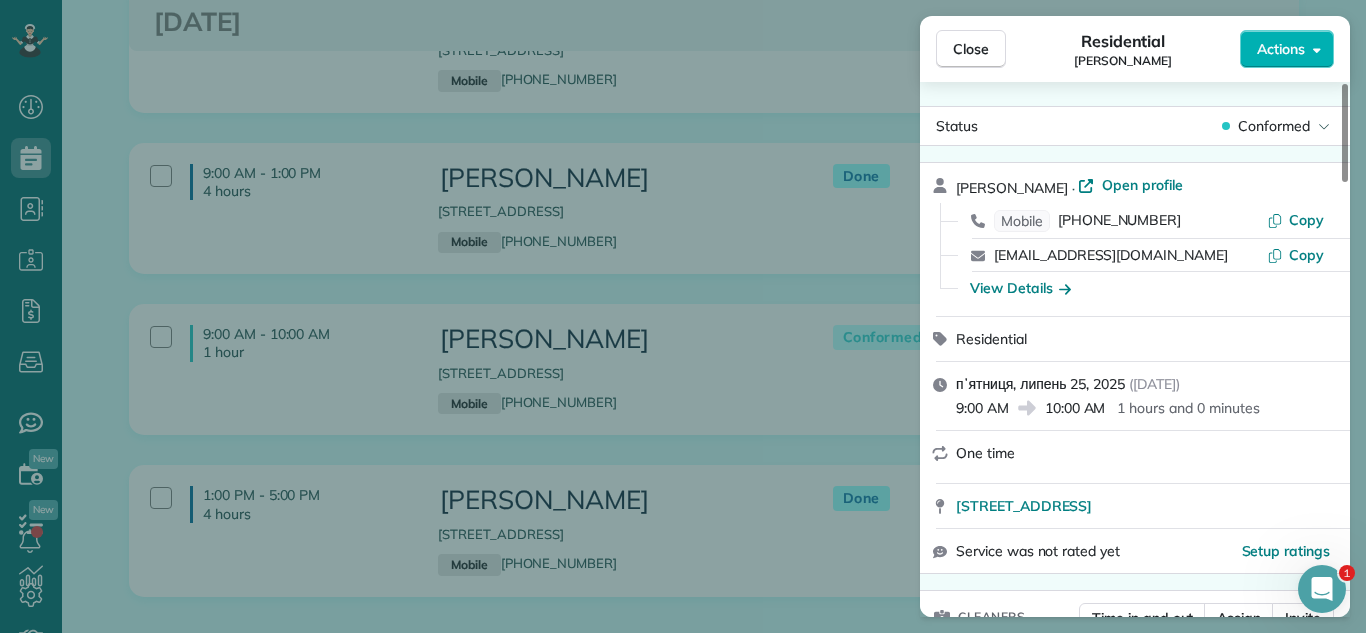 click on "Close Residential Ilse Barragan Actions Status Conformed Ilse Barragan · Open profile Mobile (708) 595-9869 Copy ilsebarr95@gmail.com Copy View Details Residential пʼятниця, липень 25, 2025 ( yesterday ) 9:00 AM 10:00 AM 1 hours and 0 minutes One time 5850 South Narragansett Avenue Chicago IL 60638 Service was not rated yet Setup ratings Cleaners Time in and out Assign Invite Cleaners Nadiya   Taika and Husband 9:00 AM 10:00 AM Checklist Try Now Keep this appointment up to your standards. Stay on top of every detail, keep your cleaners organised, and your client happy. Assign a checklist Watch a 5 min demo Billing Billing actions Price $430.00 Overcharge $0.00 Discount $0.00 Coupon discount - Primary tax - Secondary tax - Total appointment price $430.00 Tips collected New feature! $0.00 Unpaid Mark as paid Total including tip $430.00 INVOICE #85 View invoice $430.00 Open Sent Due on серп. 01 Appointment custom fields Check Yes Credit Card No Cash No Invoice No Zelle No Work items   Notes 3" at bounding box center [683, 316] 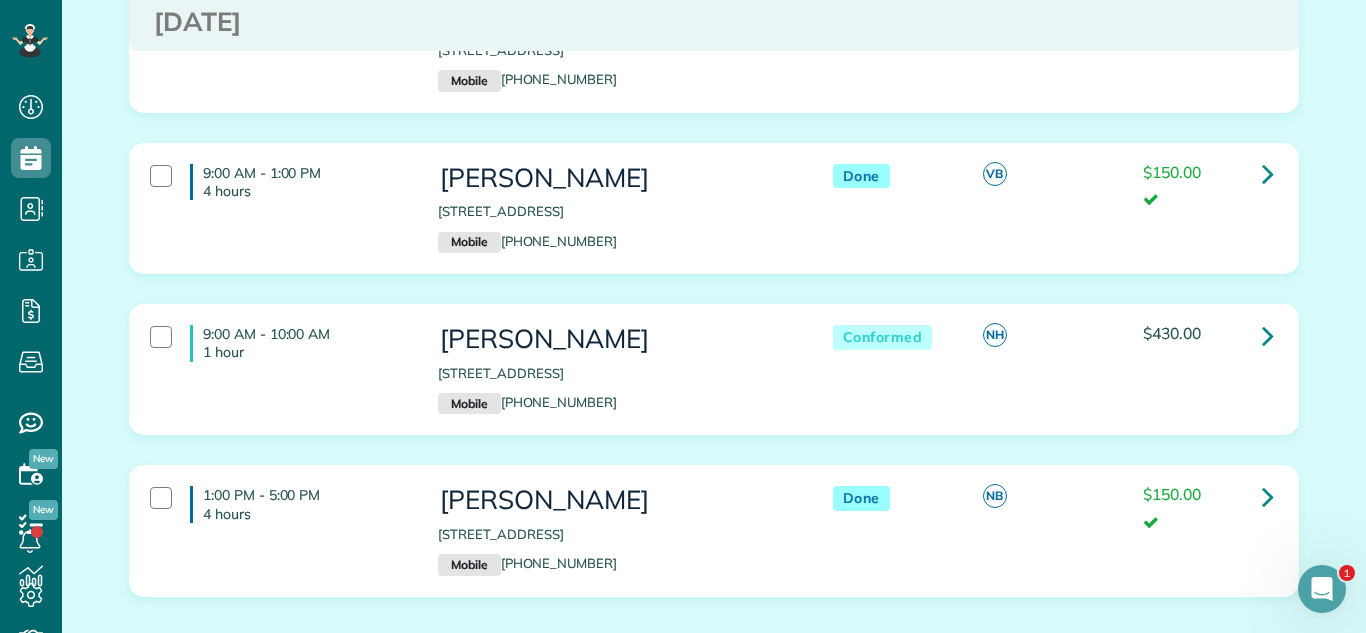 click on "9:00 AM -  1:00 PM
4 hours
Sam Devermann
32 Marengo Avenue Forest Park IL 60130
Mobile
(630) 770-5831
Done
SG1
$150.00" at bounding box center (711, 47) 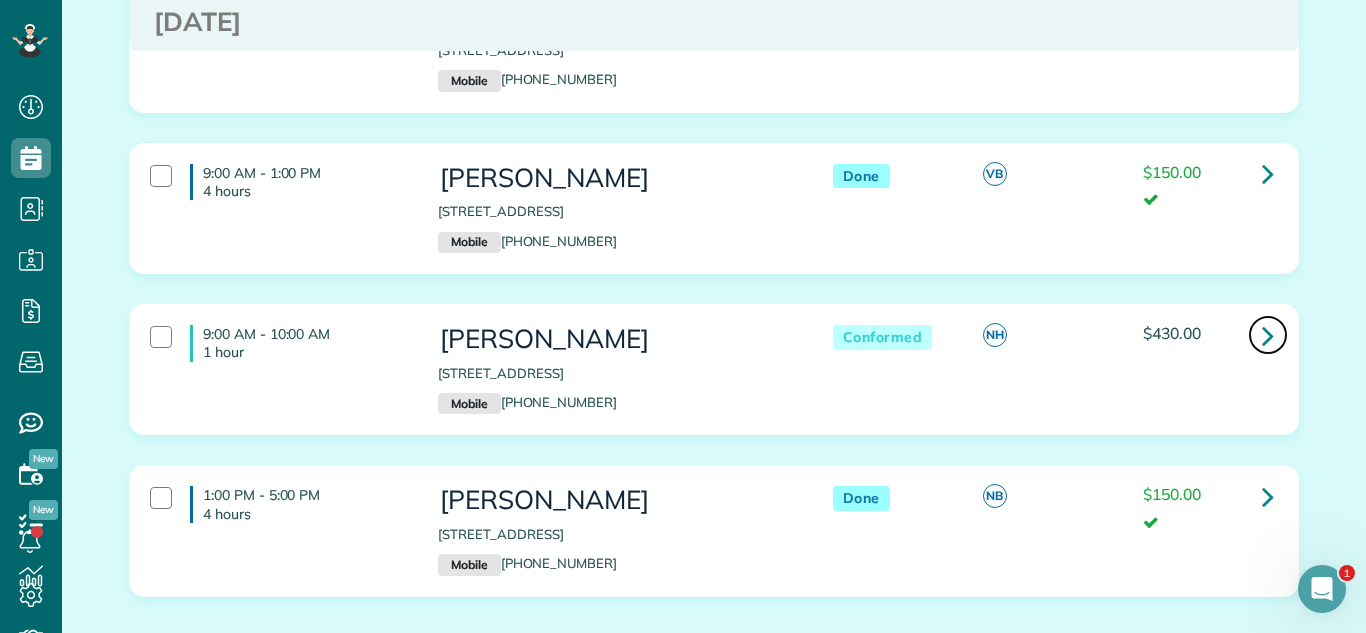 click at bounding box center (1268, 335) 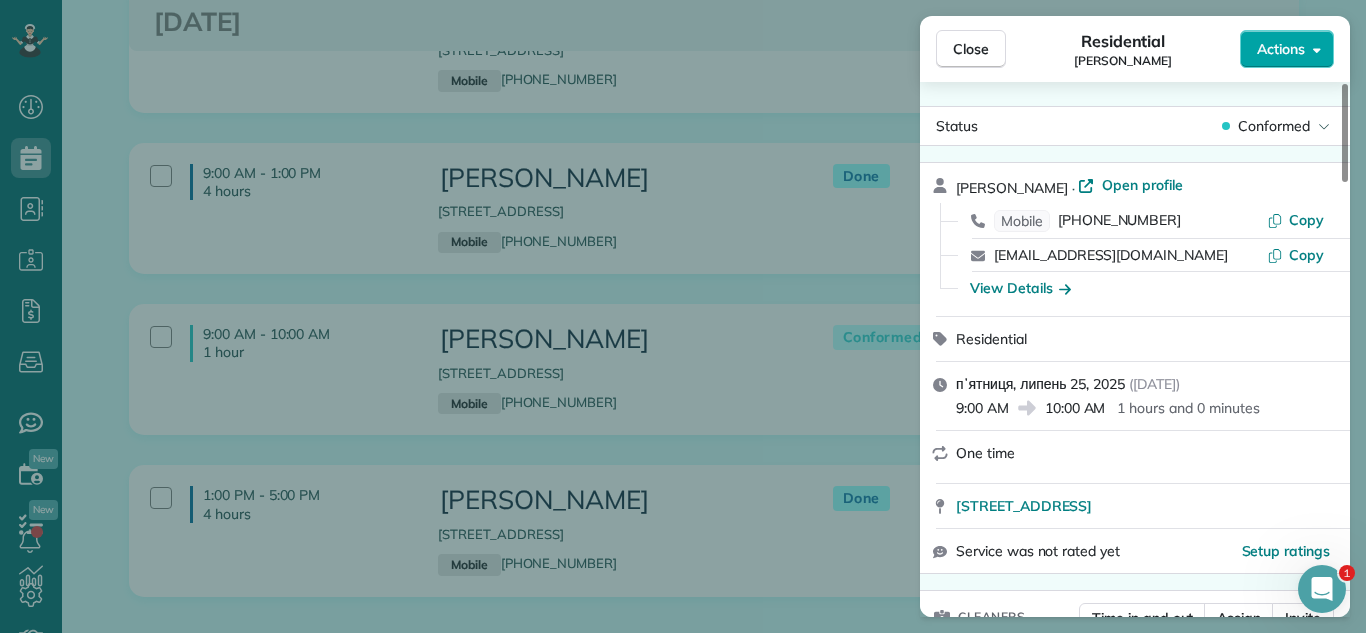 click on "Actions" at bounding box center (1287, 49) 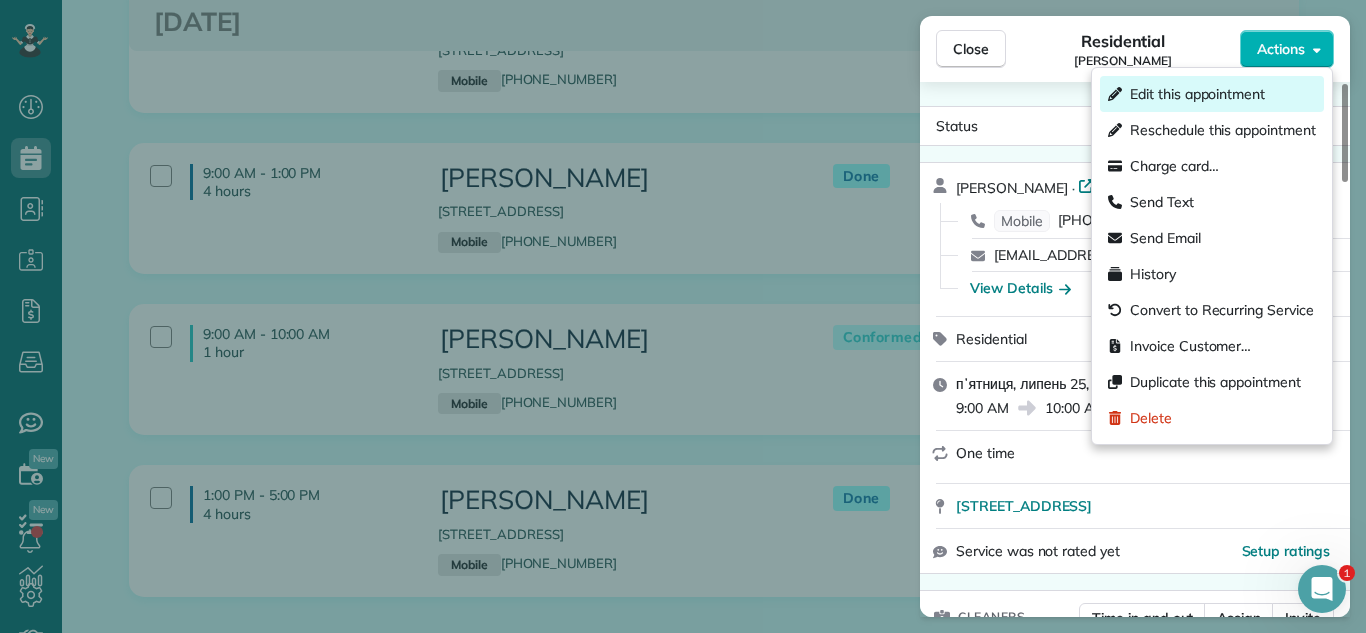 click on "Edit this appointment" at bounding box center [1197, 94] 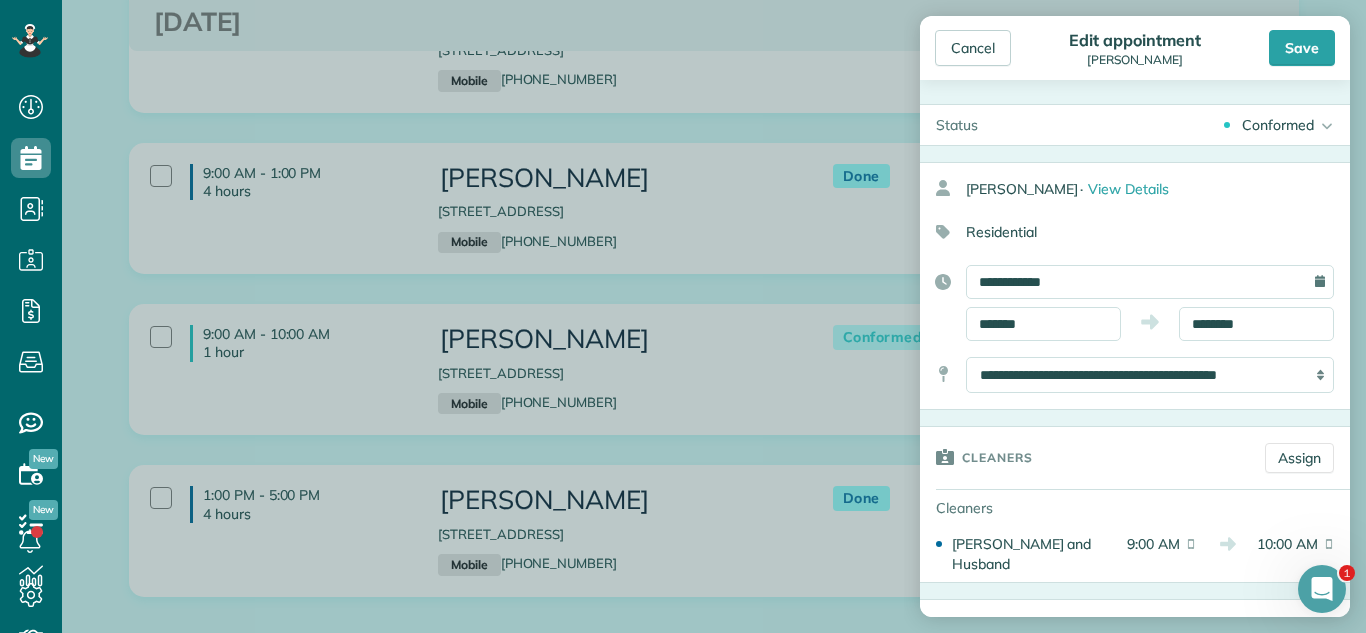click on "Conformed" at bounding box center (1278, 125) 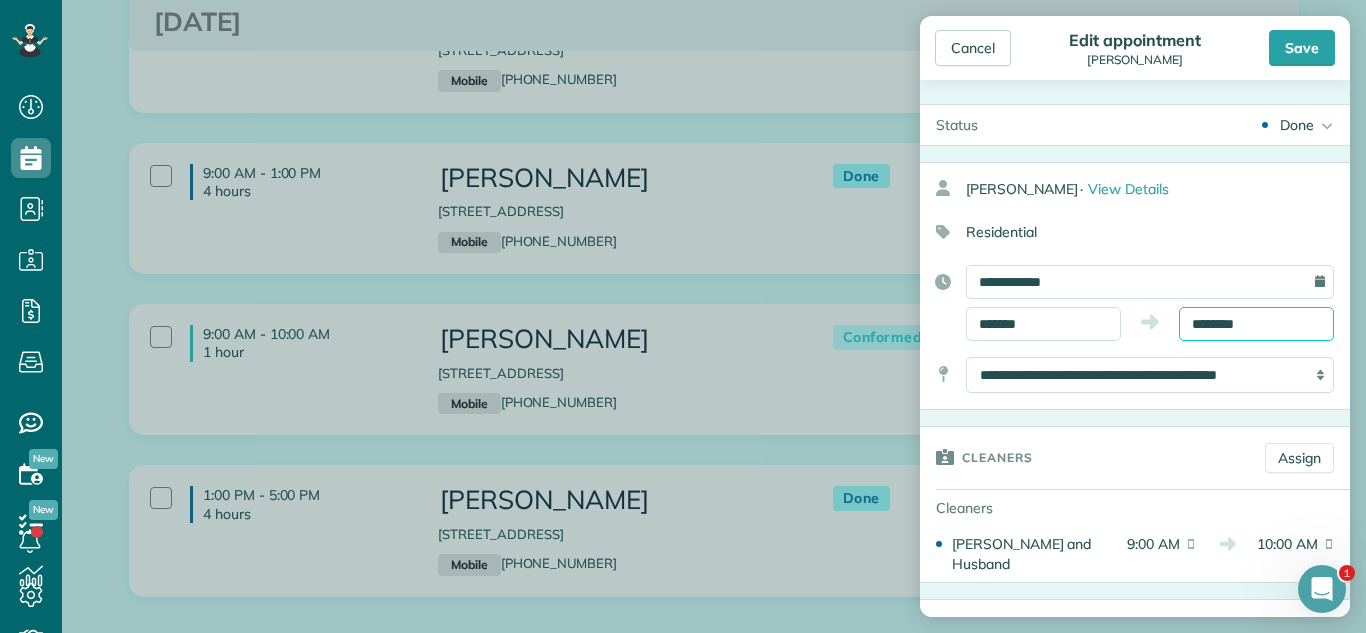 click on "********" at bounding box center [1256, 324] 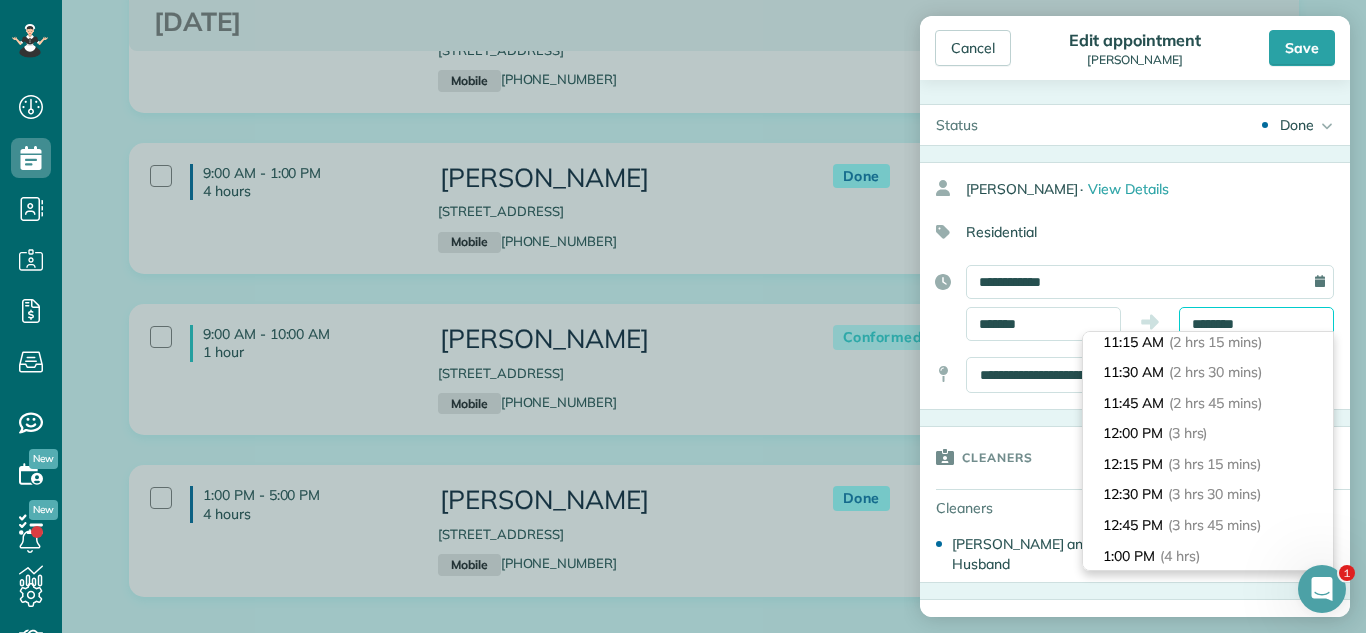 scroll, scrollTop: 329, scrollLeft: 0, axis: vertical 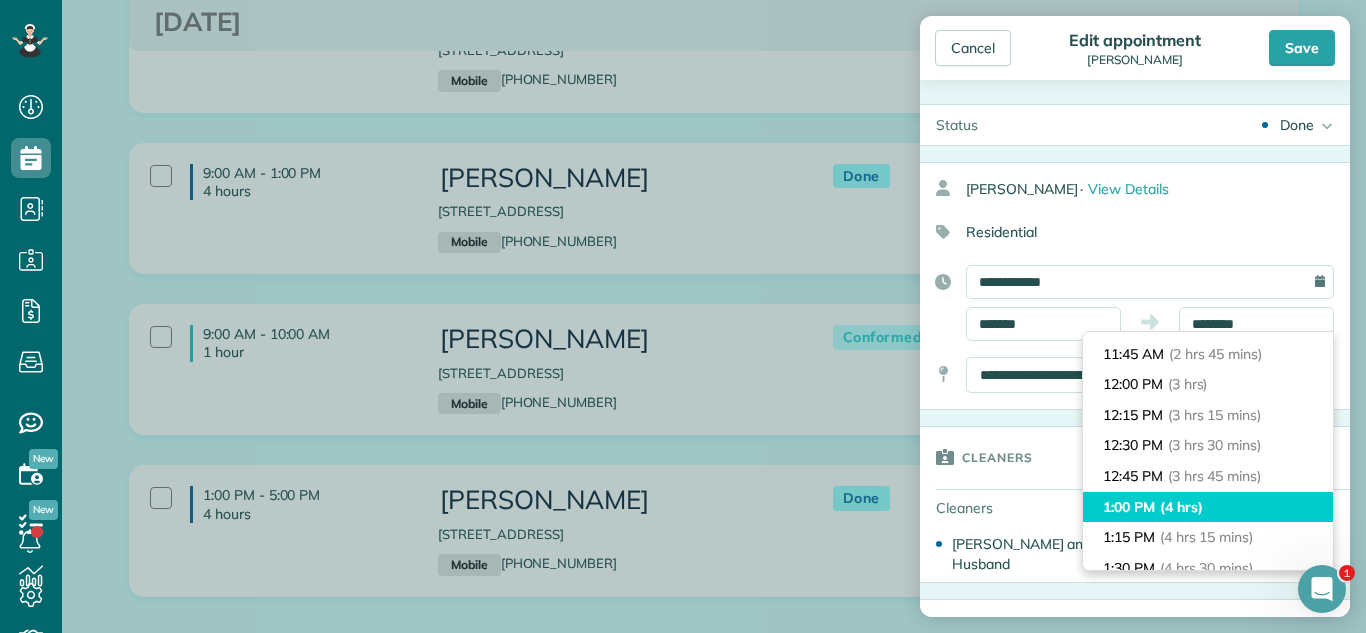 type on "*******" 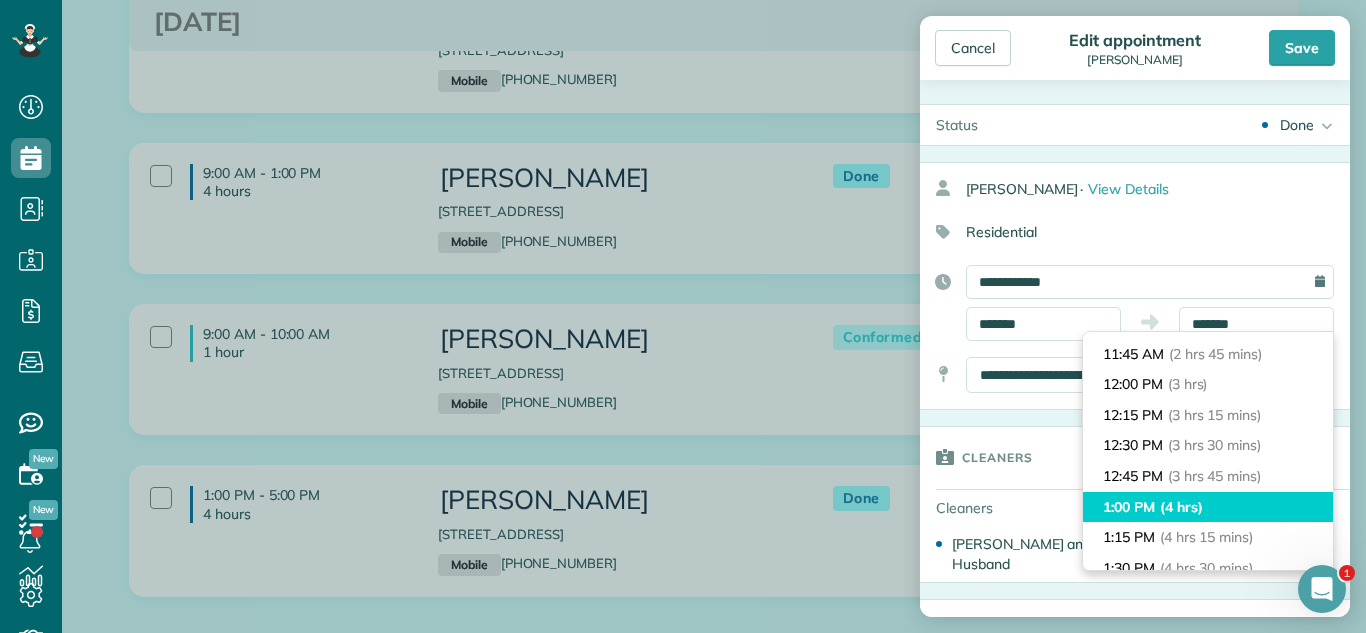 click on "1:00 PM  (4 hrs)" at bounding box center (1208, 507) 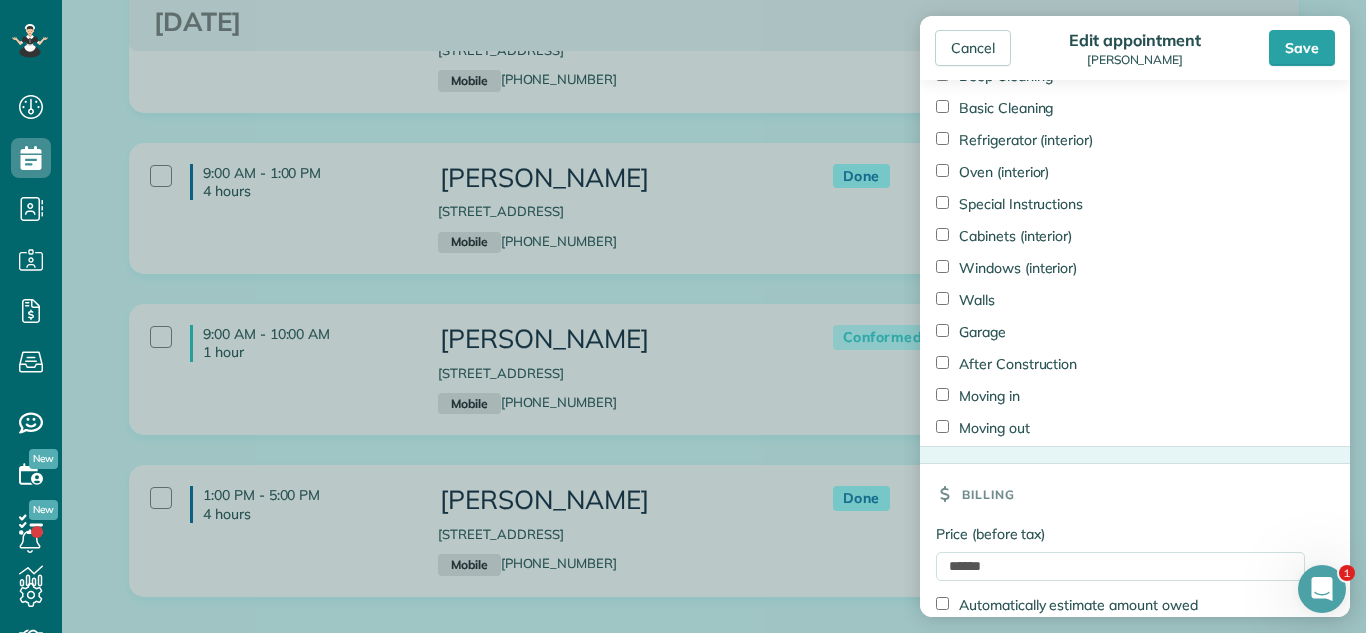scroll, scrollTop: 1809, scrollLeft: 0, axis: vertical 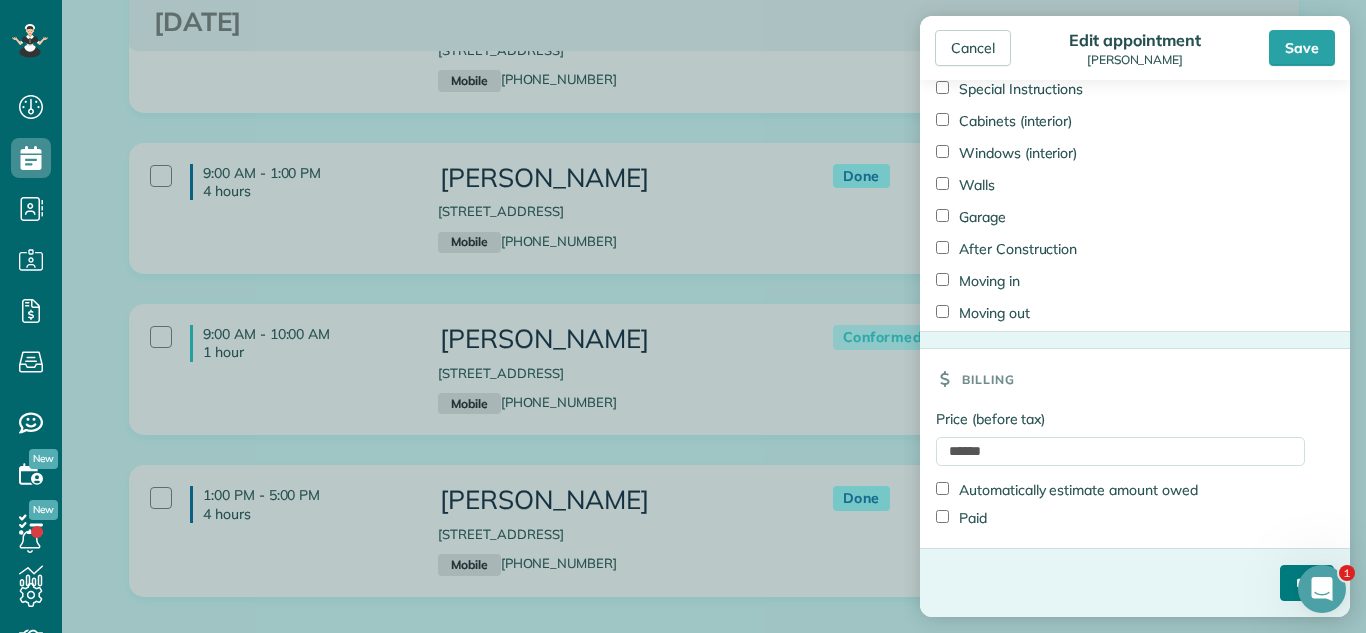 click on "****" at bounding box center (1307, 583) 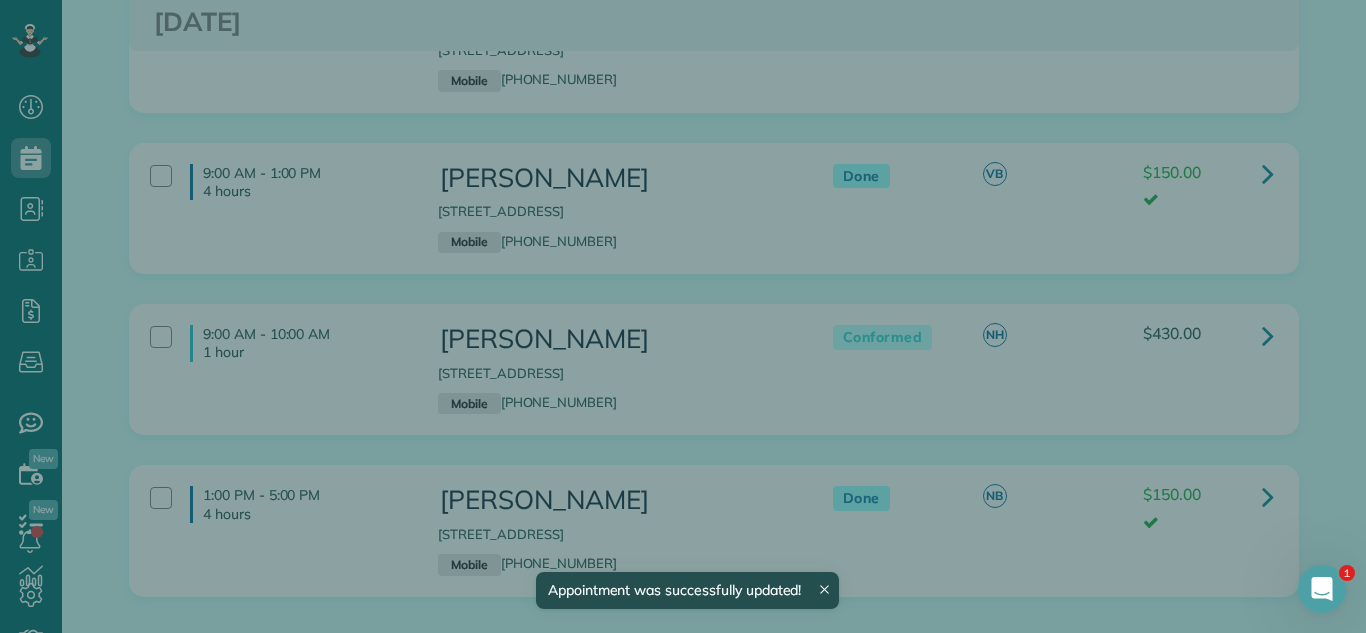 click on "Close Residential Ilse Barragan Actions Status Conformed Ilse Barragan · Open profile Mobile (708) 595-9869 Copy ilsebarr95@gmail.com Copy View Details Residential пʼятниця, липень 25, 2025 ( yesterday ) 9:00 AM 10:00 AM 1 hours and 0 minutes One time 5850 South Narragansett Avenue Chicago IL 60638 Service was not rated yet Setup ratings Cleaners Time in and out Assign Invite Cleaners Nadiya   Taika and Husband 9:00 AM 10:00 AM Checklist Try Now Keep this appointment up to your standards. Stay on top of every detail, keep your cleaners organised, and your client happy. Assign a checklist Watch a 5 min demo Billing Billing actions Price $430.00 Overcharge $0.00 Discount $0.00 Coupon discount - Primary tax - Secondary tax - Total appointment price $430.00 Tips collected New feature! $0.00 Unpaid Mark as paid Total including tip $430.00 INVOICE #85 View invoice $430.00 Open Sent Due on серп. 01 Appointment custom fields Check Yes Credit Card No Cash No Invoice No Zelle No Work items   Notes 3" at bounding box center (683, 316) 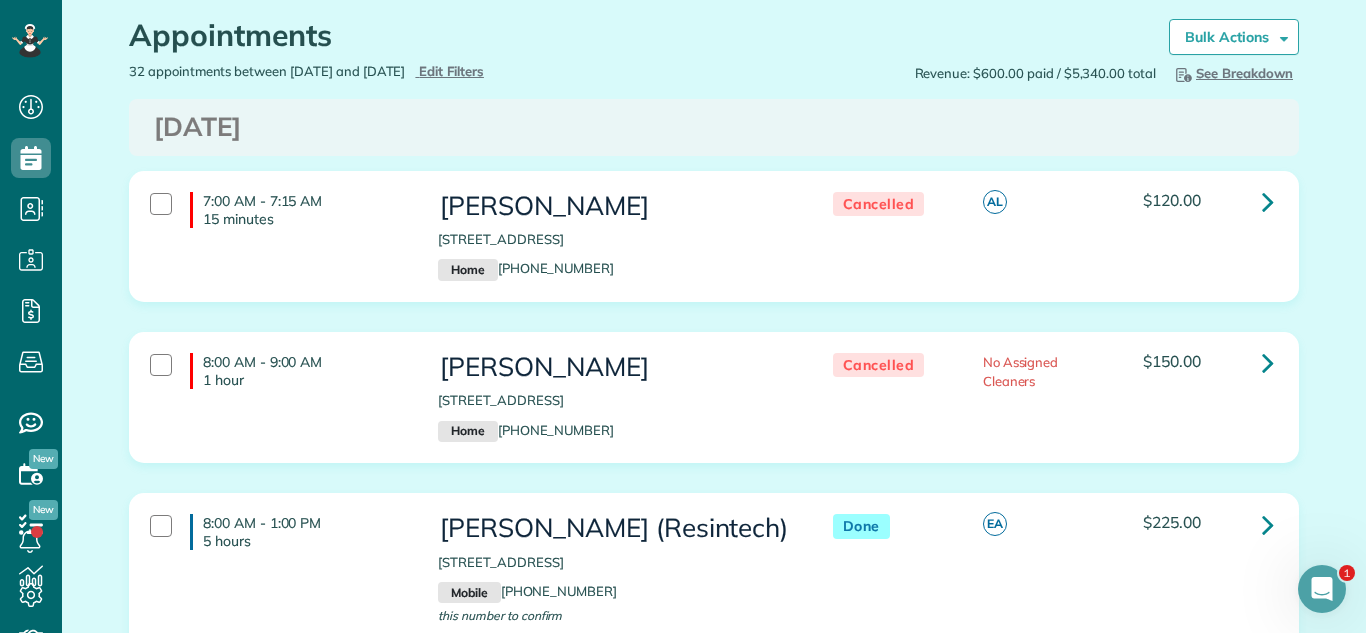 scroll, scrollTop: 0, scrollLeft: 0, axis: both 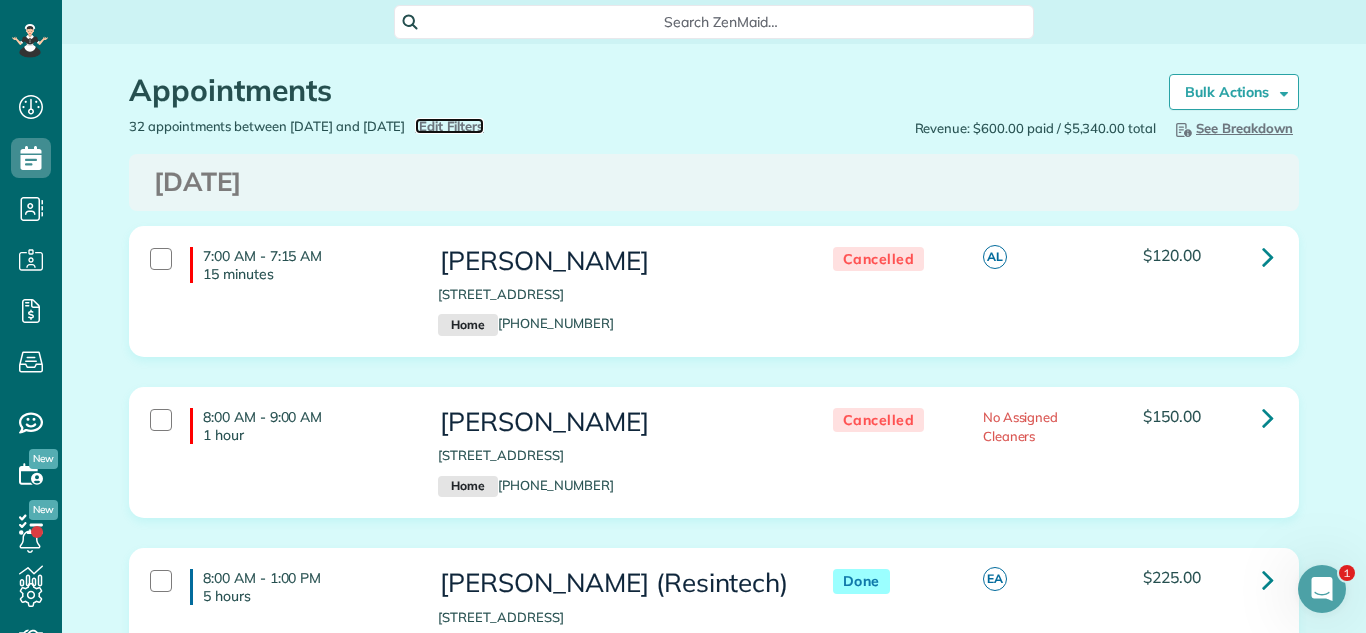 click on "Edit Filters" at bounding box center (451, 126) 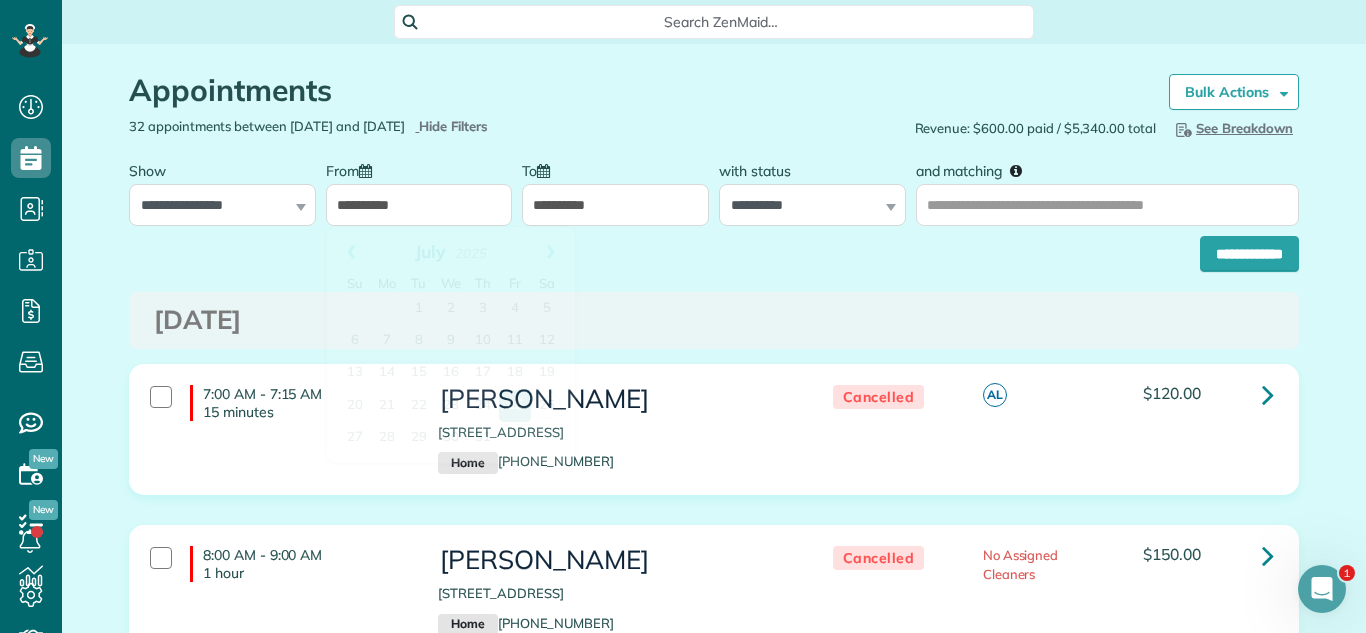 click on "**********" at bounding box center (419, 205) 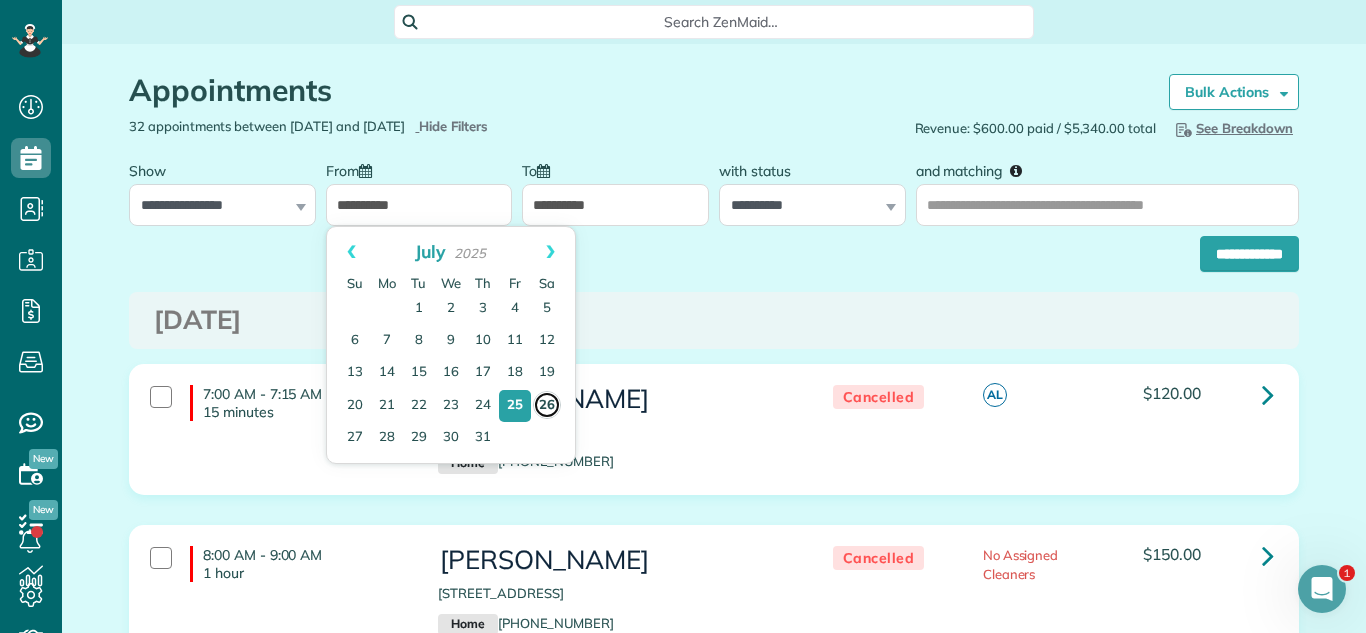 click on "26" at bounding box center (547, 405) 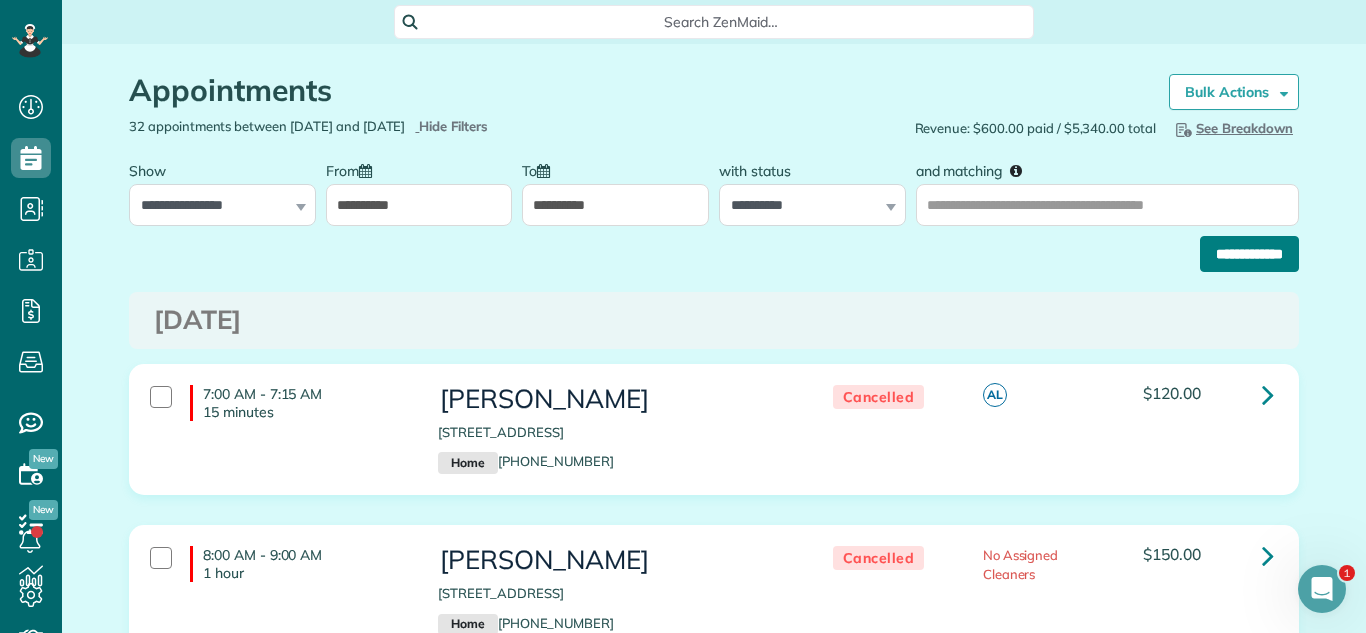 click on "**********" at bounding box center [1249, 254] 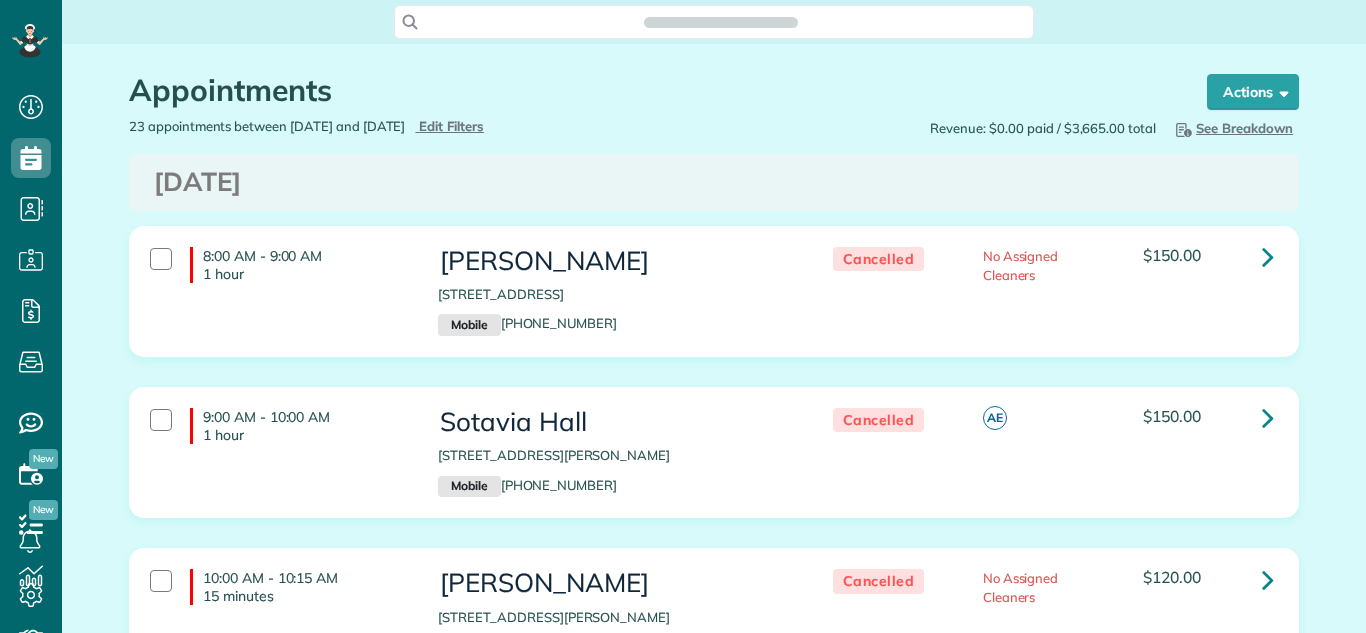 scroll, scrollTop: 0, scrollLeft: 0, axis: both 